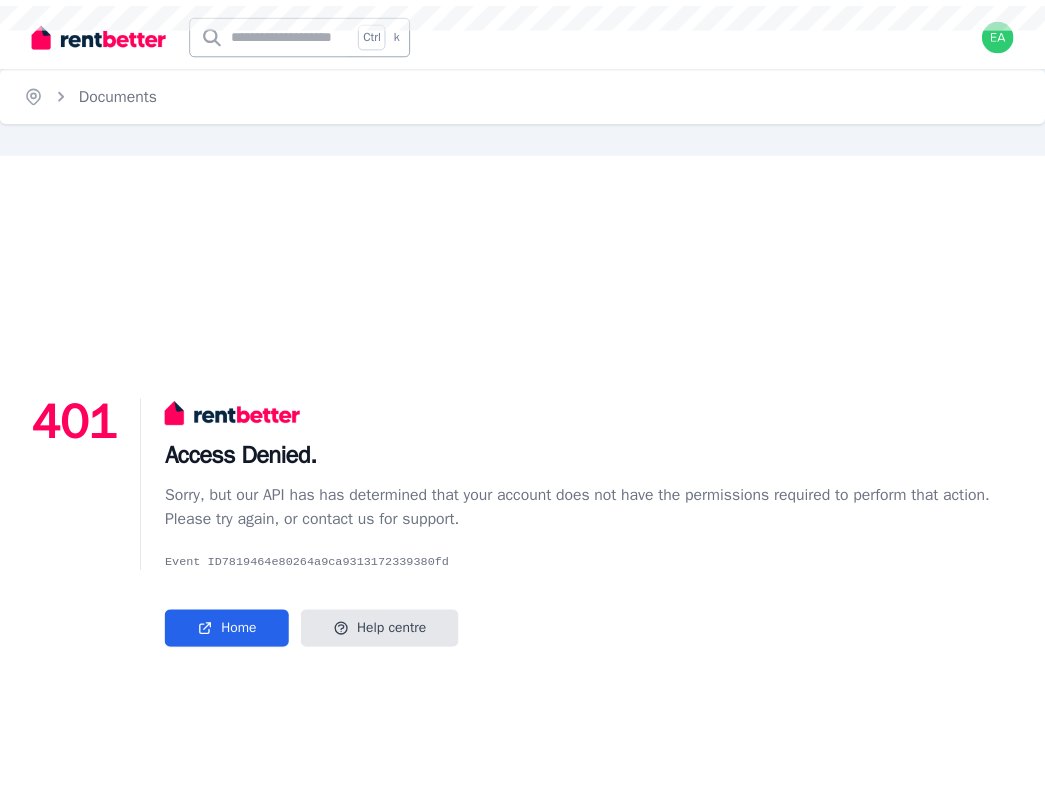 scroll, scrollTop: 0, scrollLeft: 0, axis: both 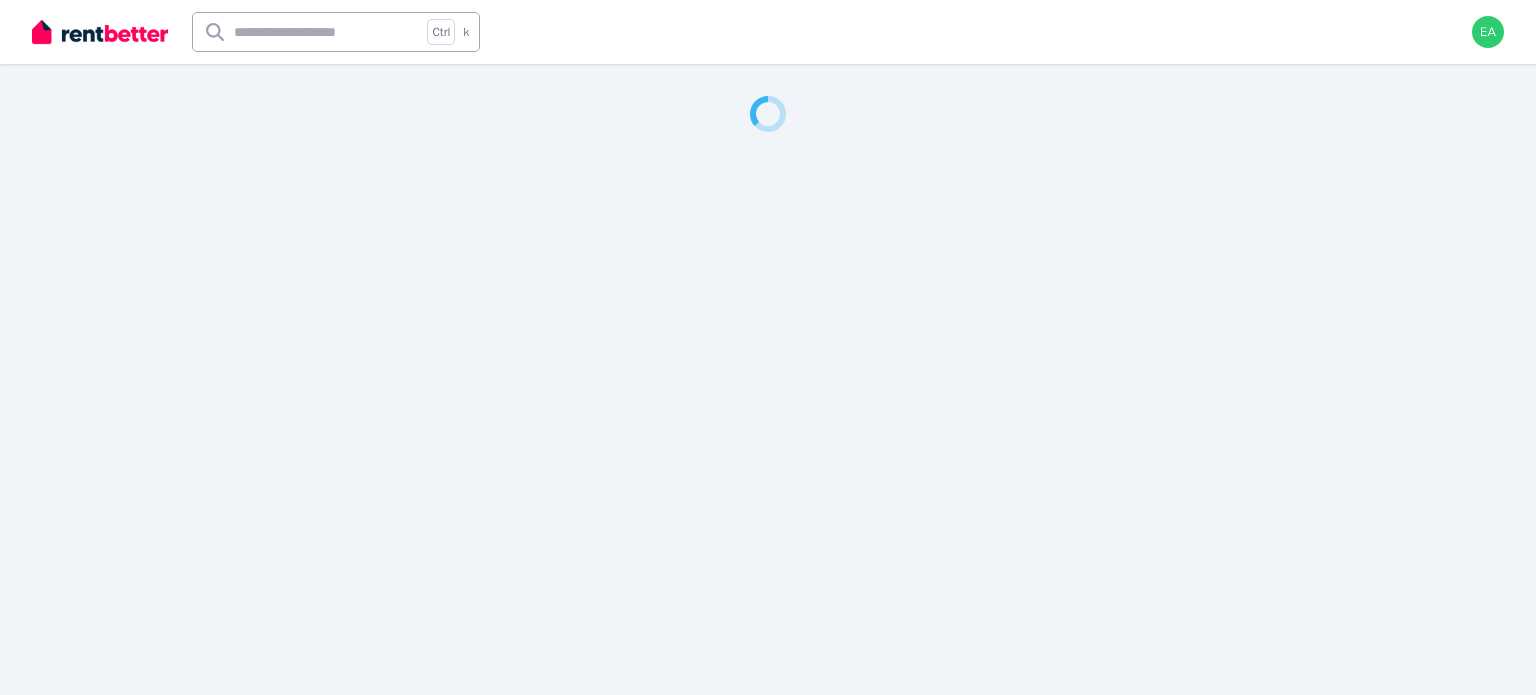 select on "***" 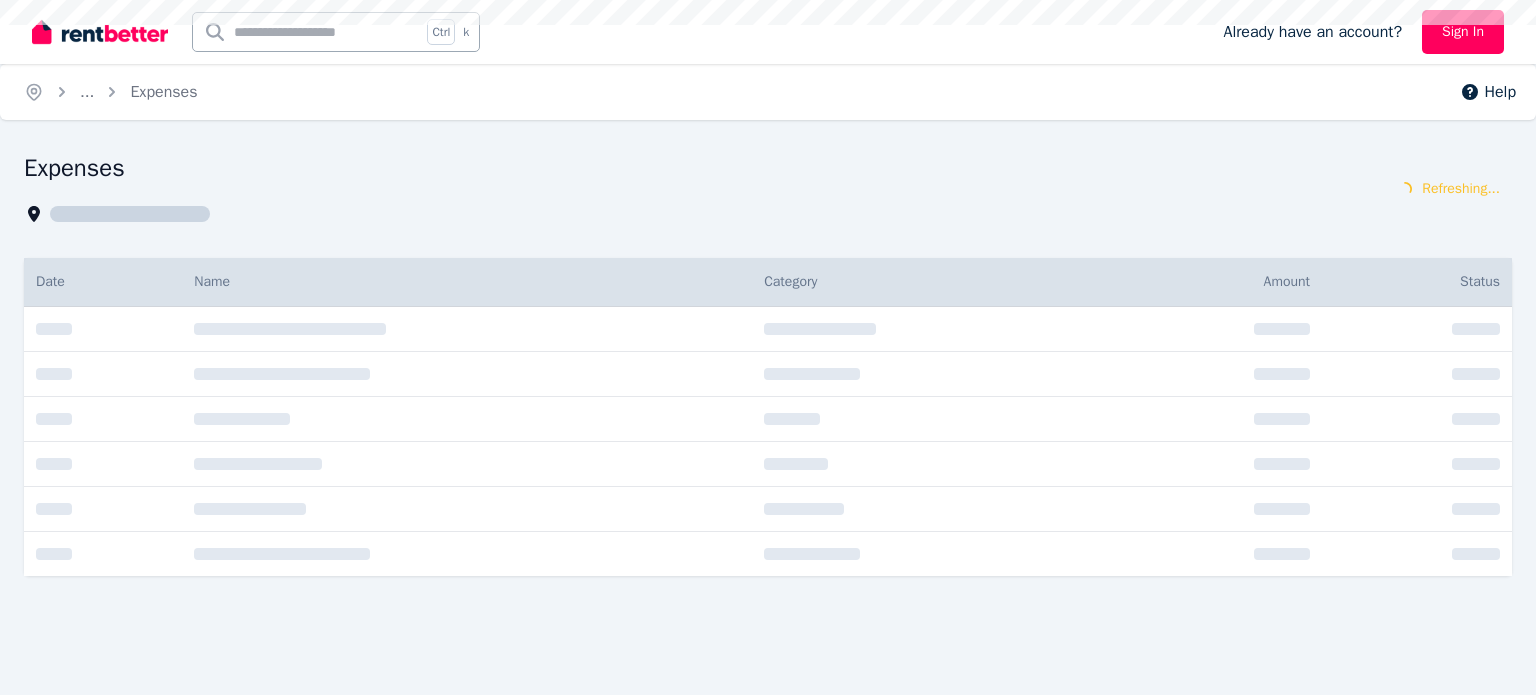 scroll, scrollTop: 0, scrollLeft: 0, axis: both 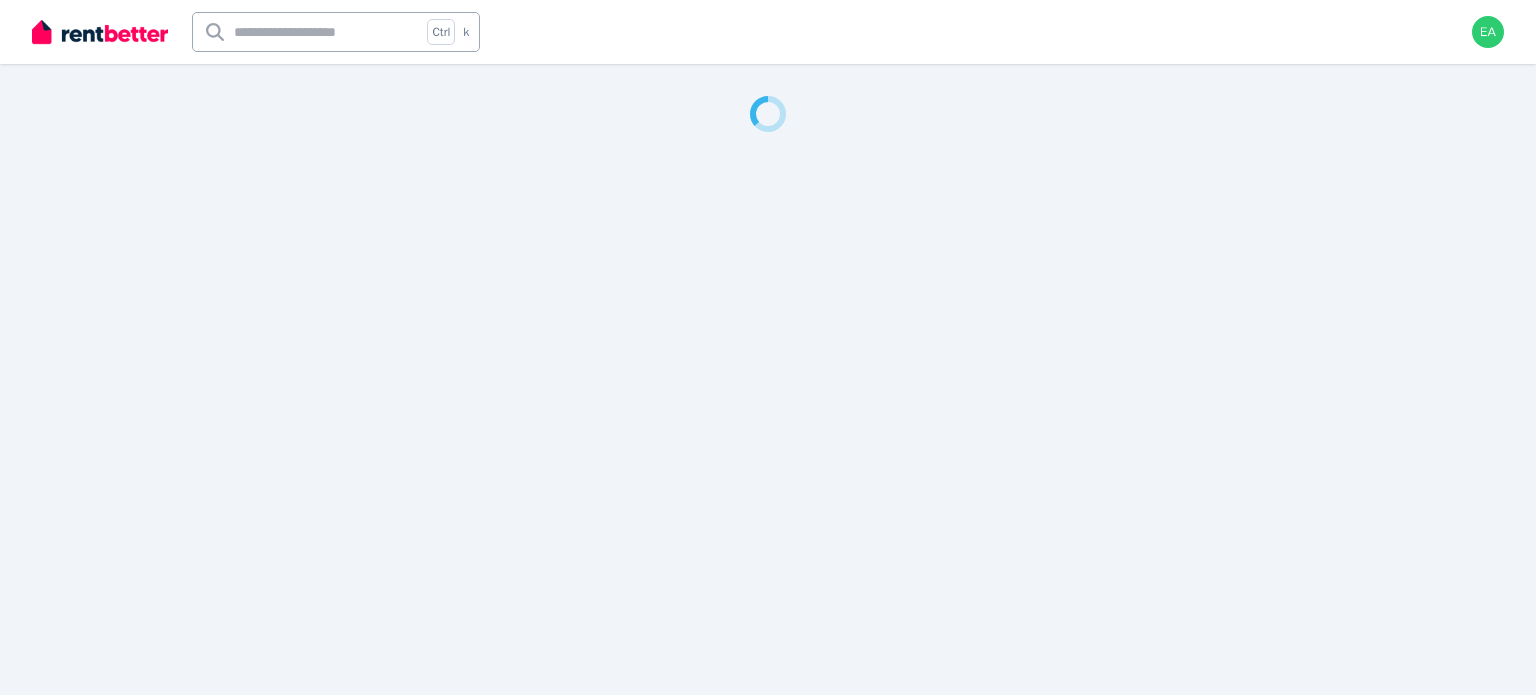 select on "***" 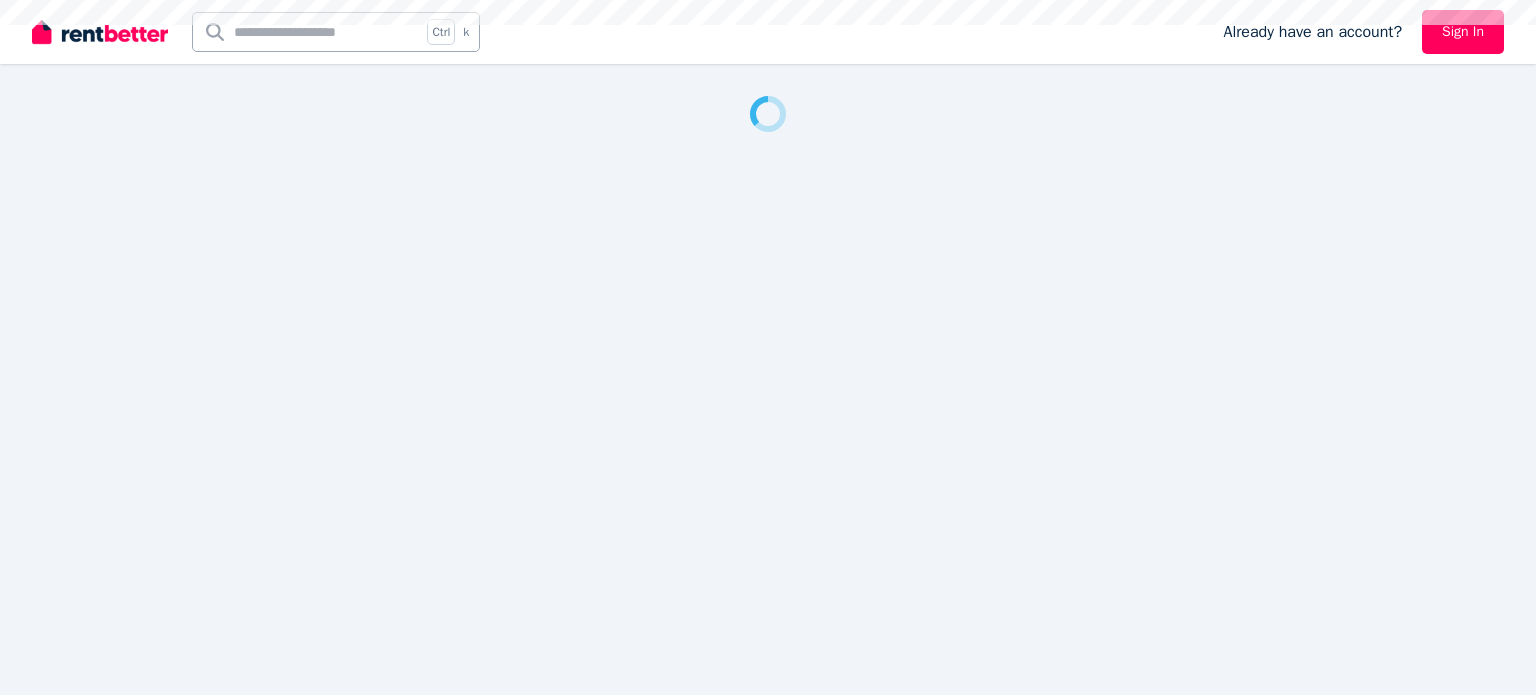 scroll, scrollTop: 0, scrollLeft: 0, axis: both 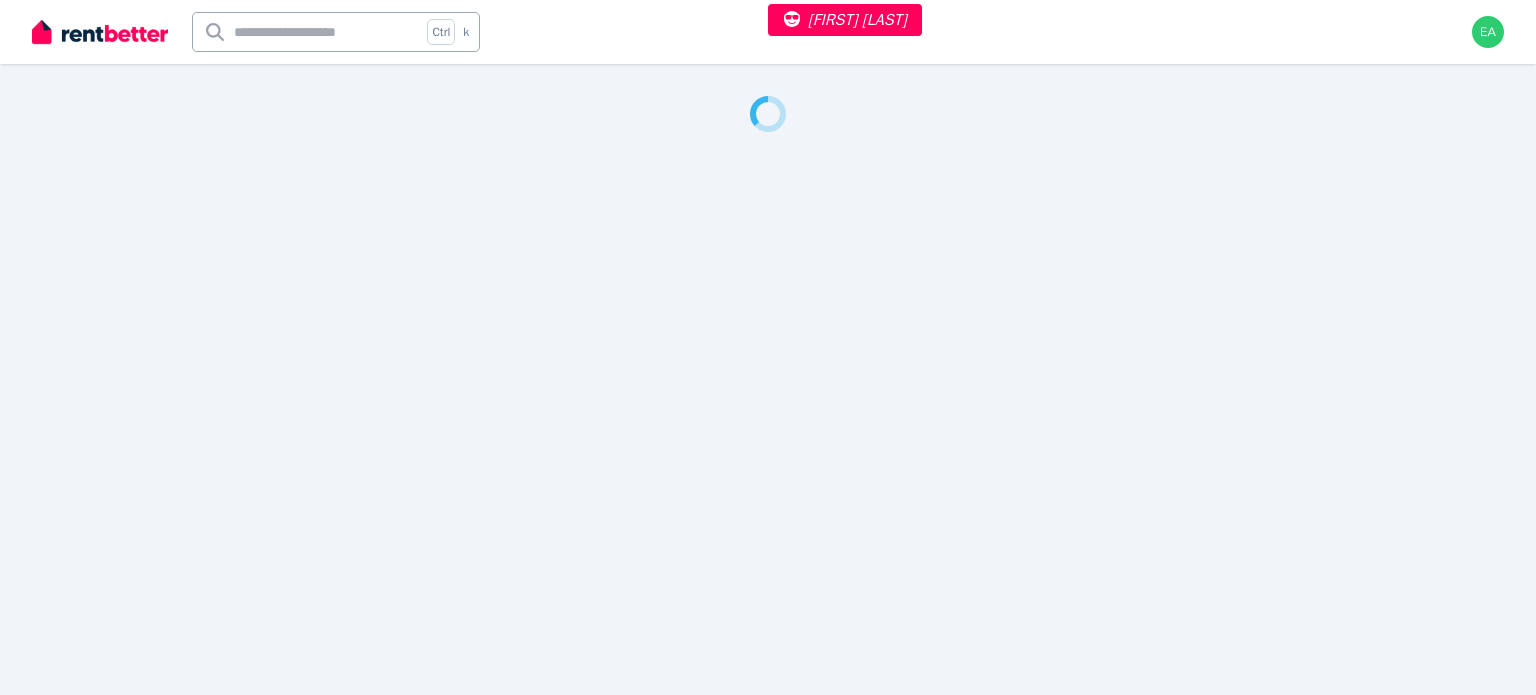 select on "**" 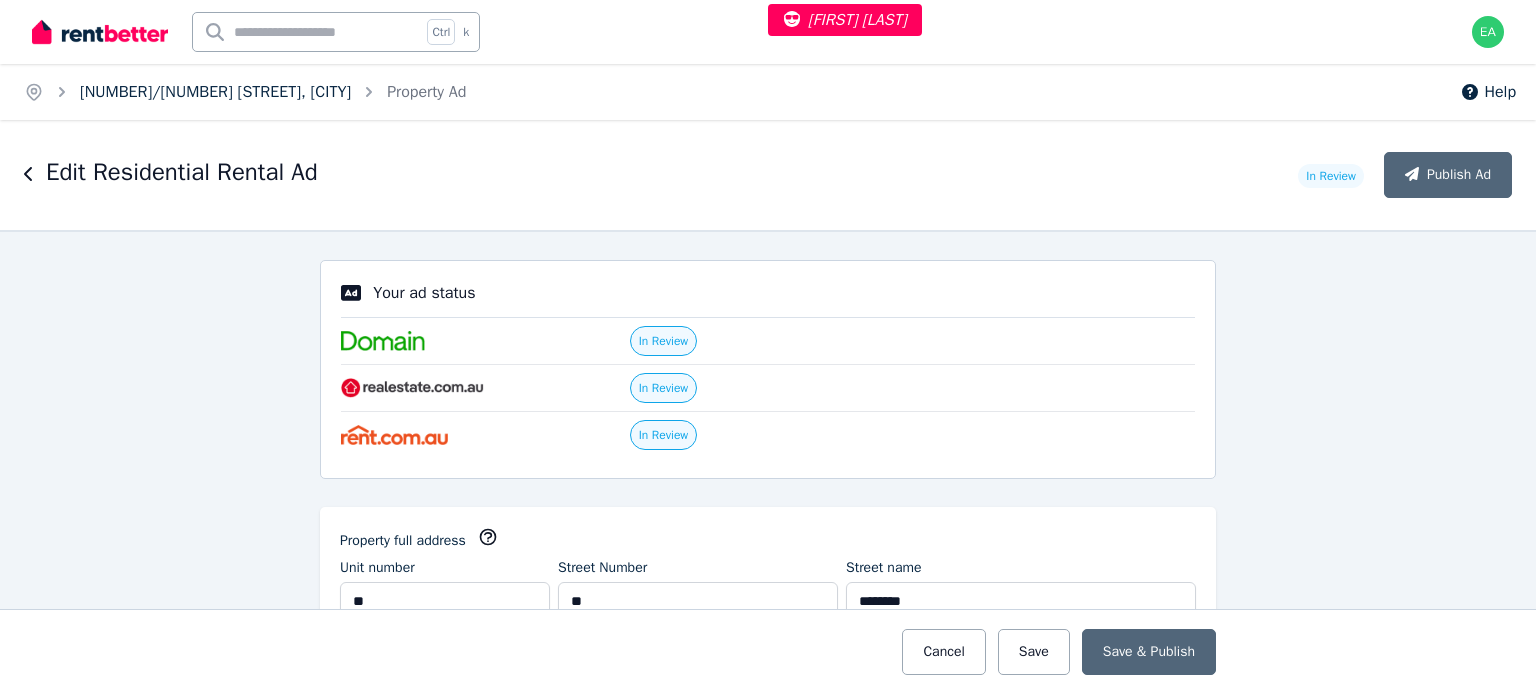 click on "13/32 Union St, Adelaide" at bounding box center [215, 92] 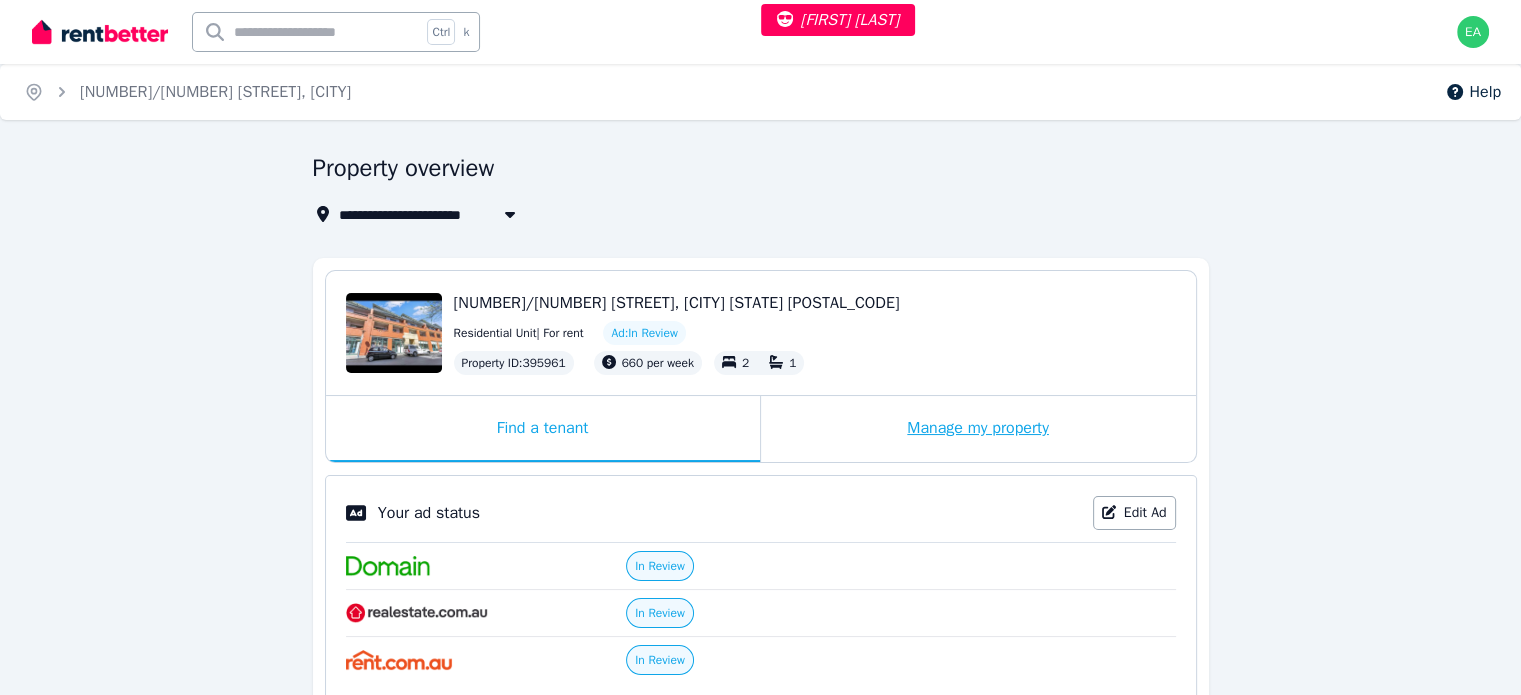 click on "Manage my property" at bounding box center (978, 429) 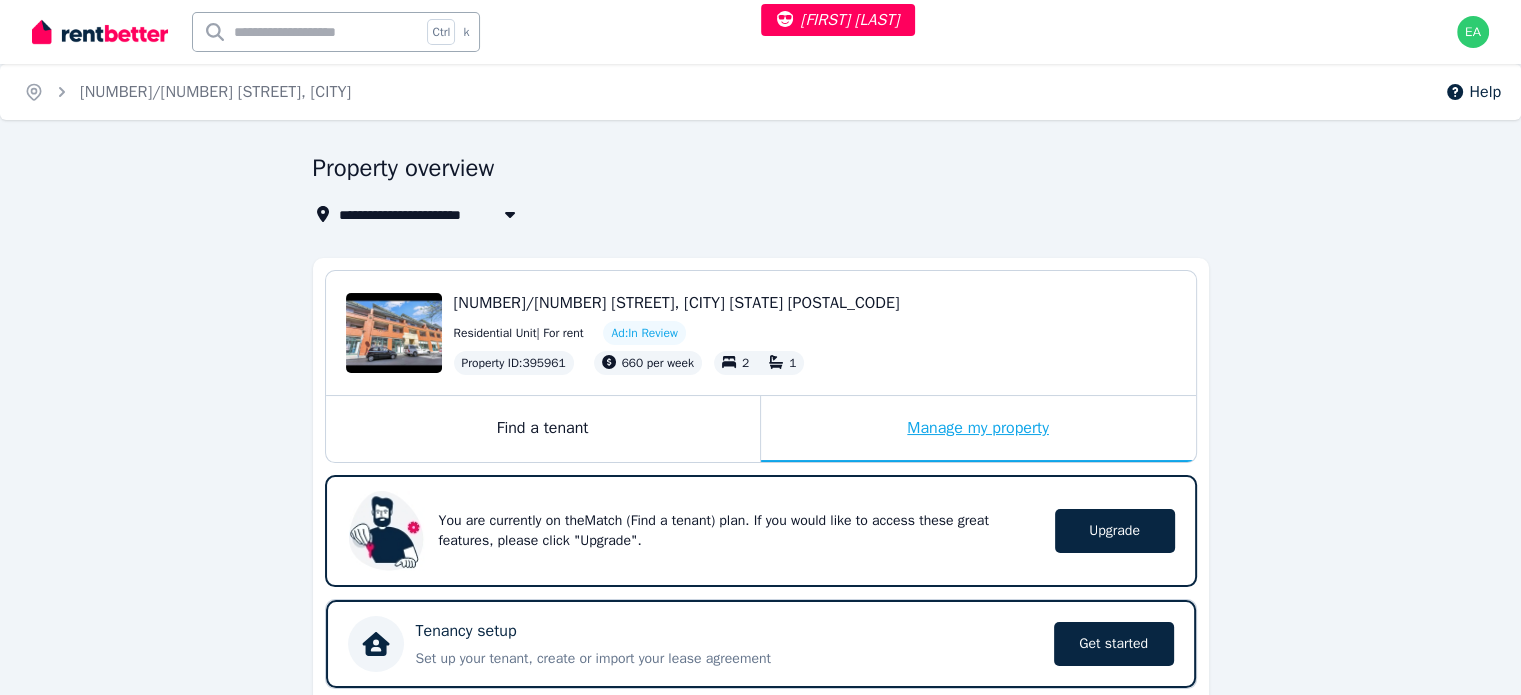 scroll, scrollTop: 400, scrollLeft: 0, axis: vertical 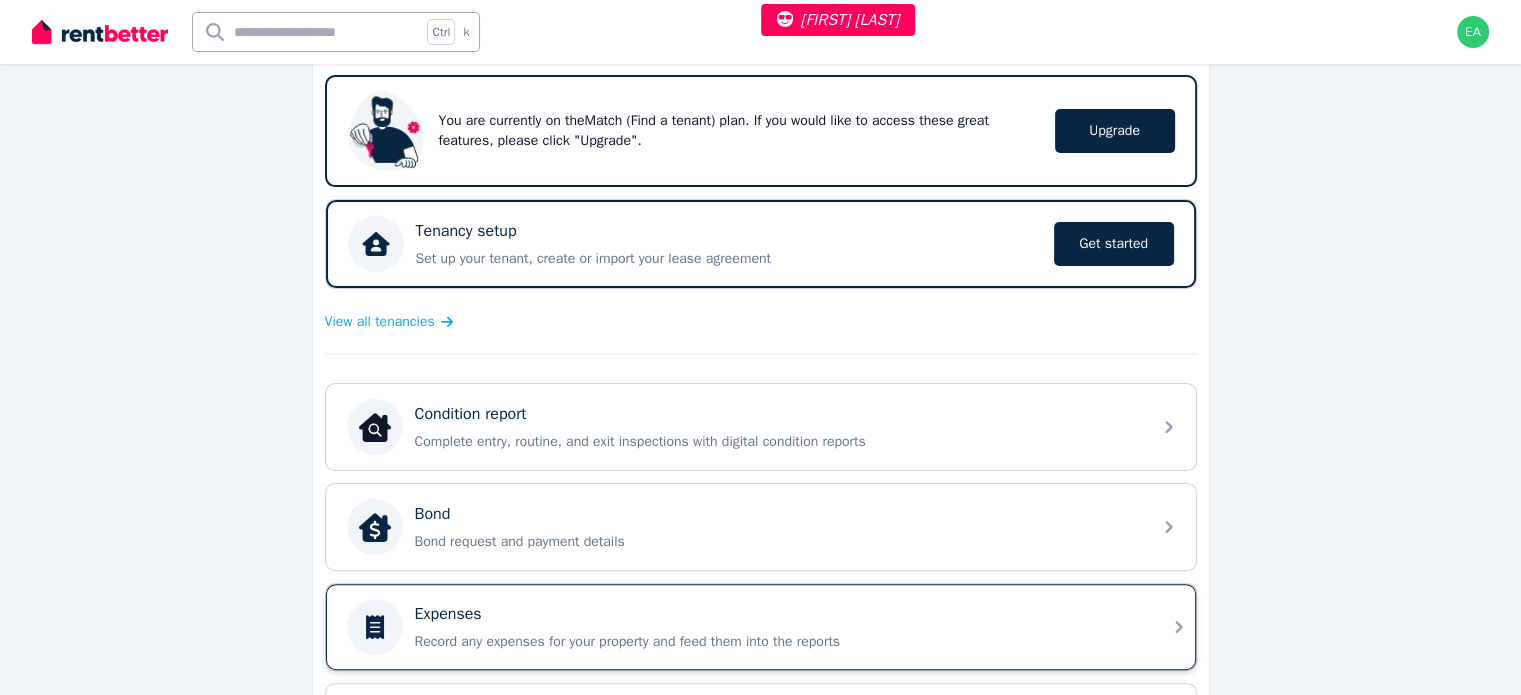 click on "Expenses" at bounding box center [777, 614] 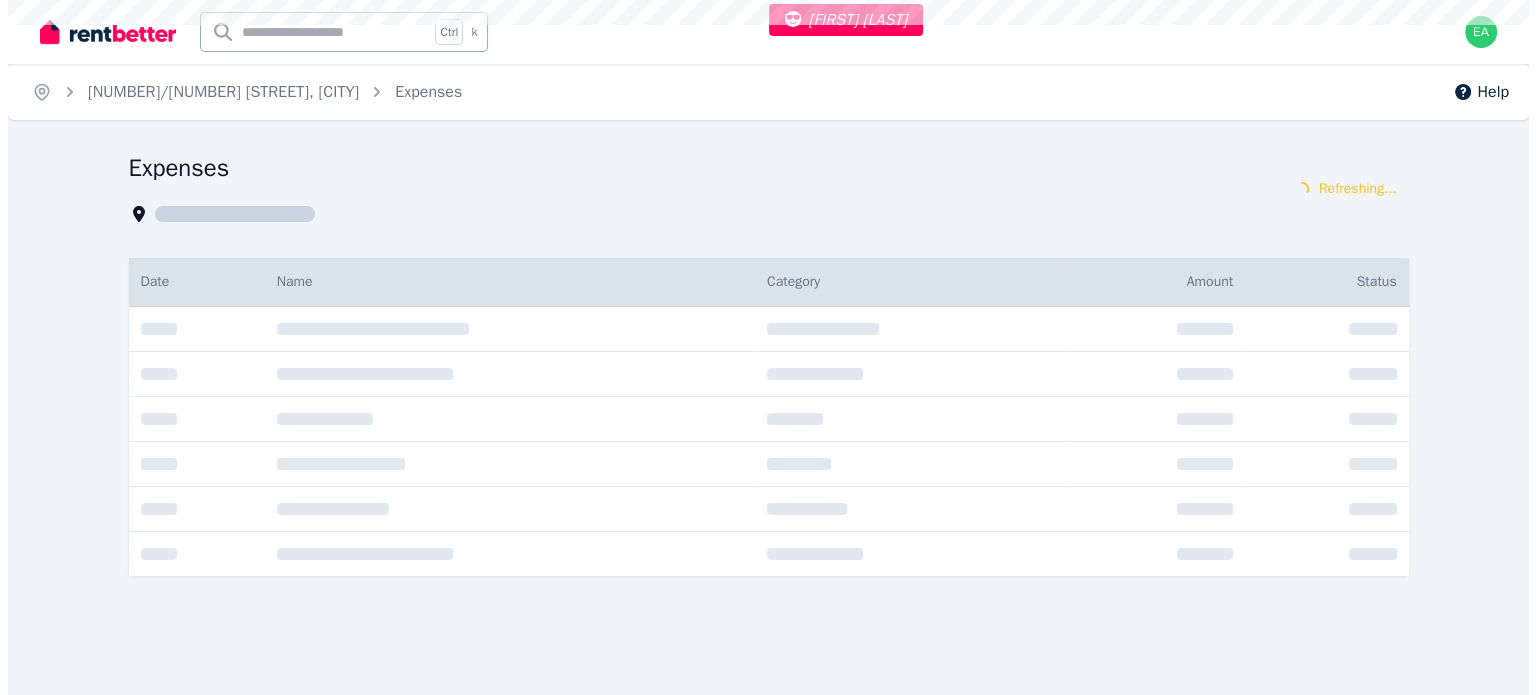 scroll, scrollTop: 0, scrollLeft: 0, axis: both 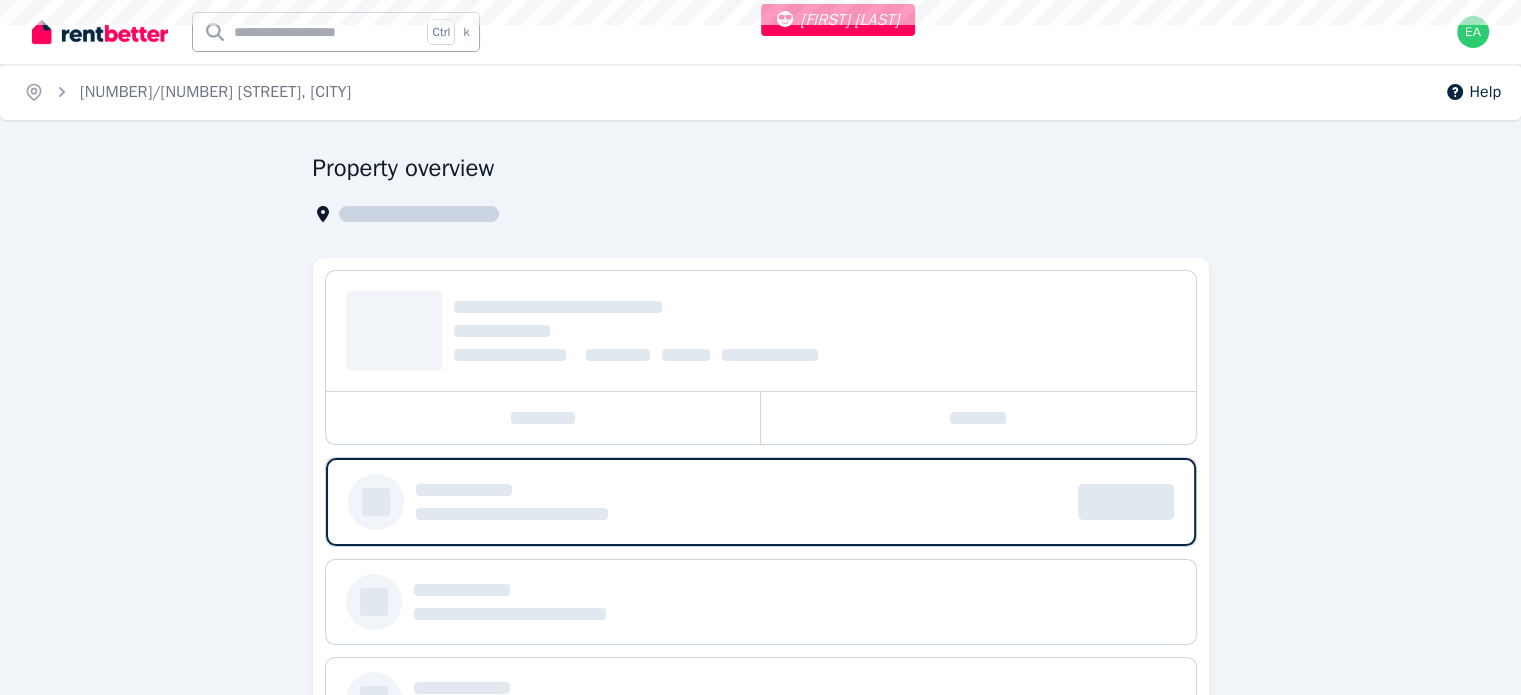 select on "**" 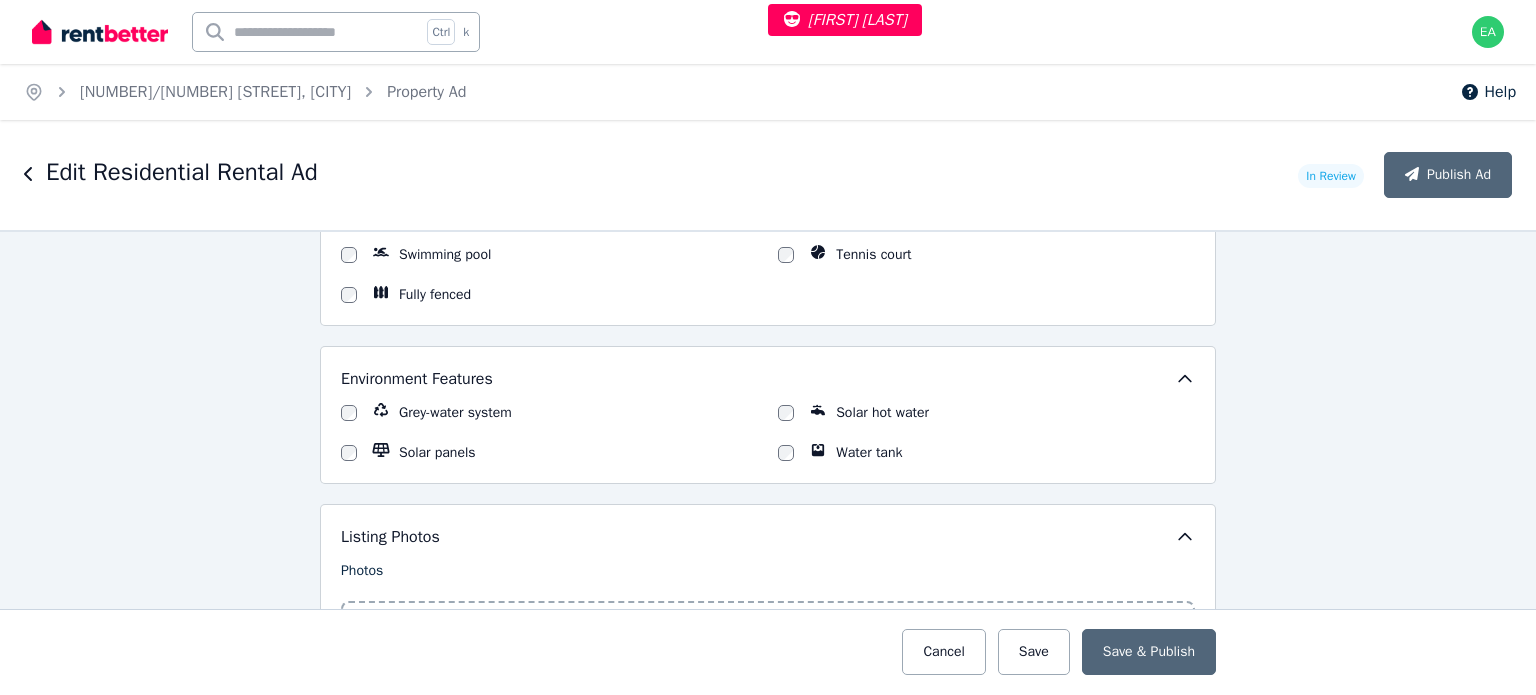scroll, scrollTop: 2600, scrollLeft: 0, axis: vertical 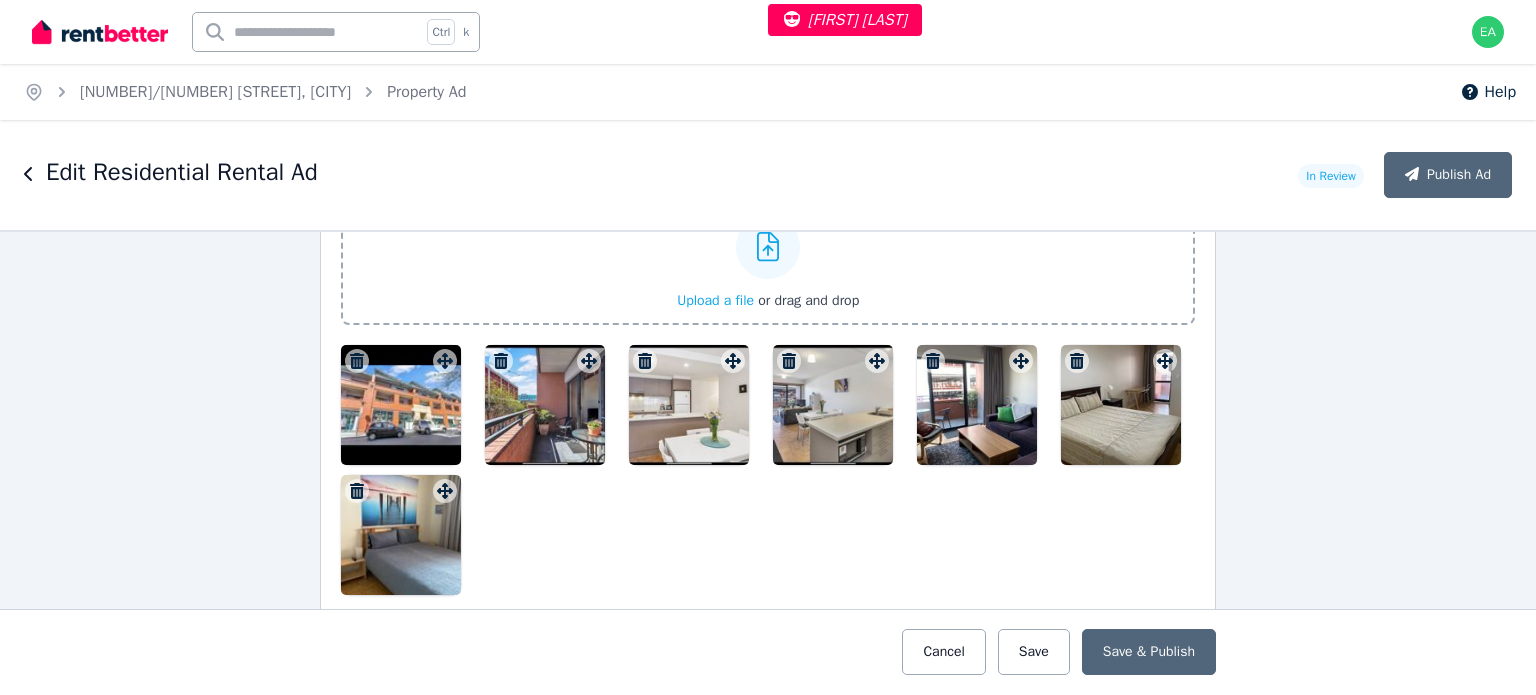 click at bounding box center (401, 405) 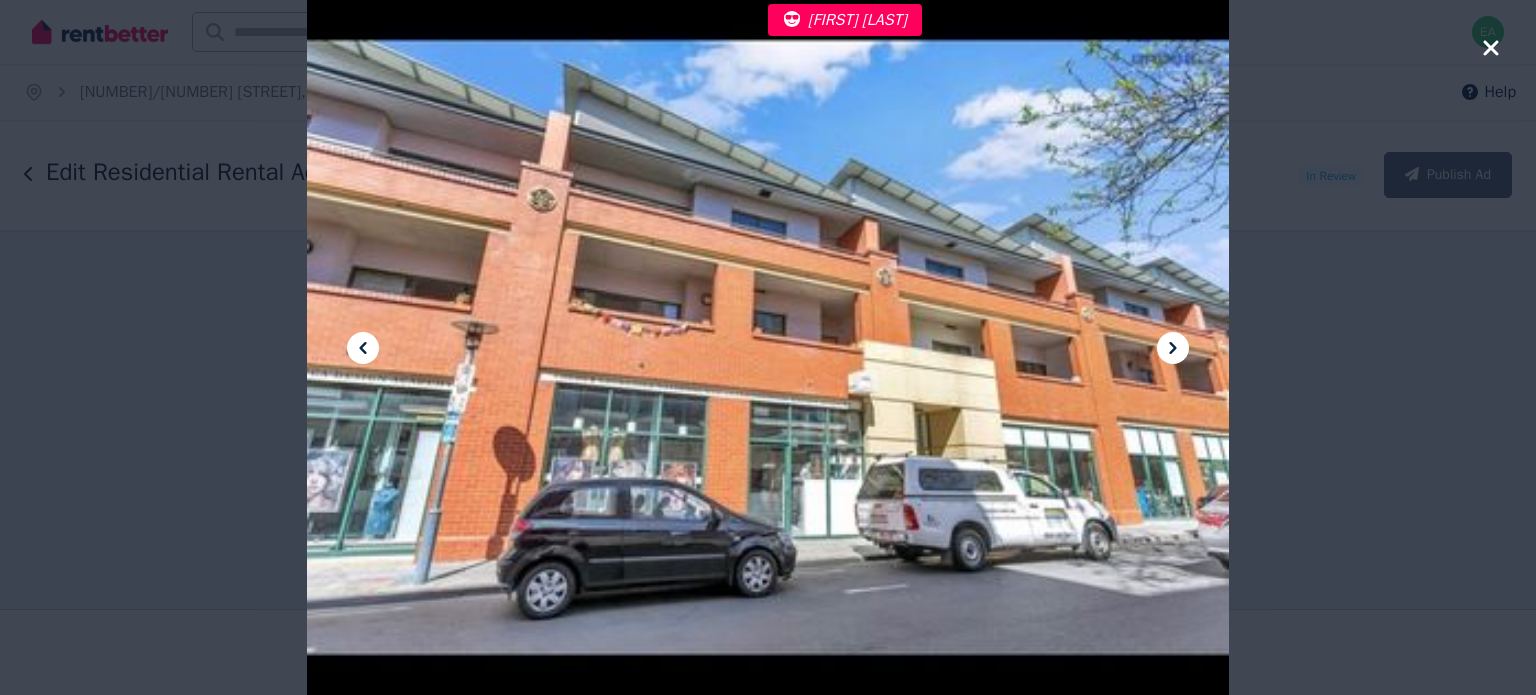 click 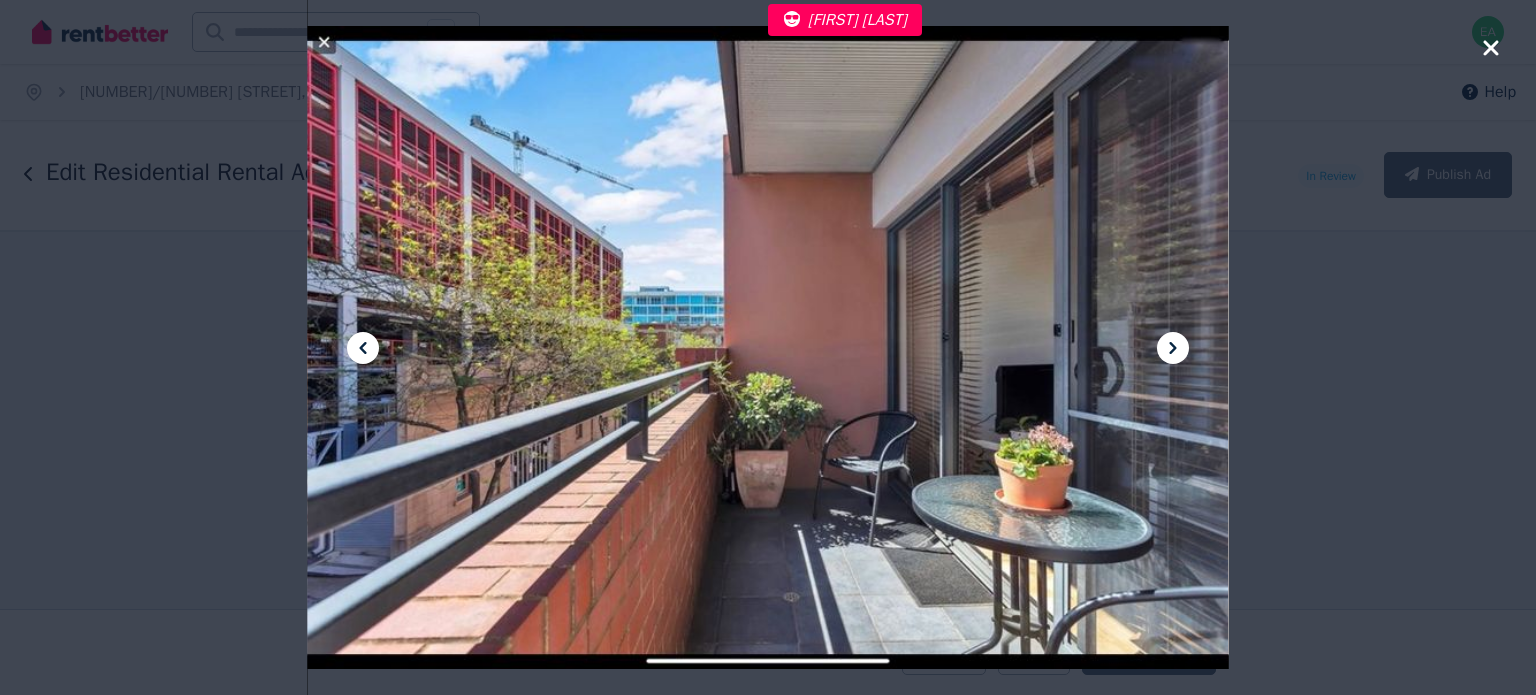 click 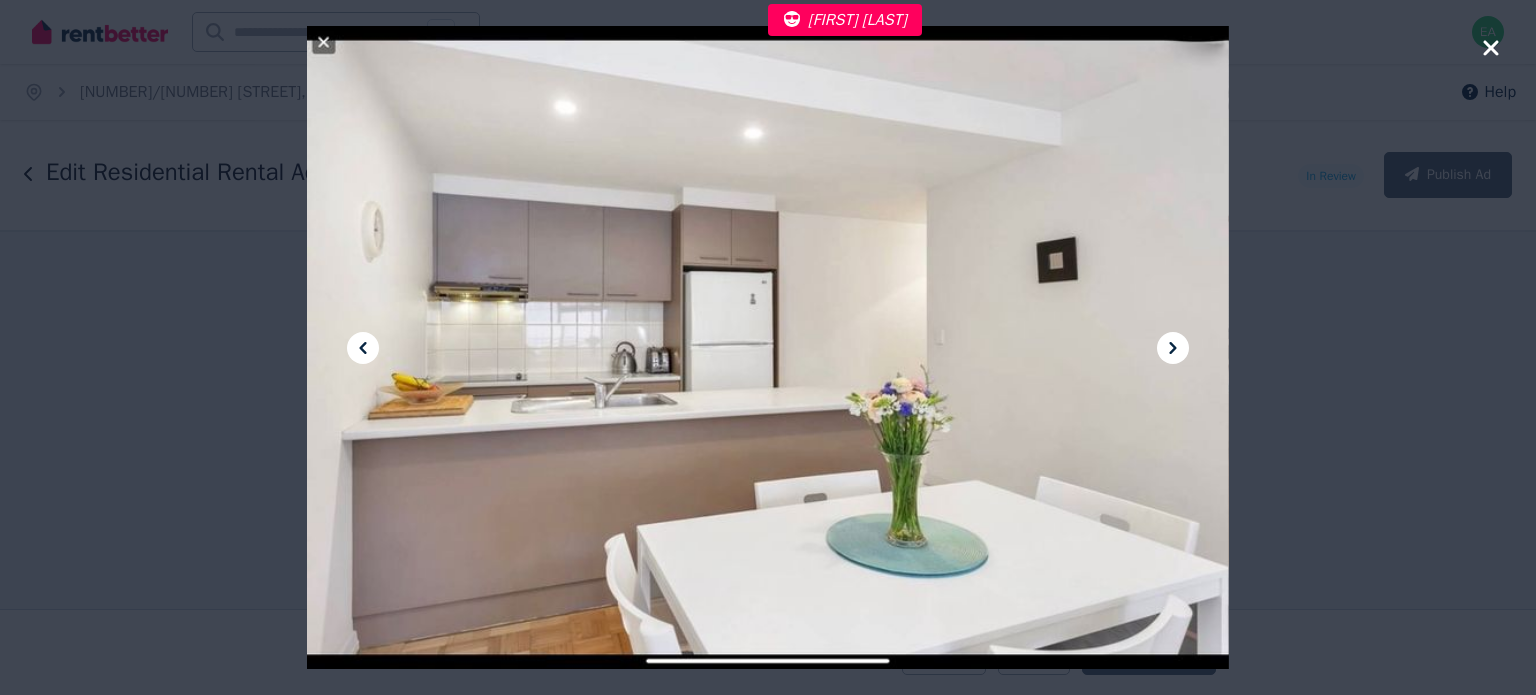 click 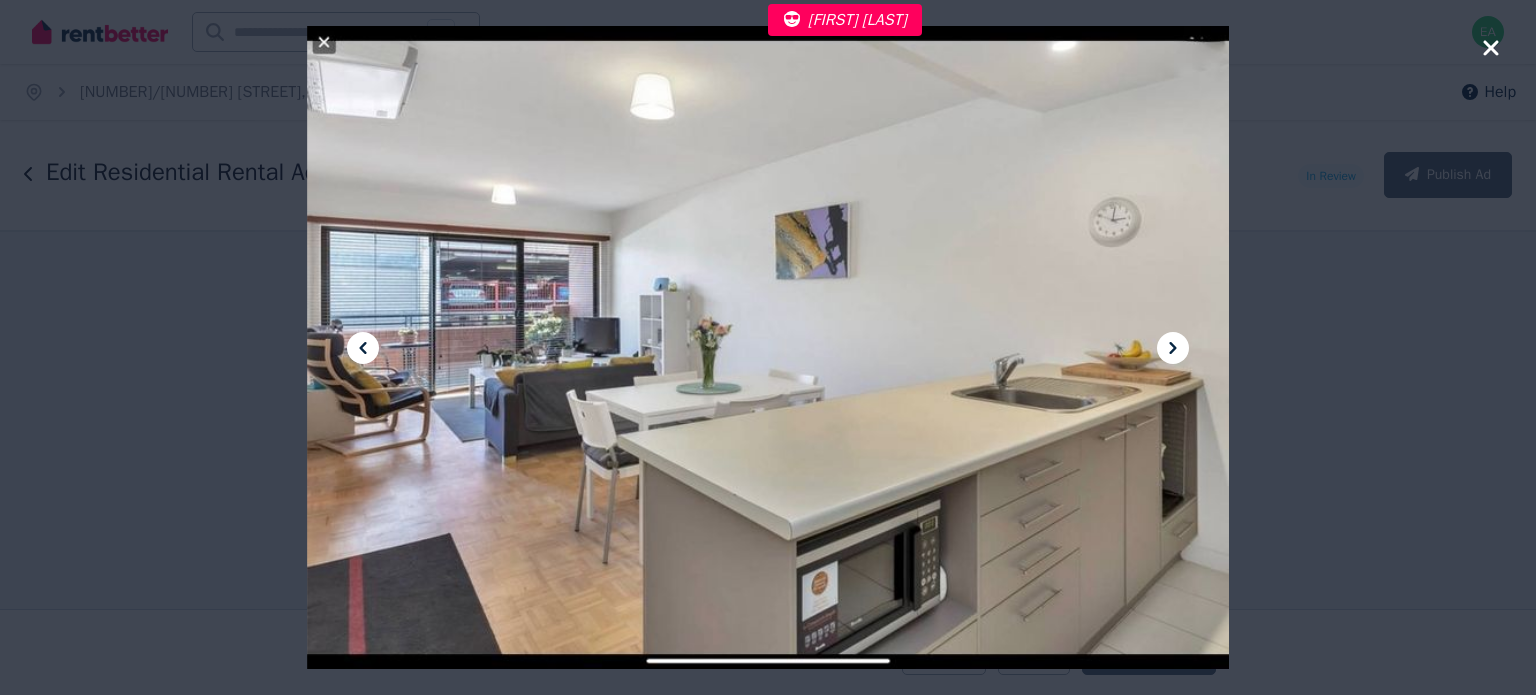 click 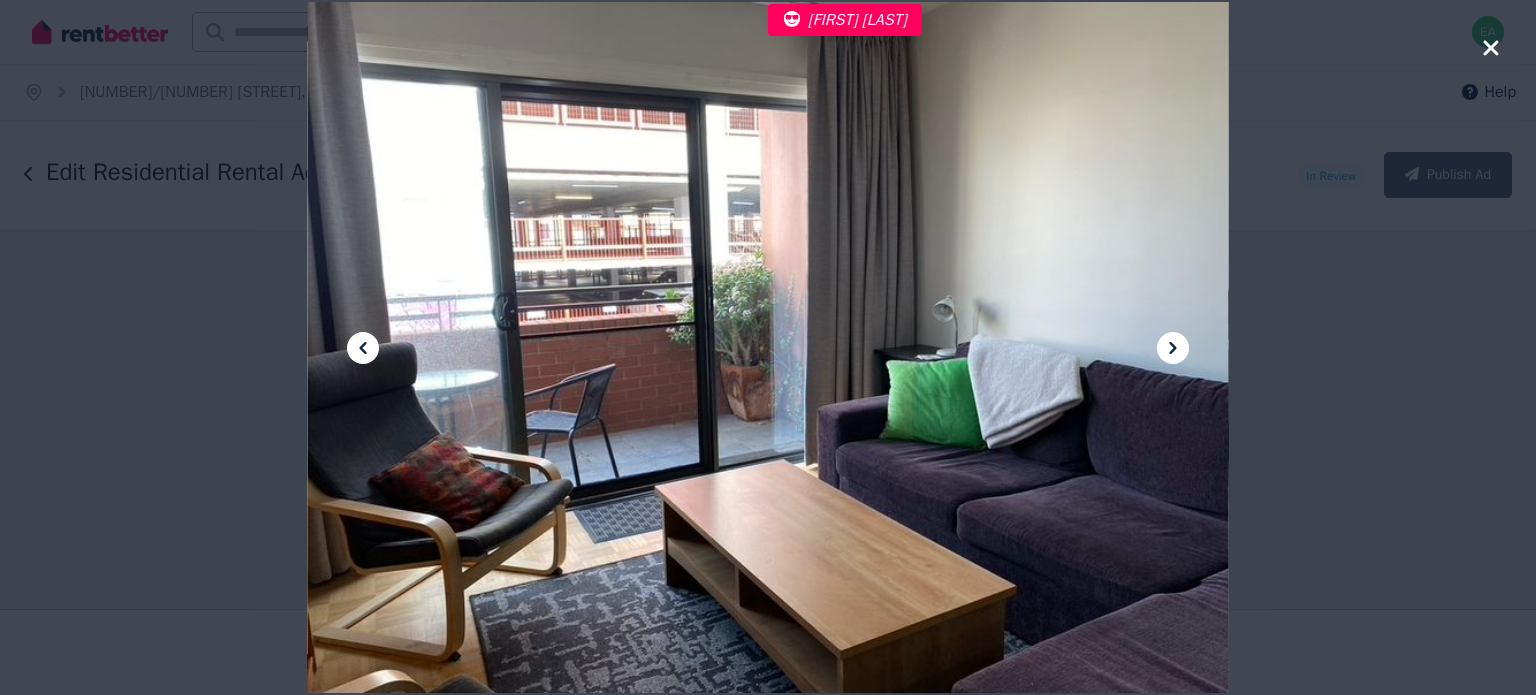 click 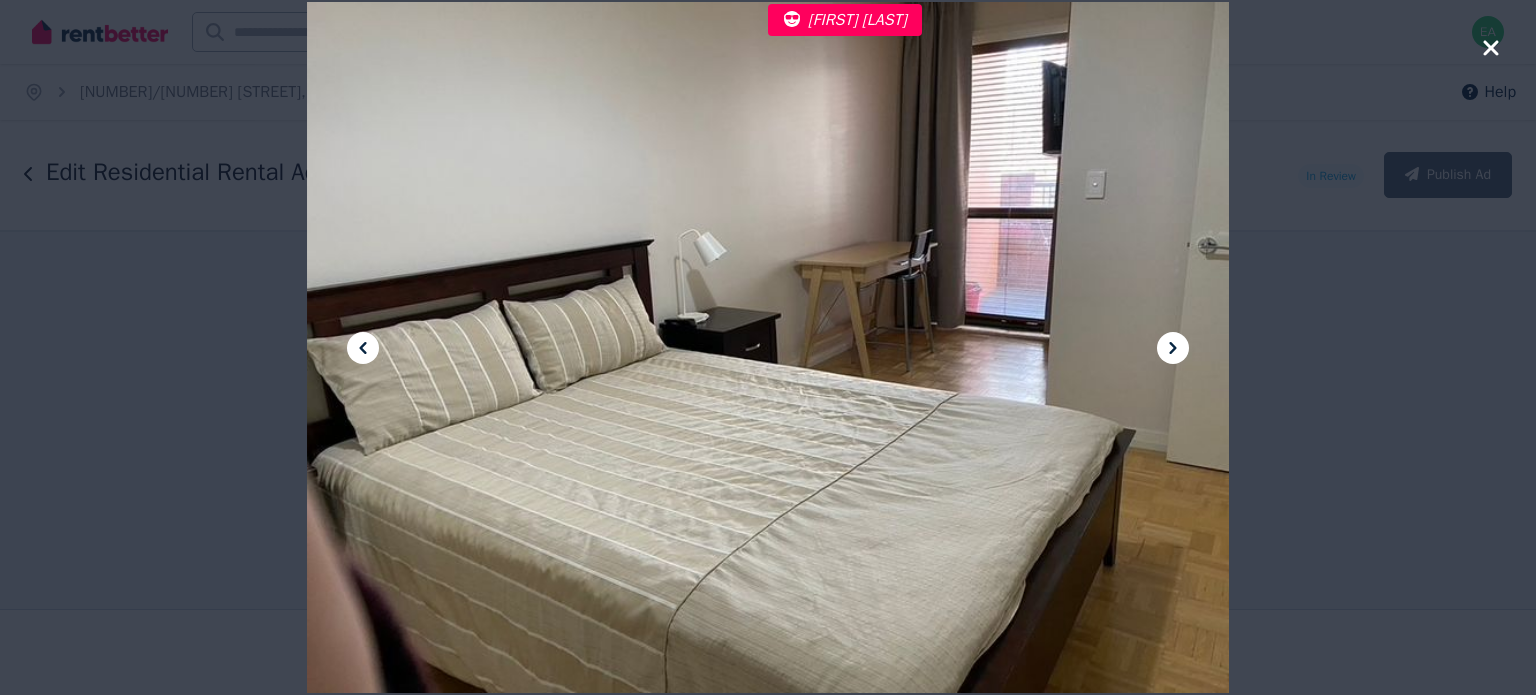 click 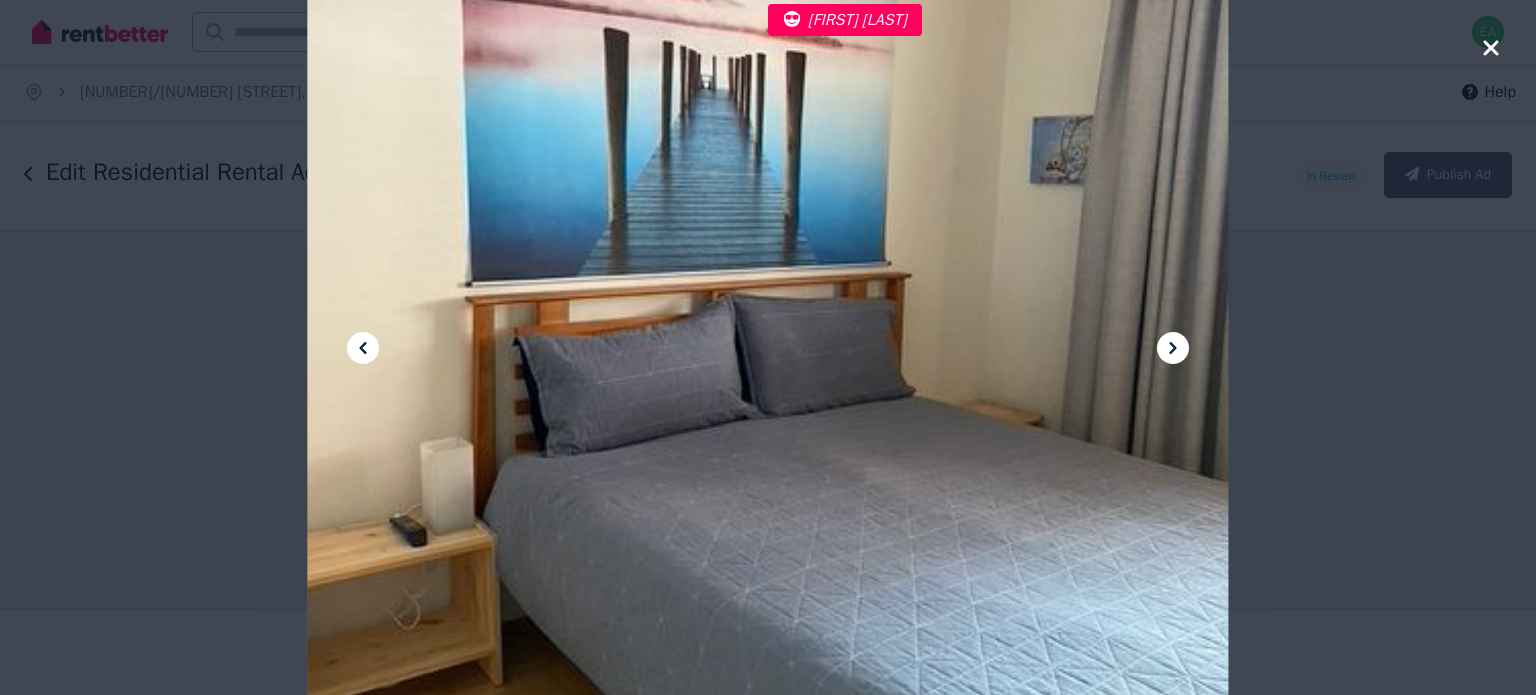 click 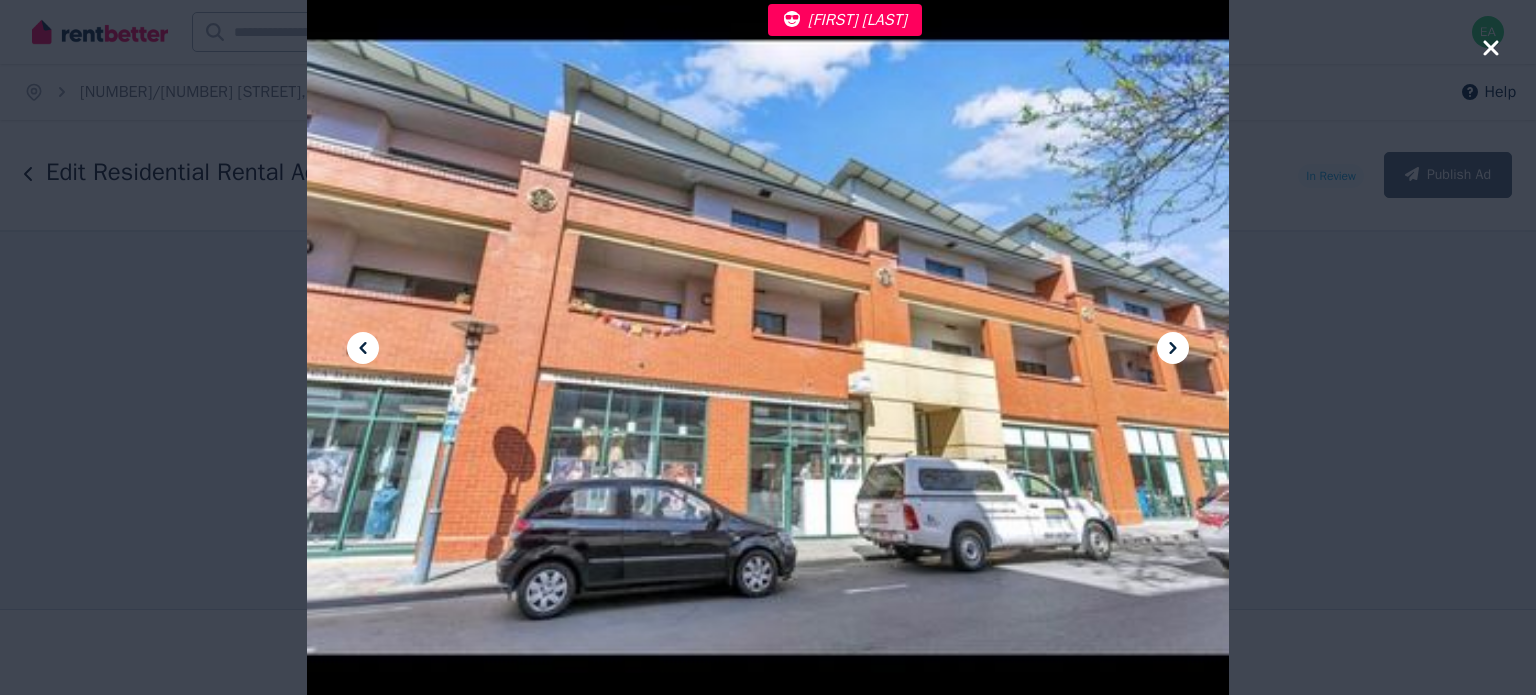click 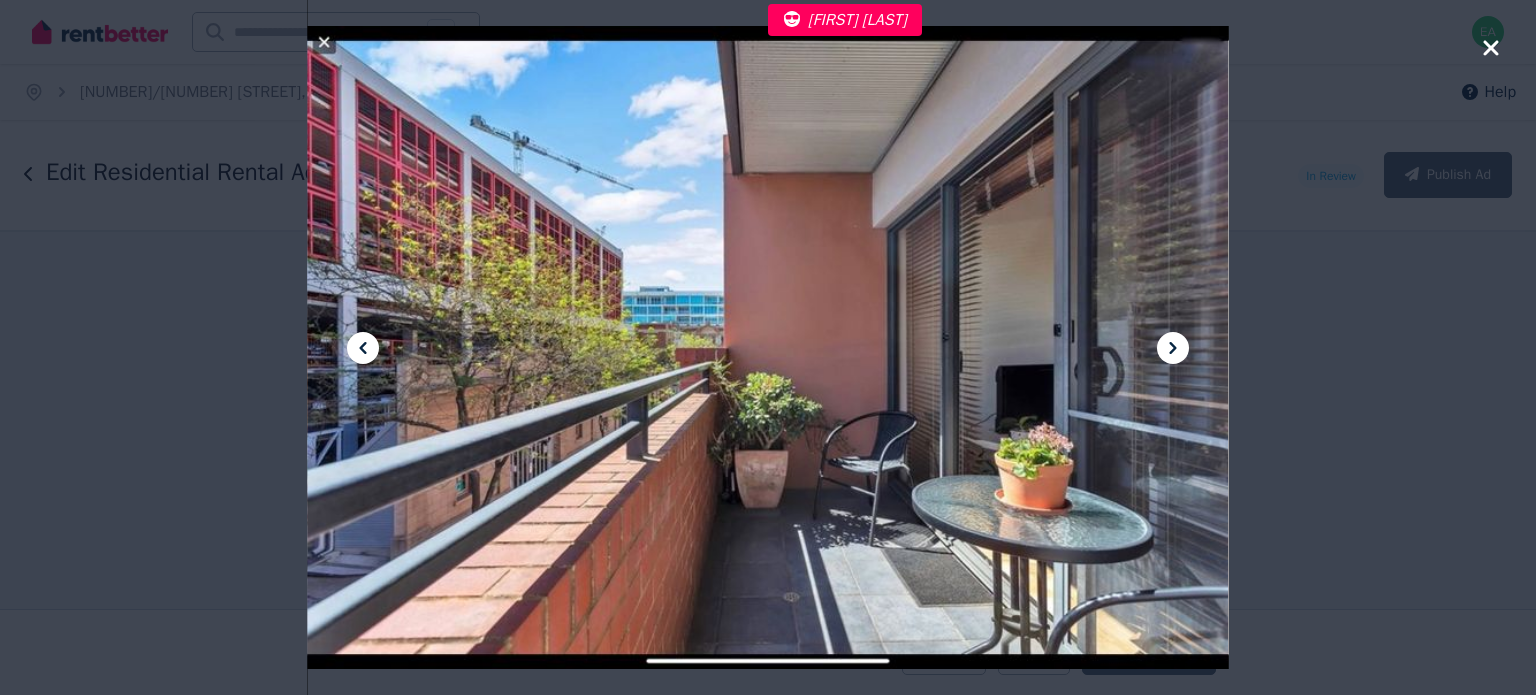 click 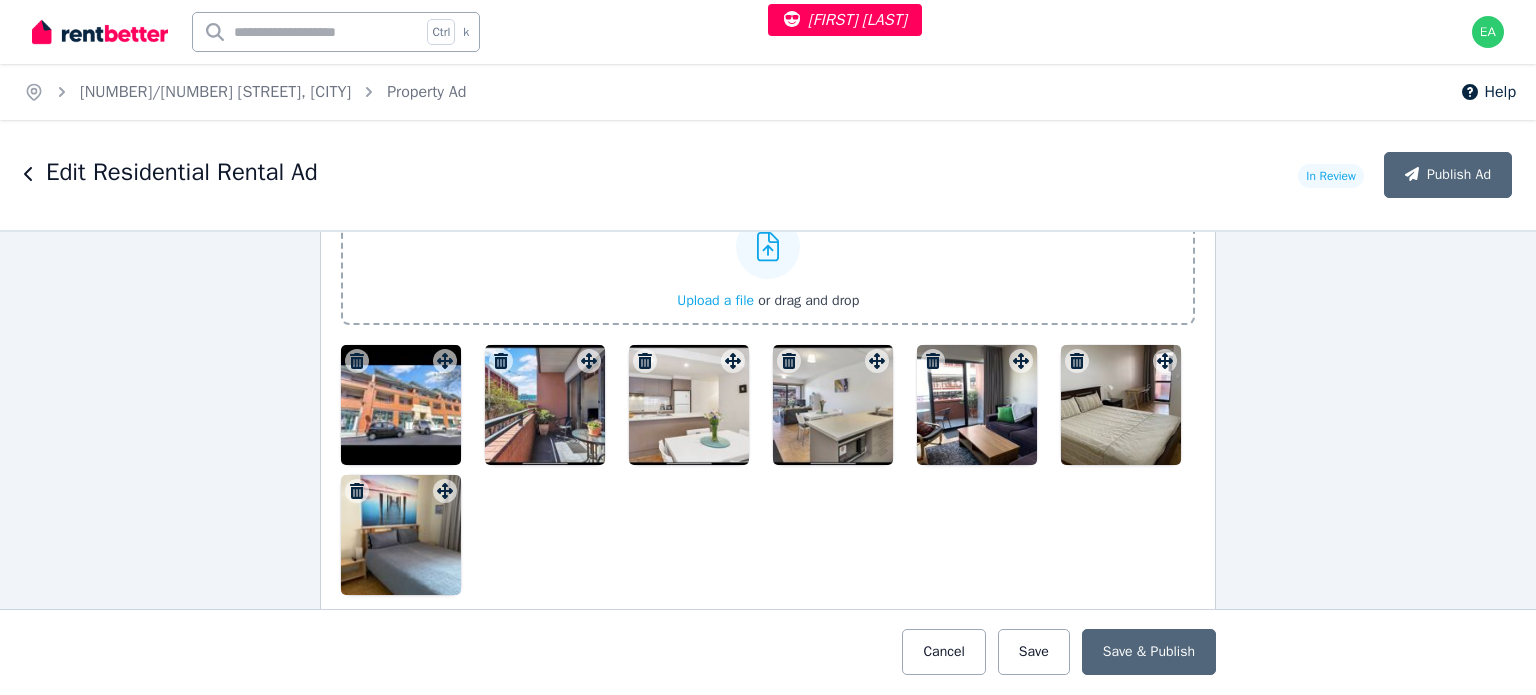 scroll, scrollTop: 3000, scrollLeft: 0, axis: vertical 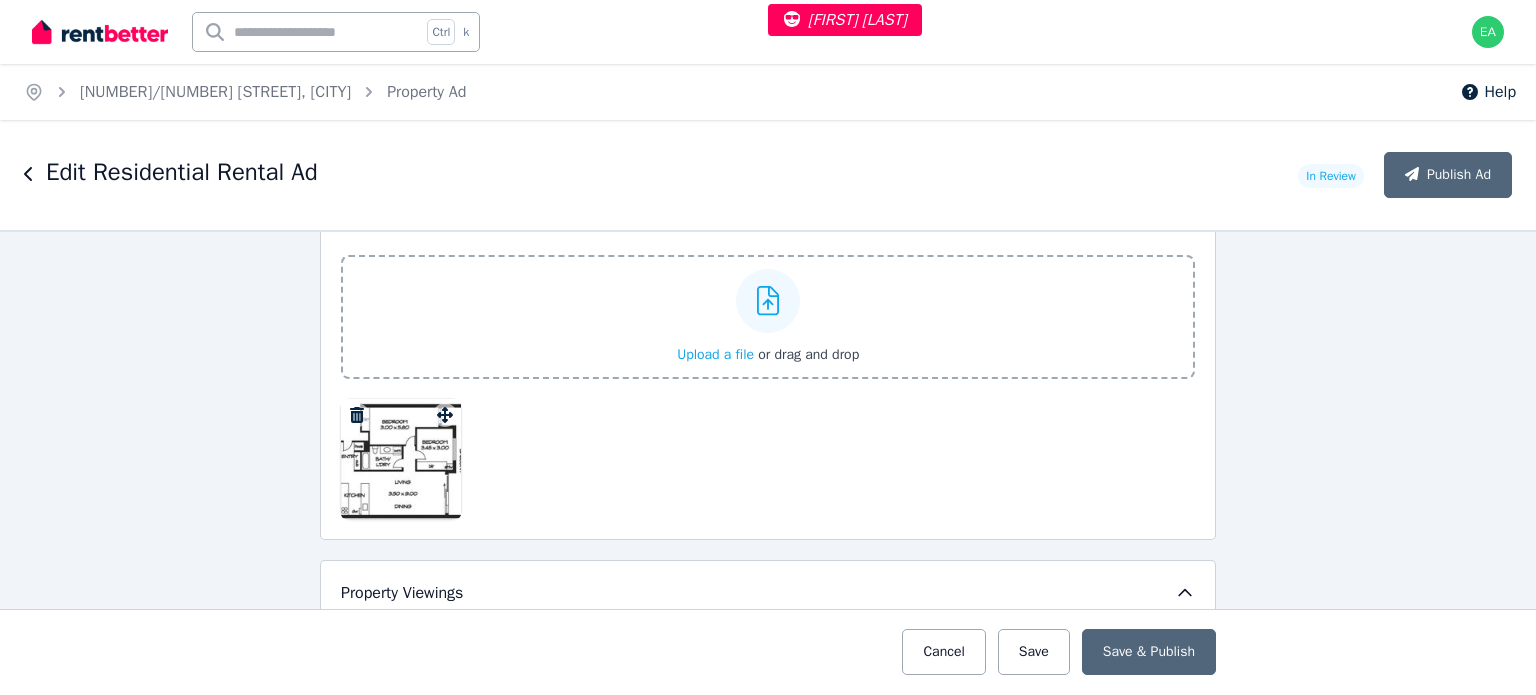 click at bounding box center (401, 459) 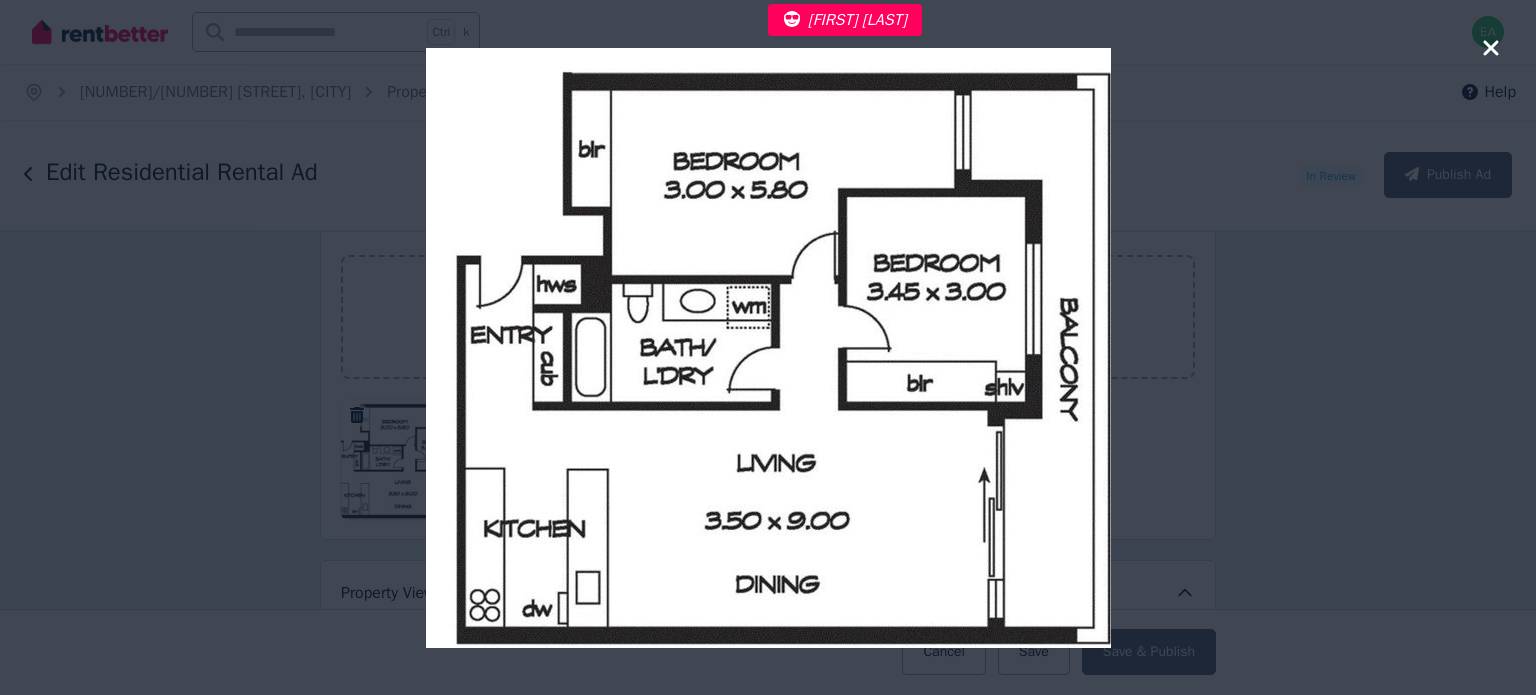 click 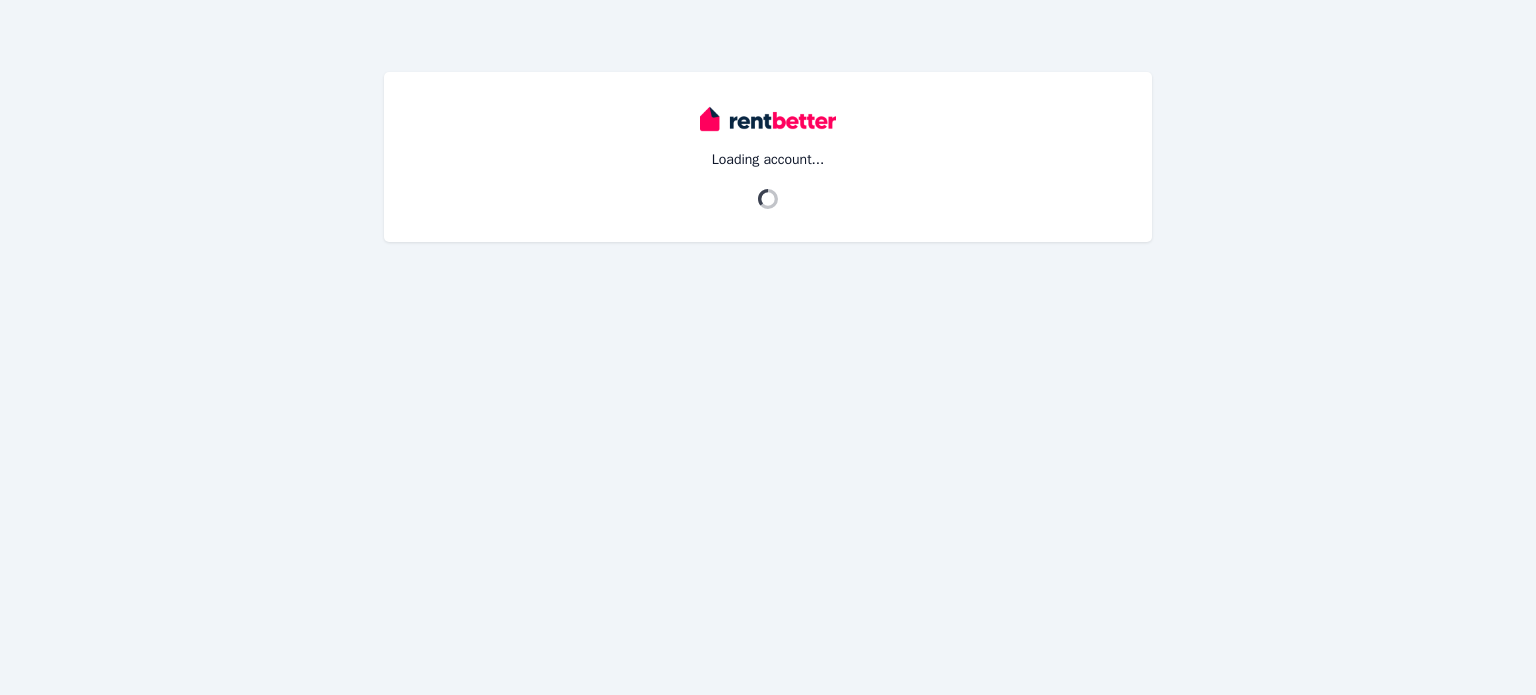 scroll, scrollTop: 0, scrollLeft: 0, axis: both 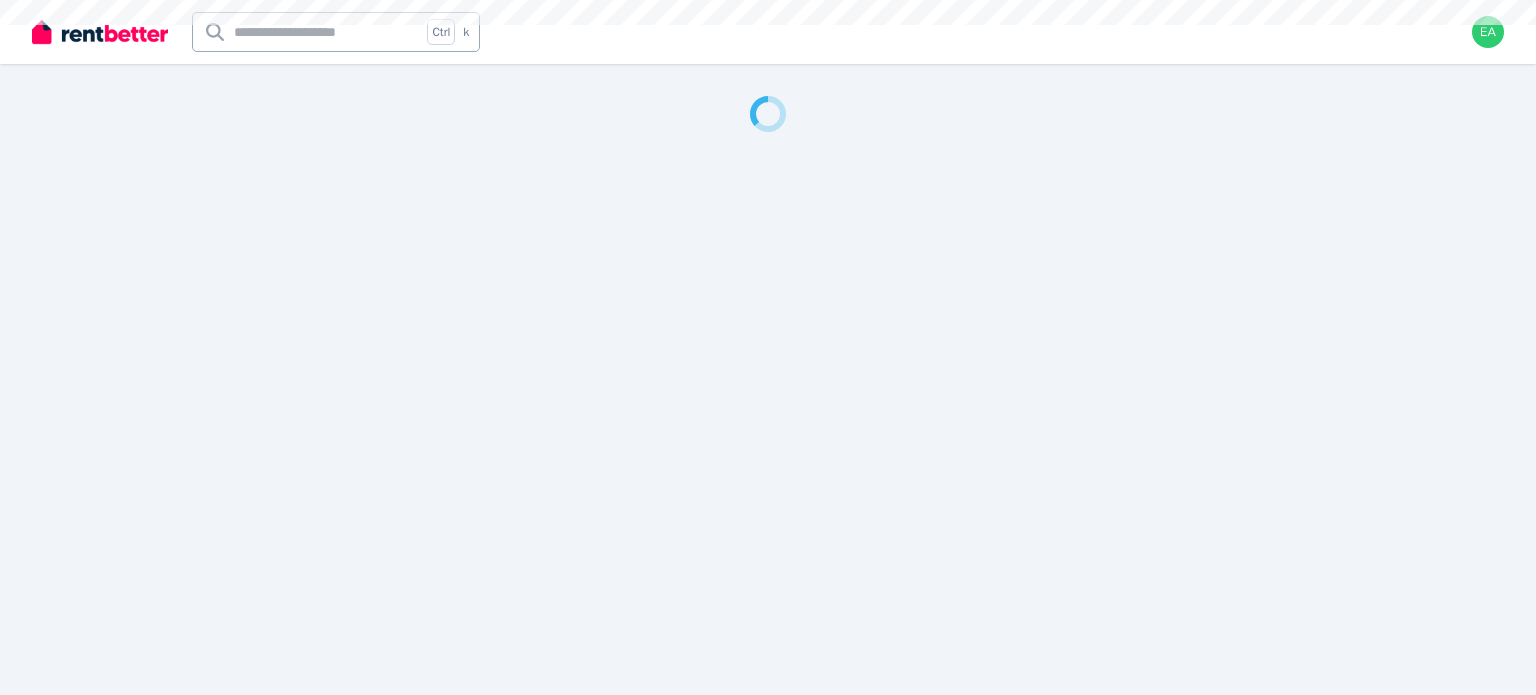 select on "***" 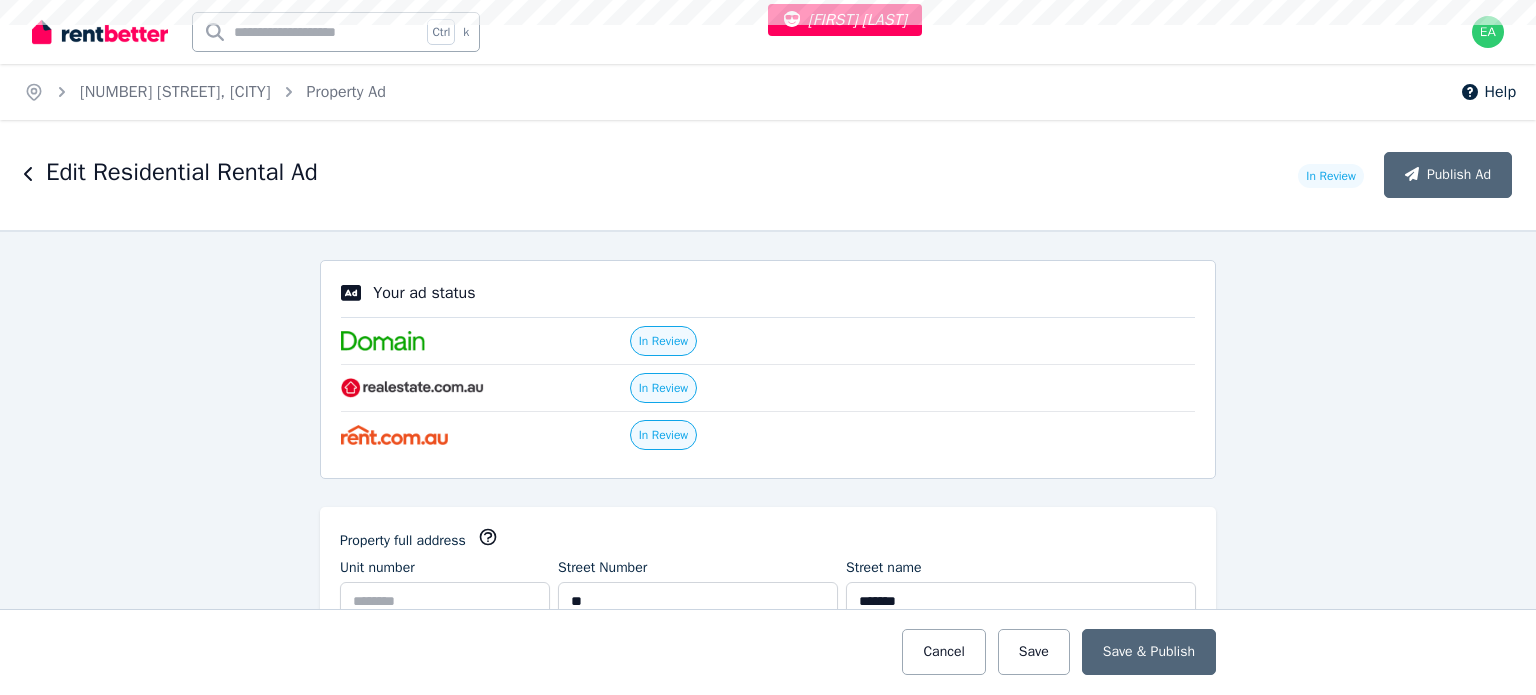 scroll, scrollTop: 0, scrollLeft: 0, axis: both 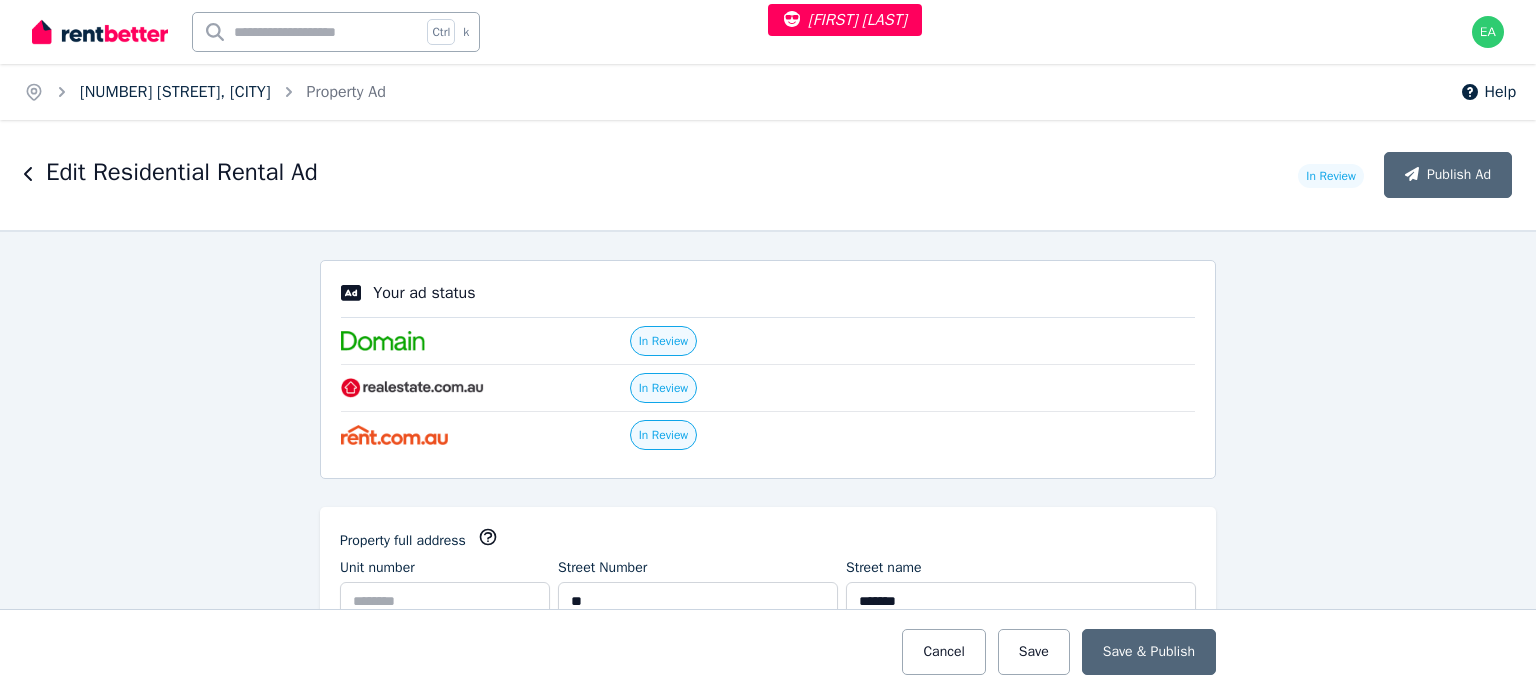 click on "92 Grey St, St Kilda" at bounding box center (175, 92) 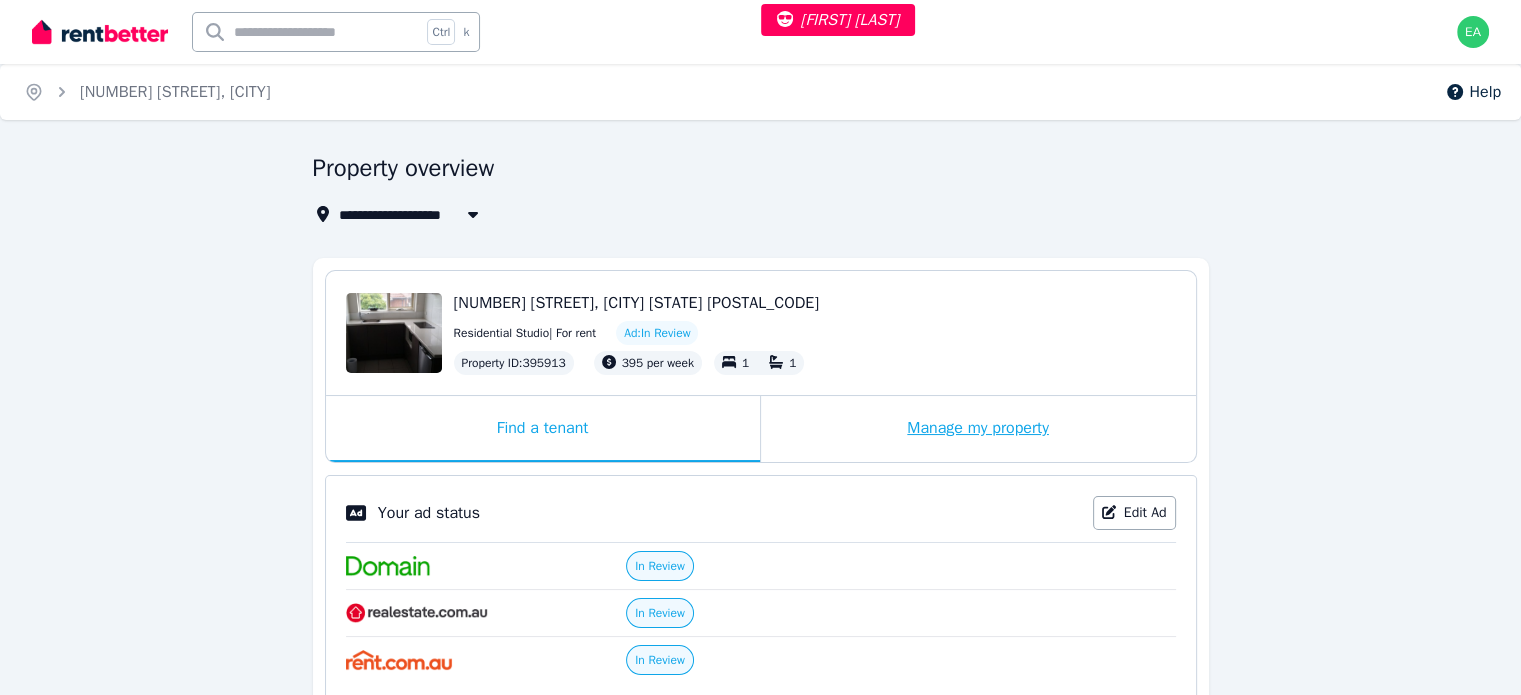 click on "Manage my property" at bounding box center (978, 429) 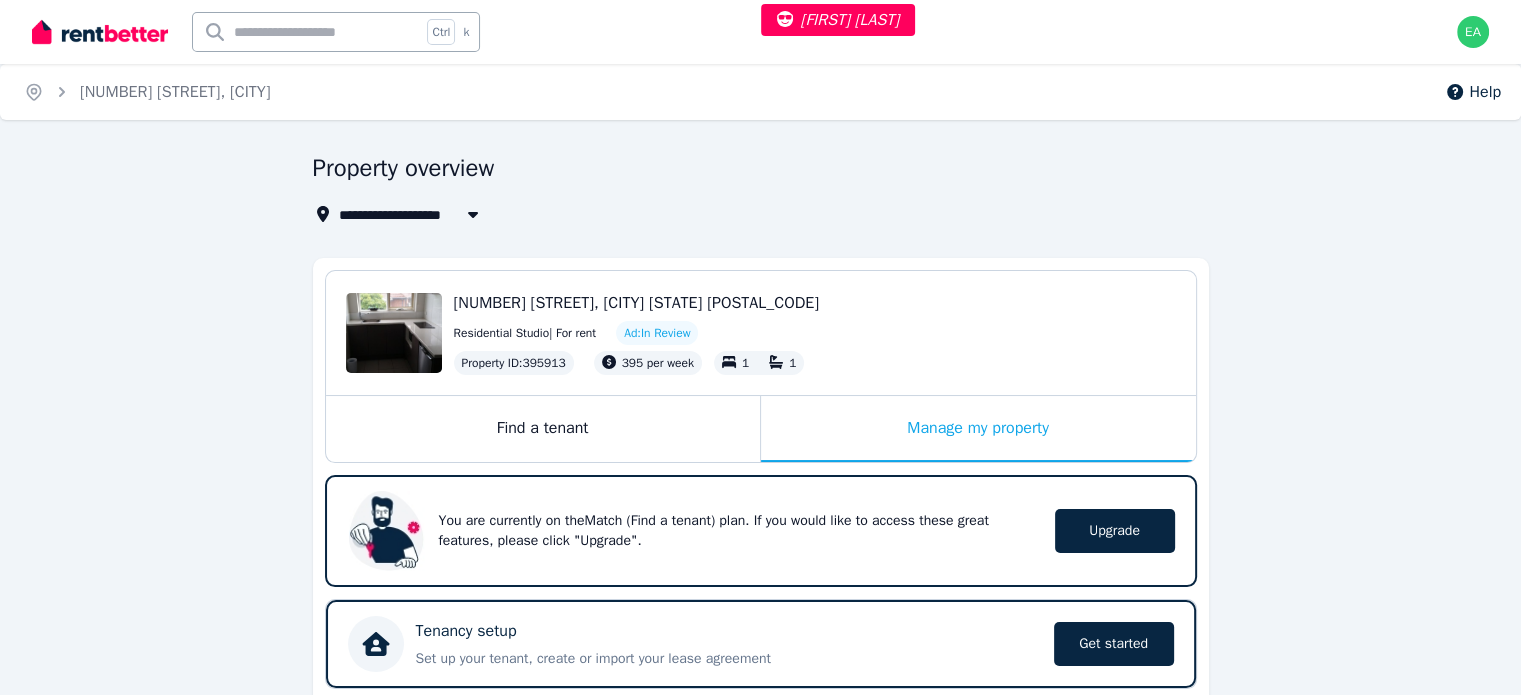 scroll, scrollTop: 500, scrollLeft: 0, axis: vertical 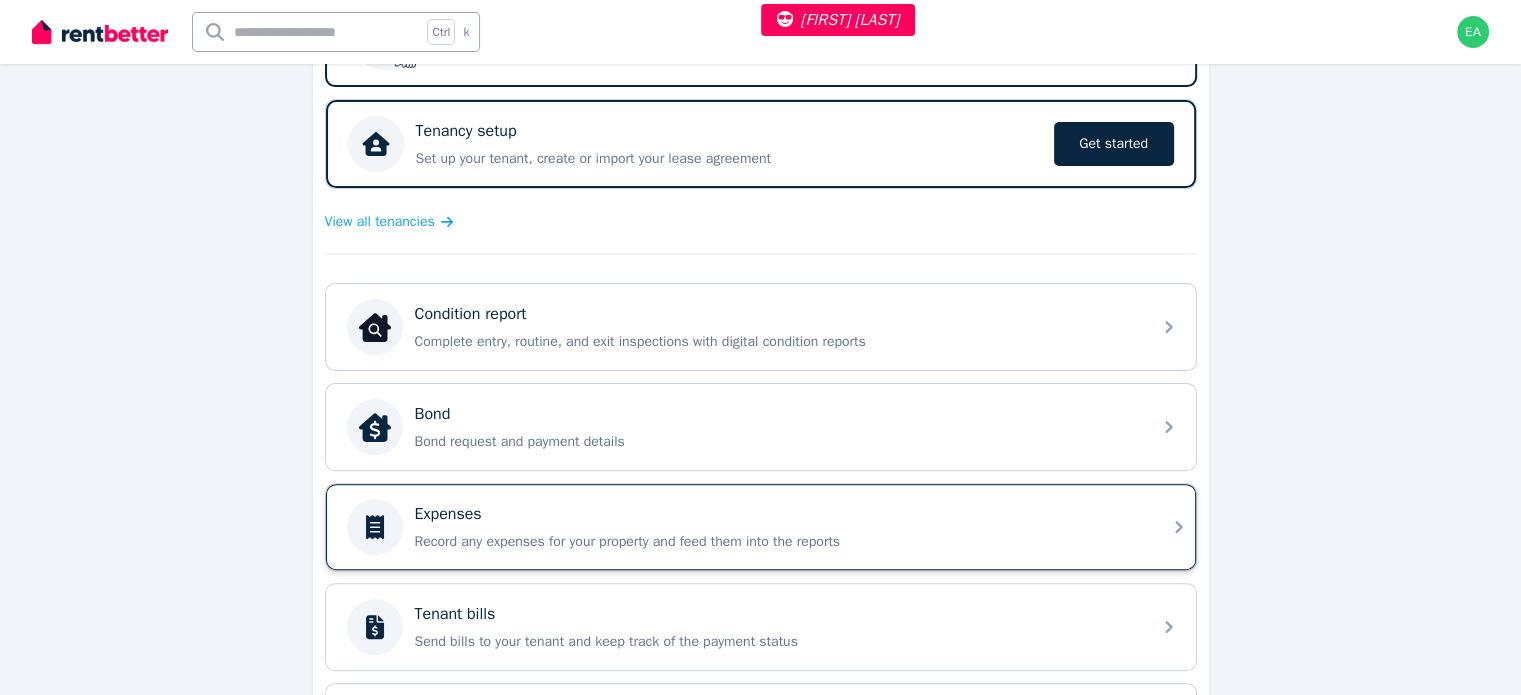click on "Expenses" at bounding box center [777, 514] 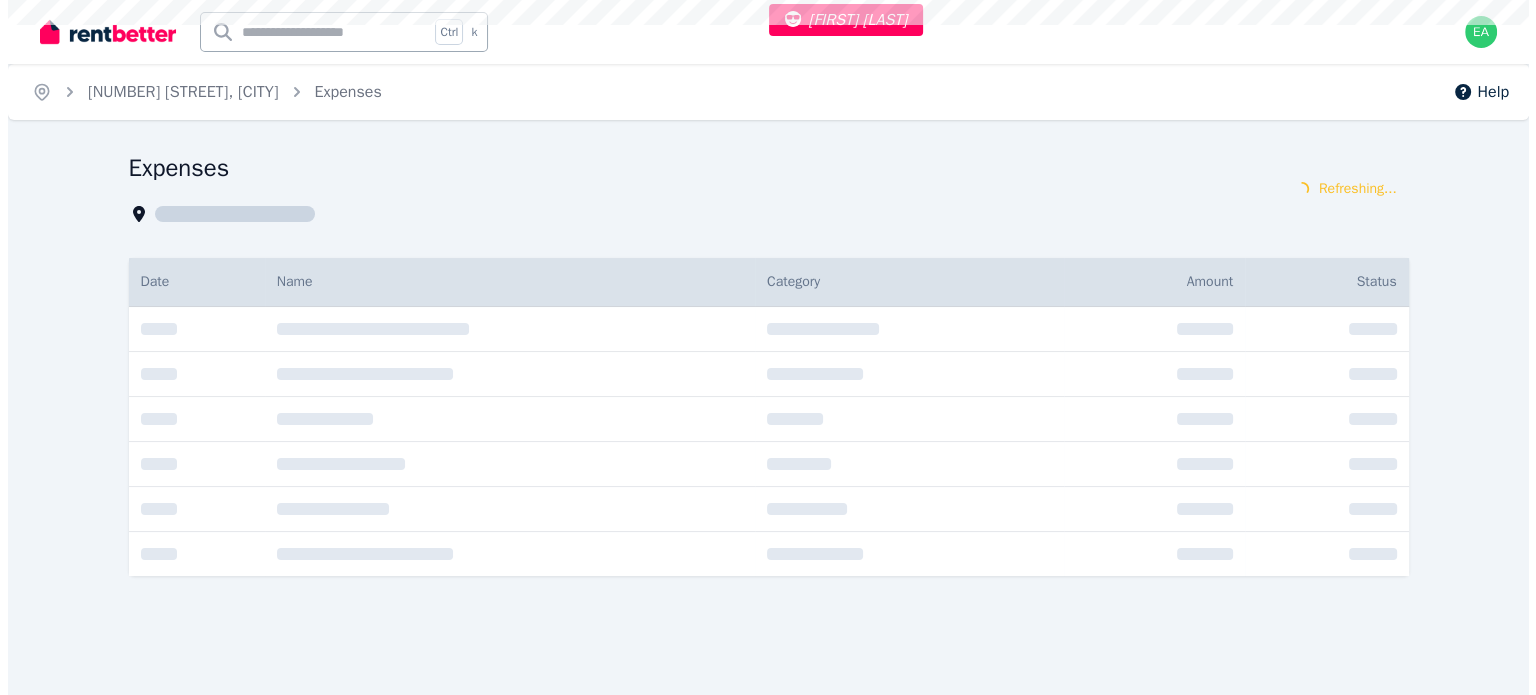 scroll, scrollTop: 0, scrollLeft: 0, axis: both 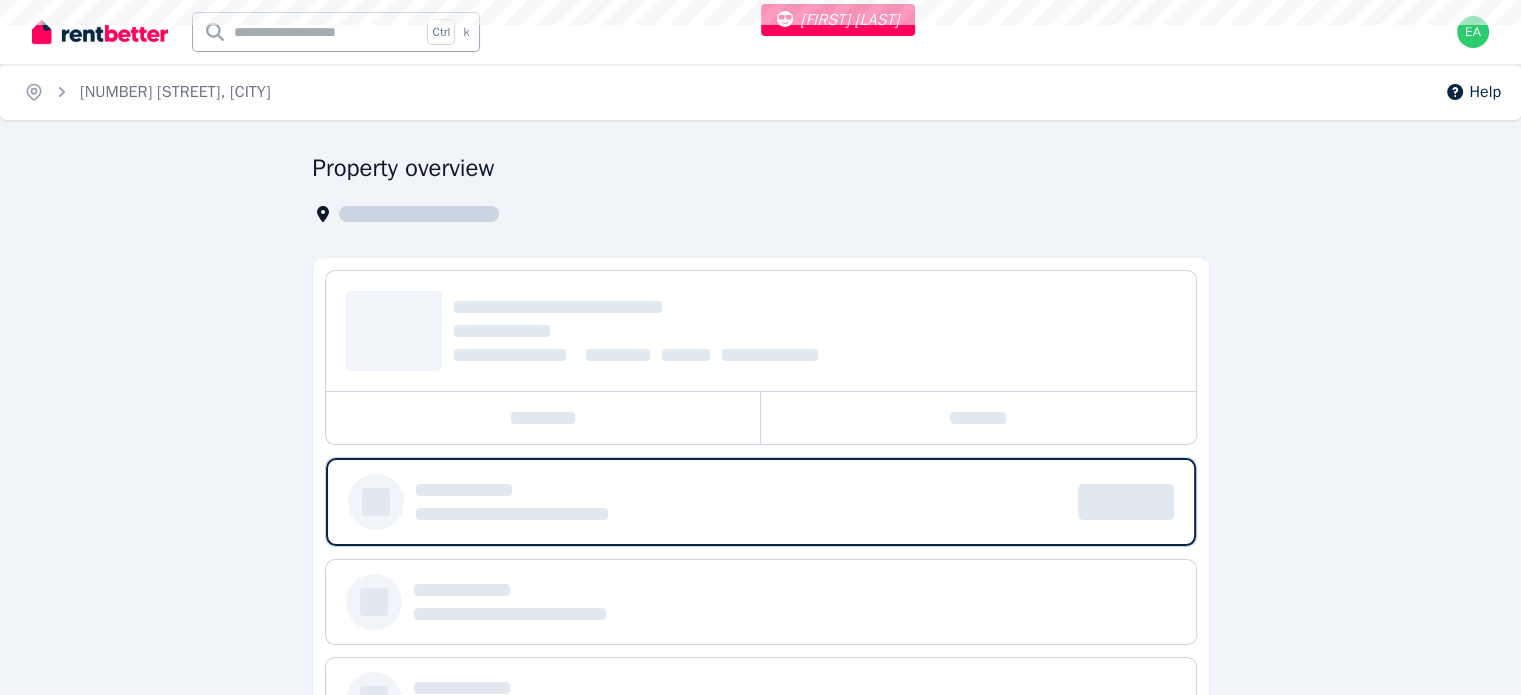 select on "***" 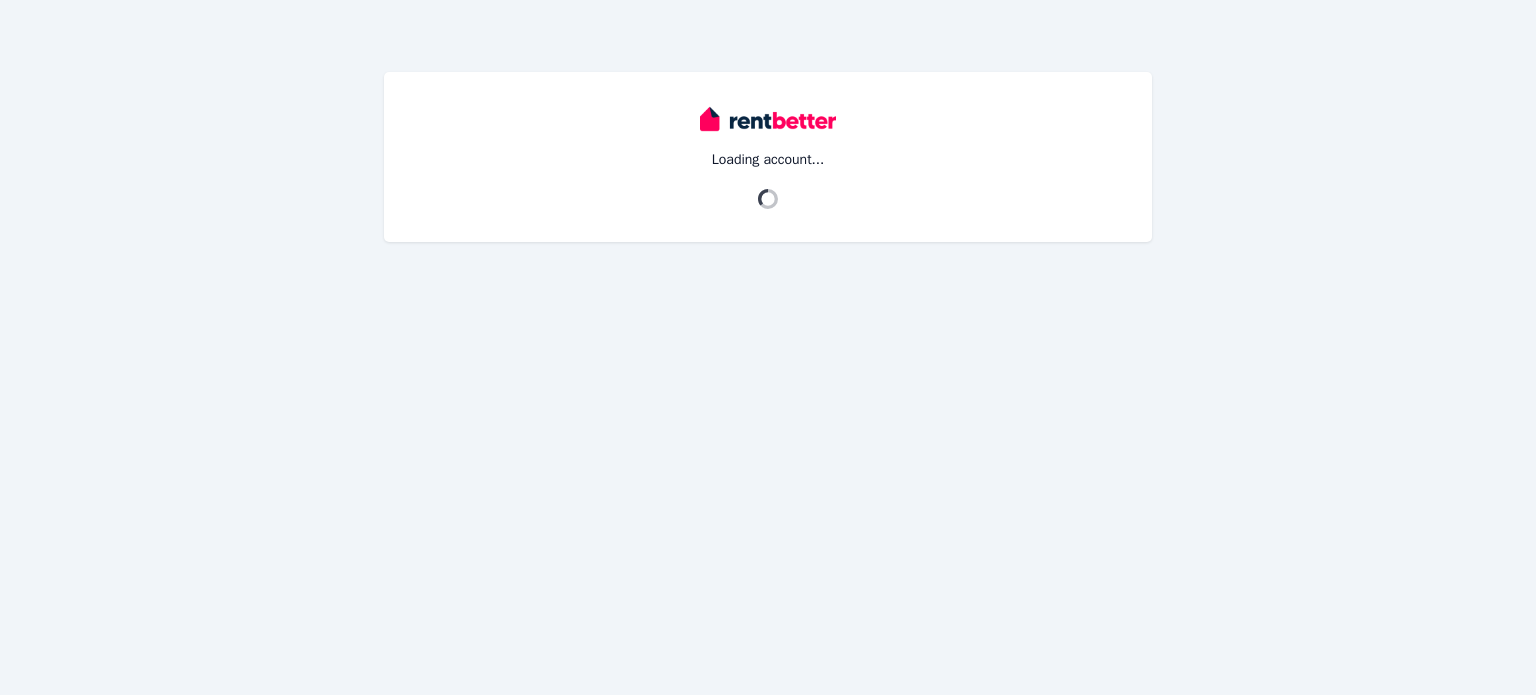 scroll, scrollTop: 0, scrollLeft: 0, axis: both 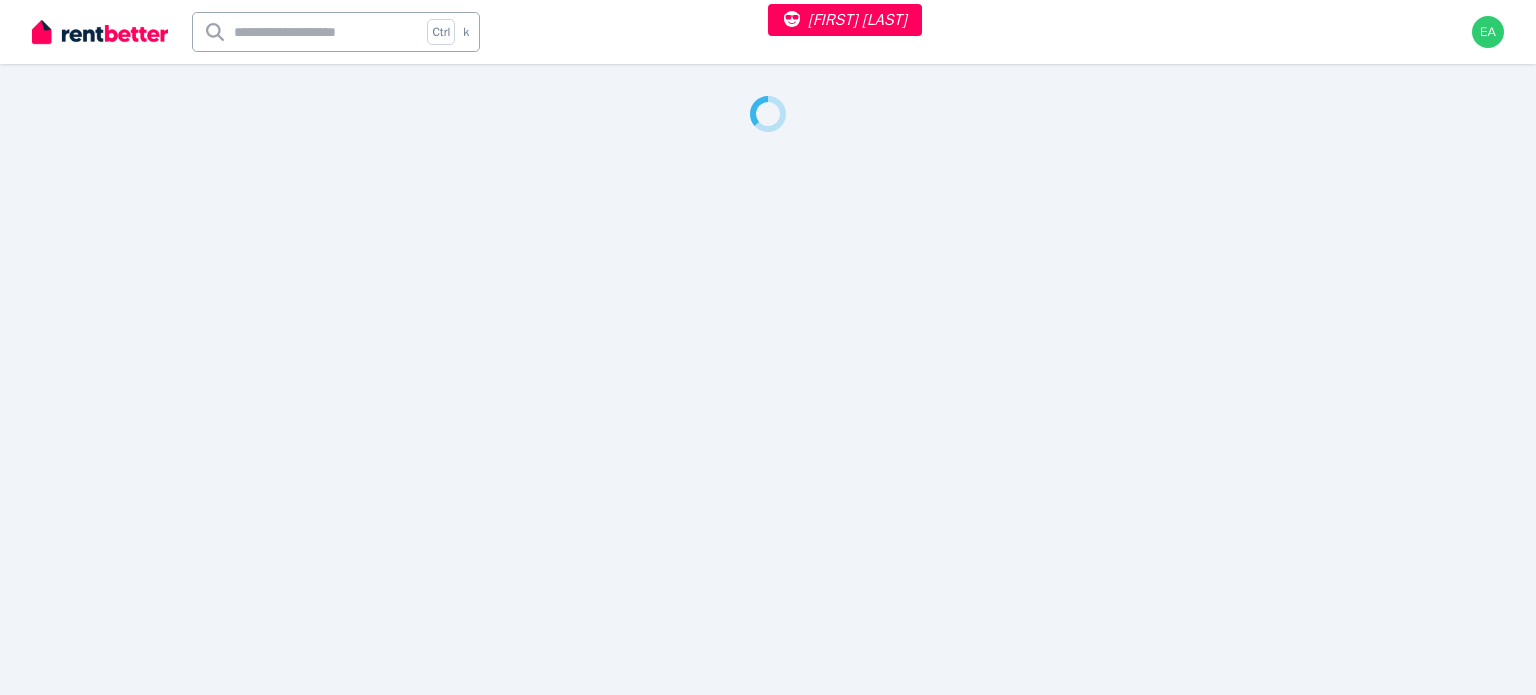 select on "***" 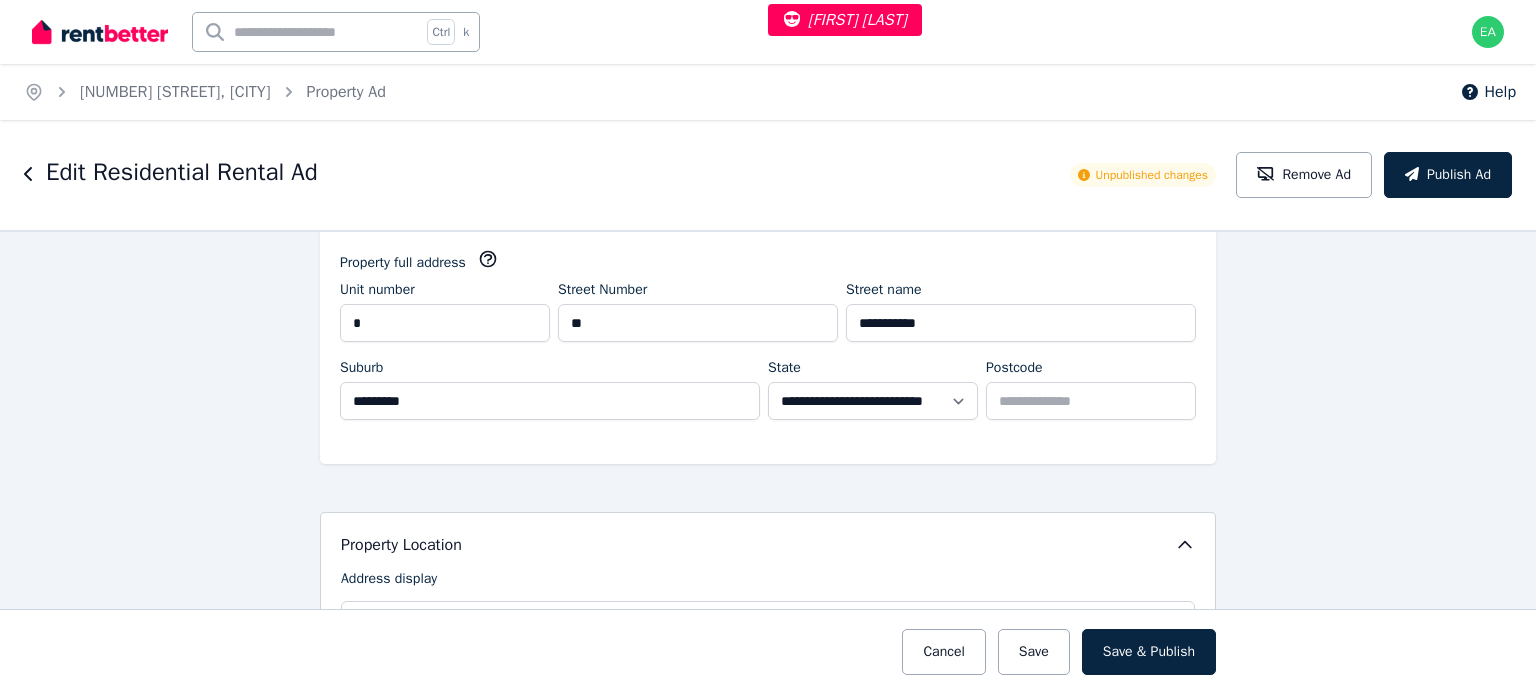 scroll, scrollTop: 0, scrollLeft: 0, axis: both 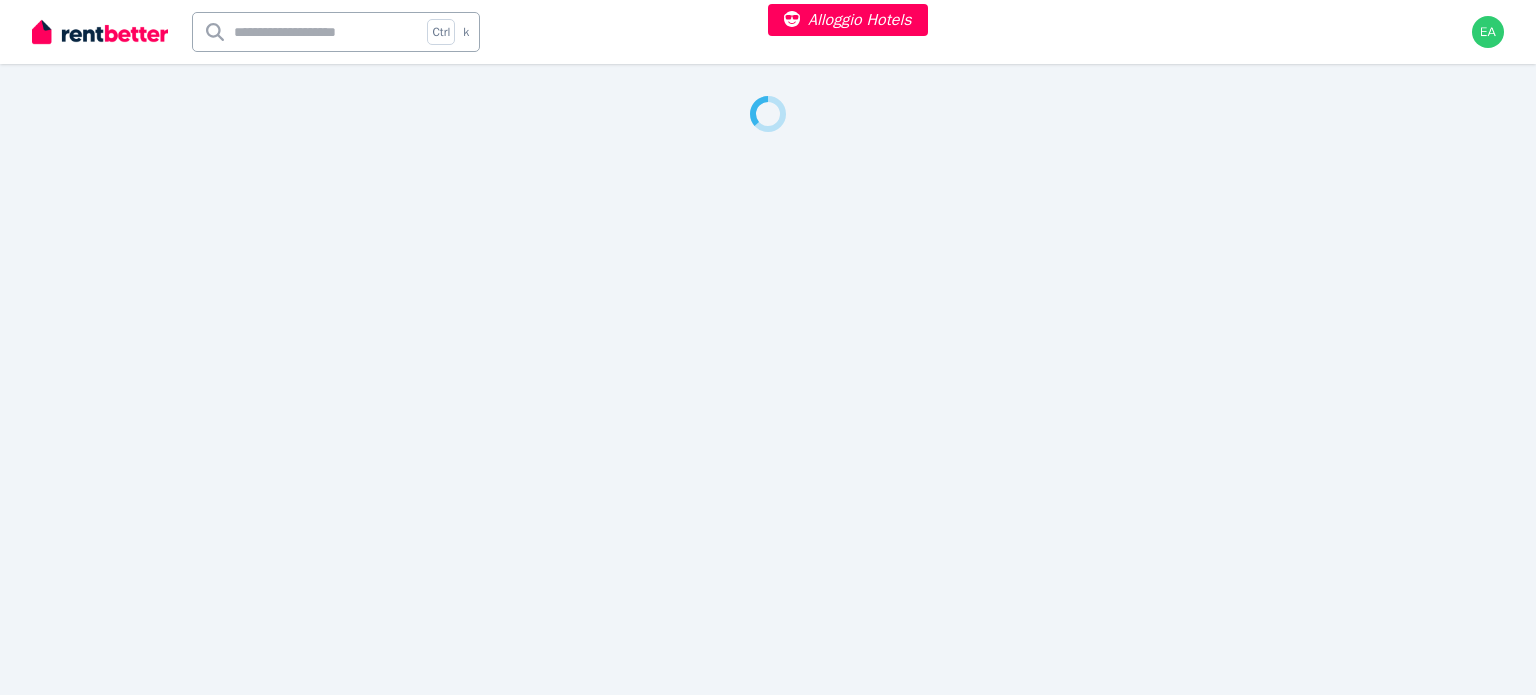 select on "***" 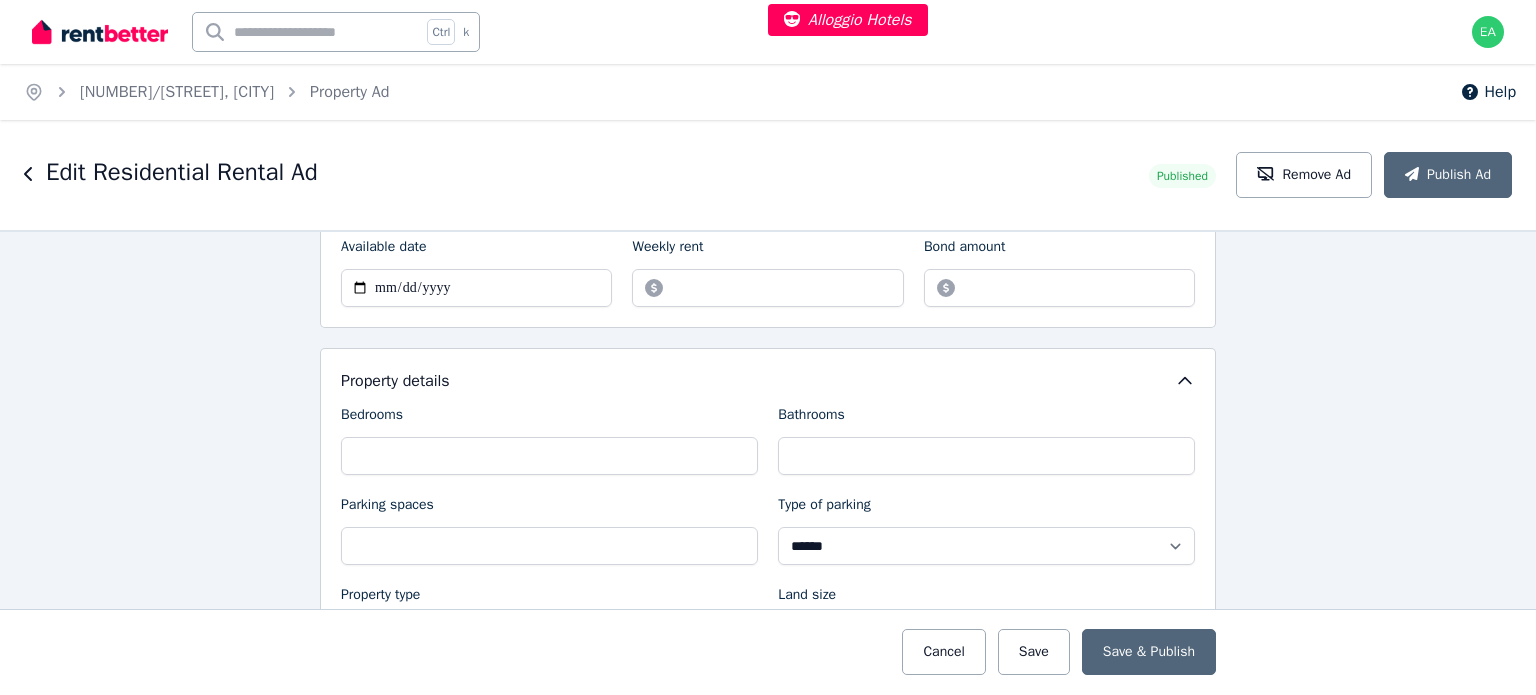 scroll, scrollTop: 400, scrollLeft: 0, axis: vertical 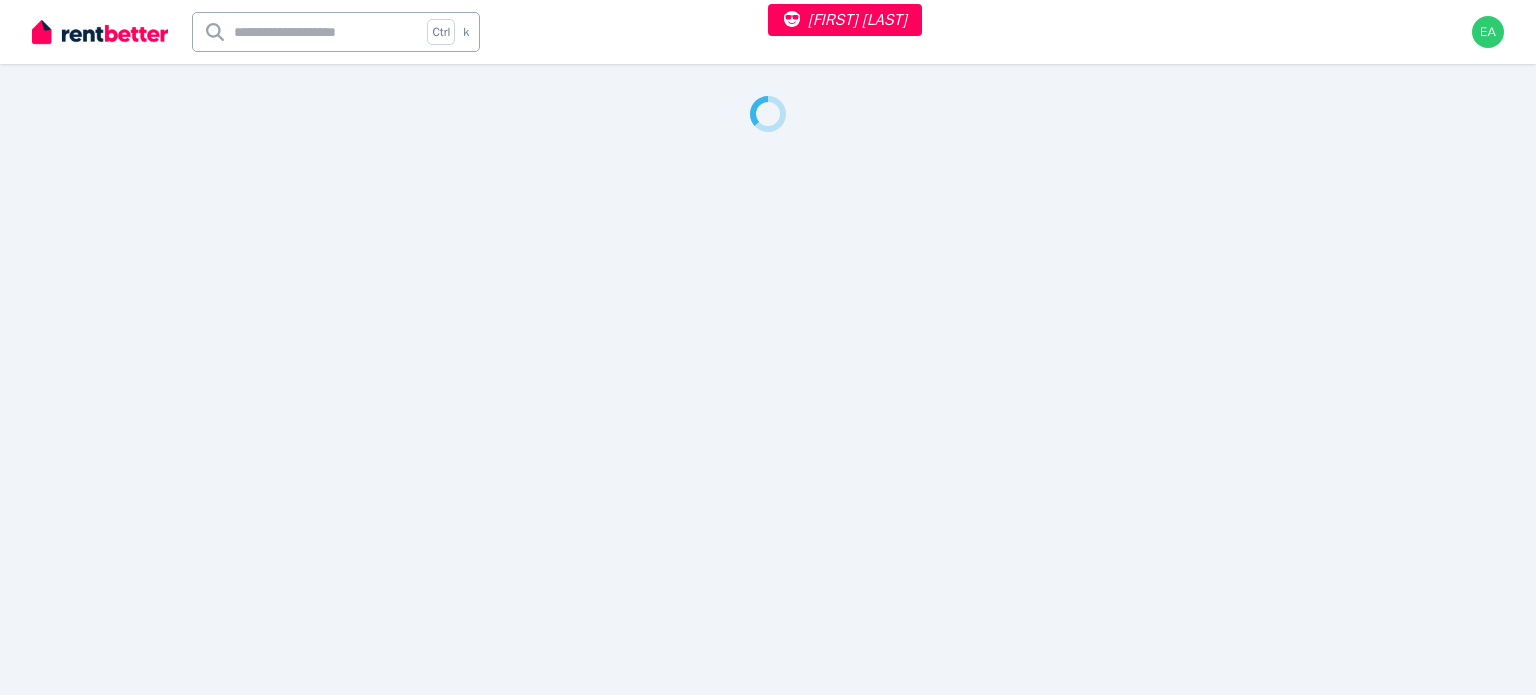 select on "***" 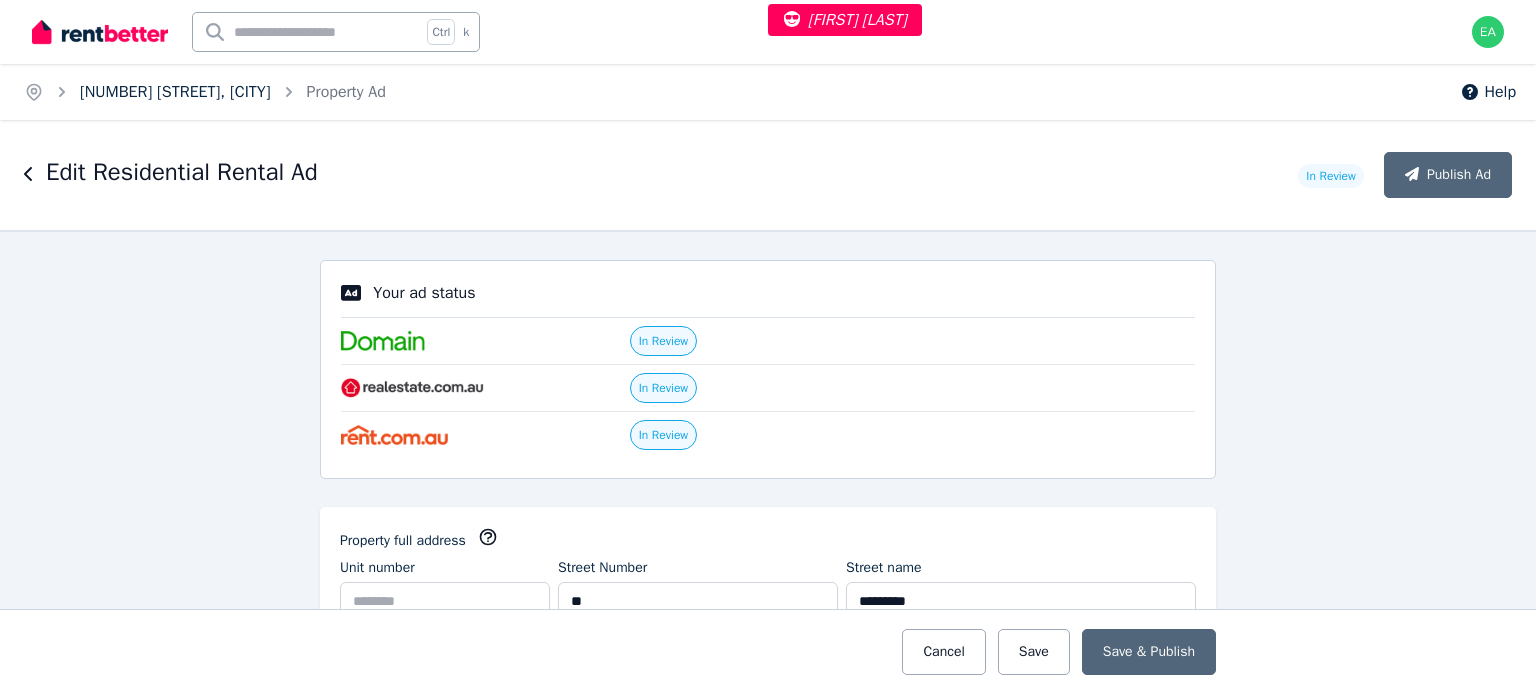 click on "[NUMBER] [STREET], [CITY]" at bounding box center (175, 92) 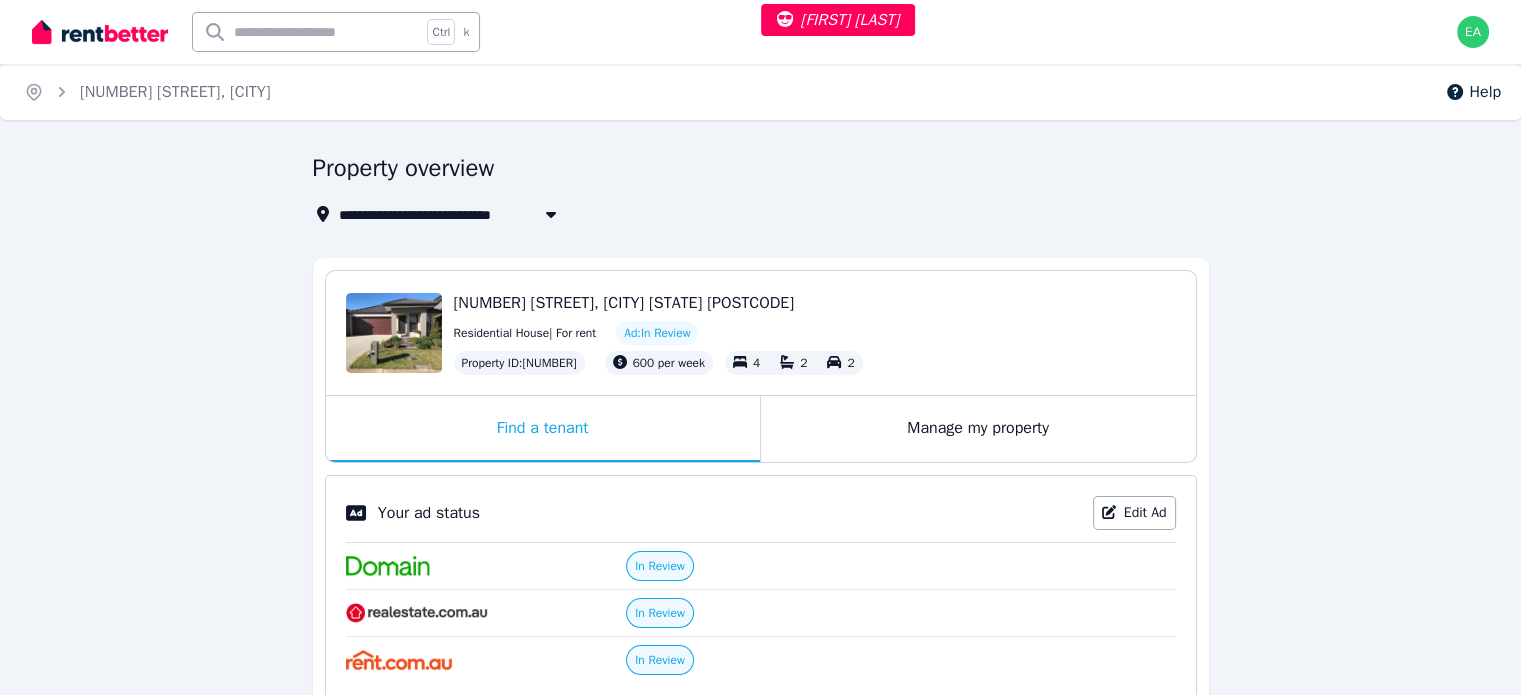 click on "Manage my property" at bounding box center [978, 429] 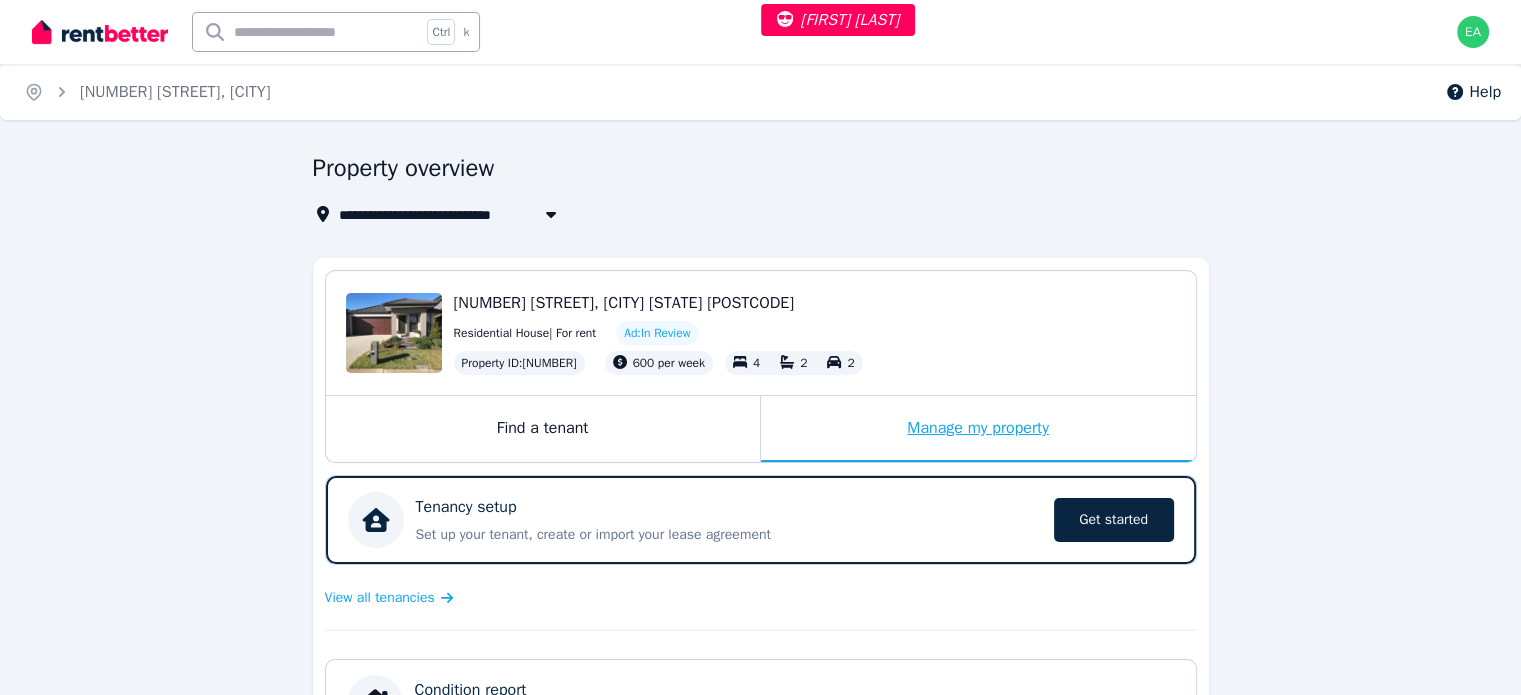 scroll, scrollTop: 300, scrollLeft: 0, axis: vertical 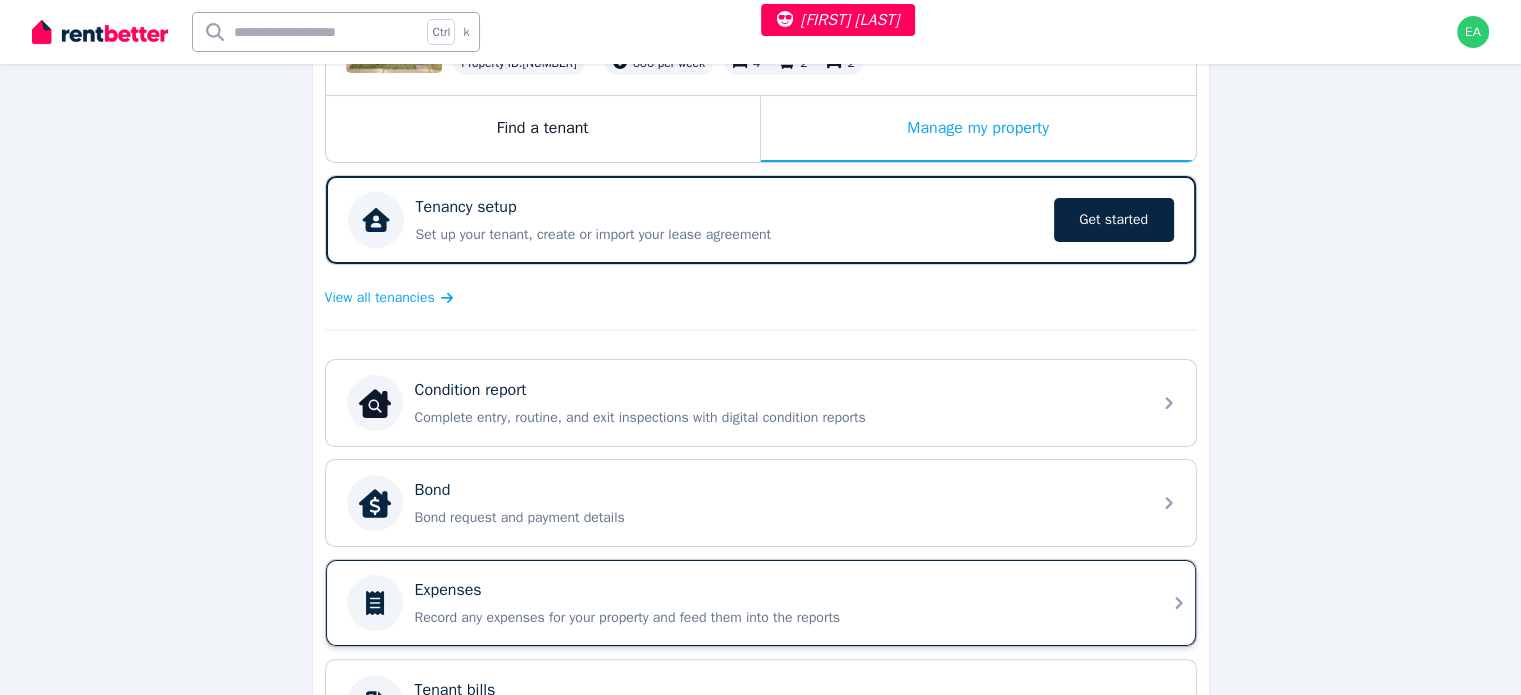 click on "Expenses" at bounding box center (777, 590) 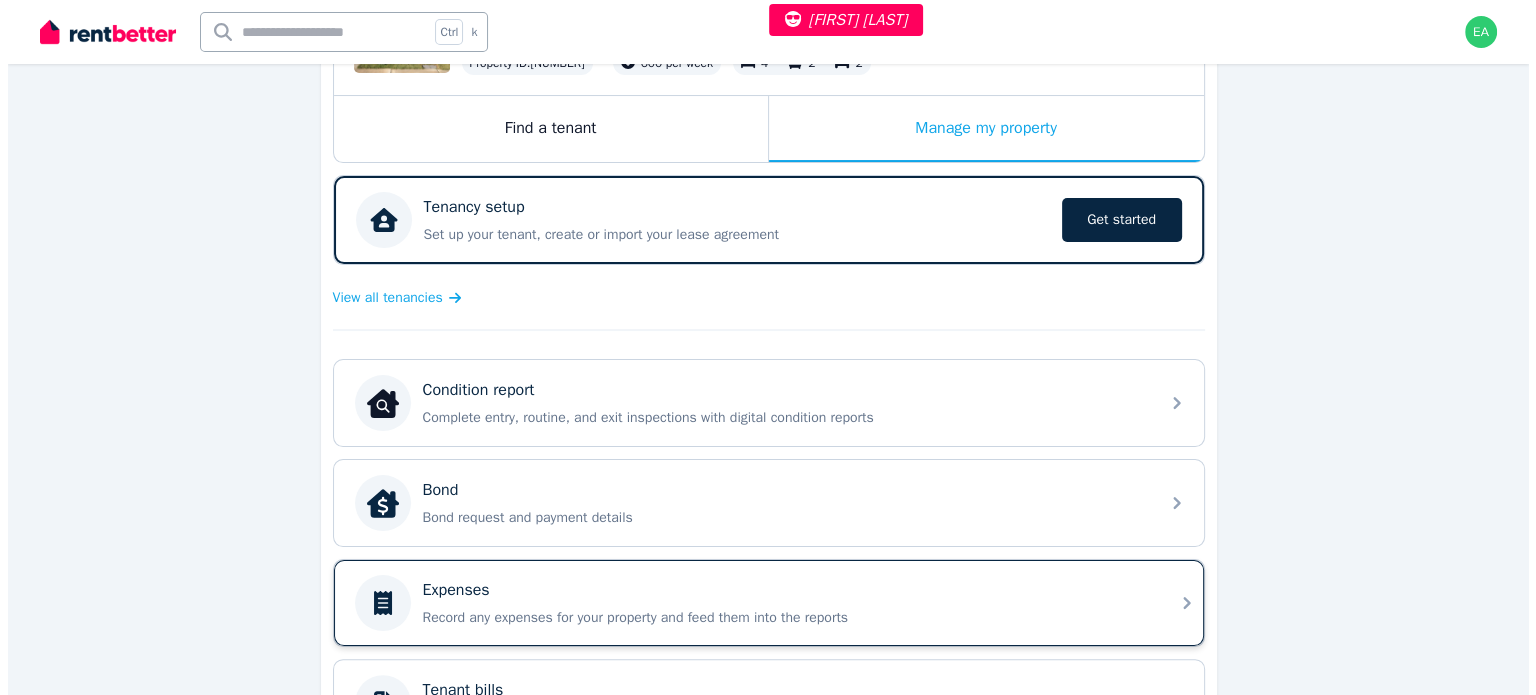 scroll, scrollTop: 0, scrollLeft: 0, axis: both 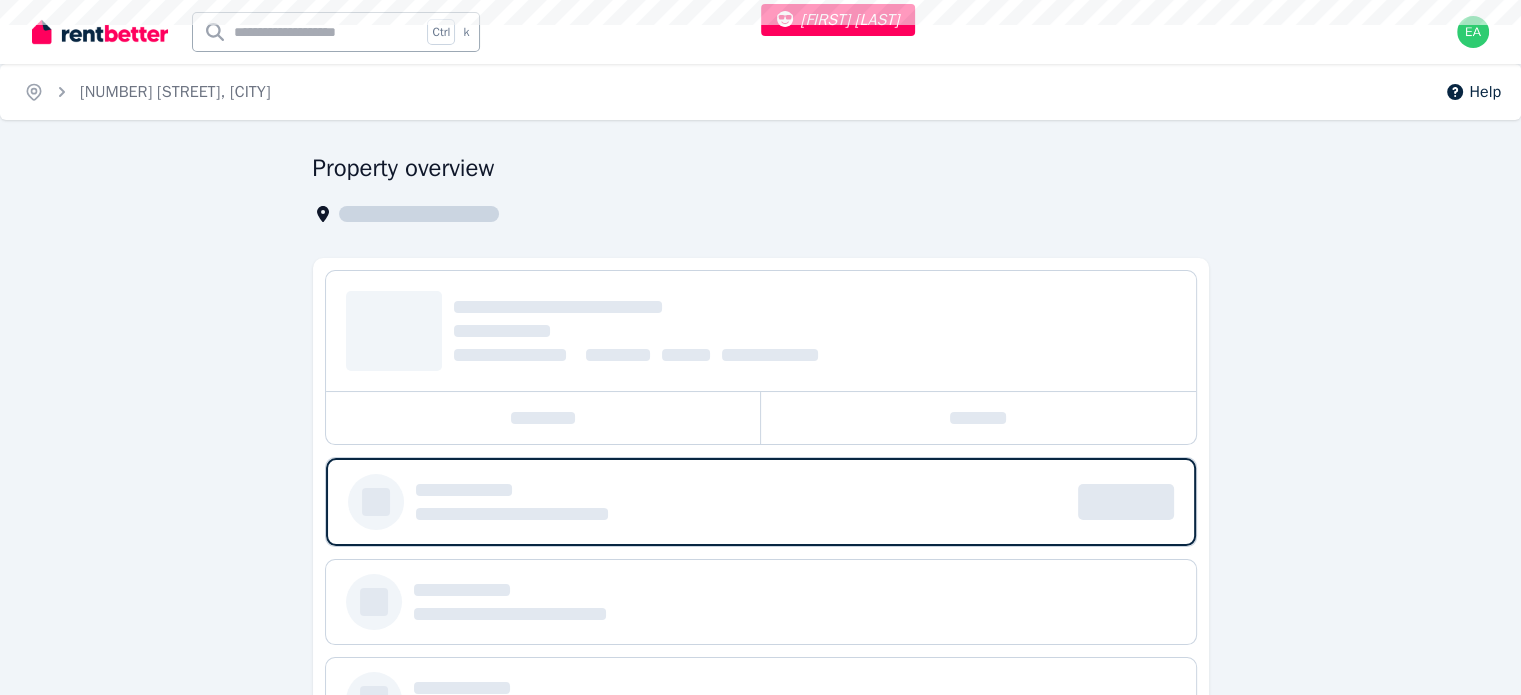 select on "***" 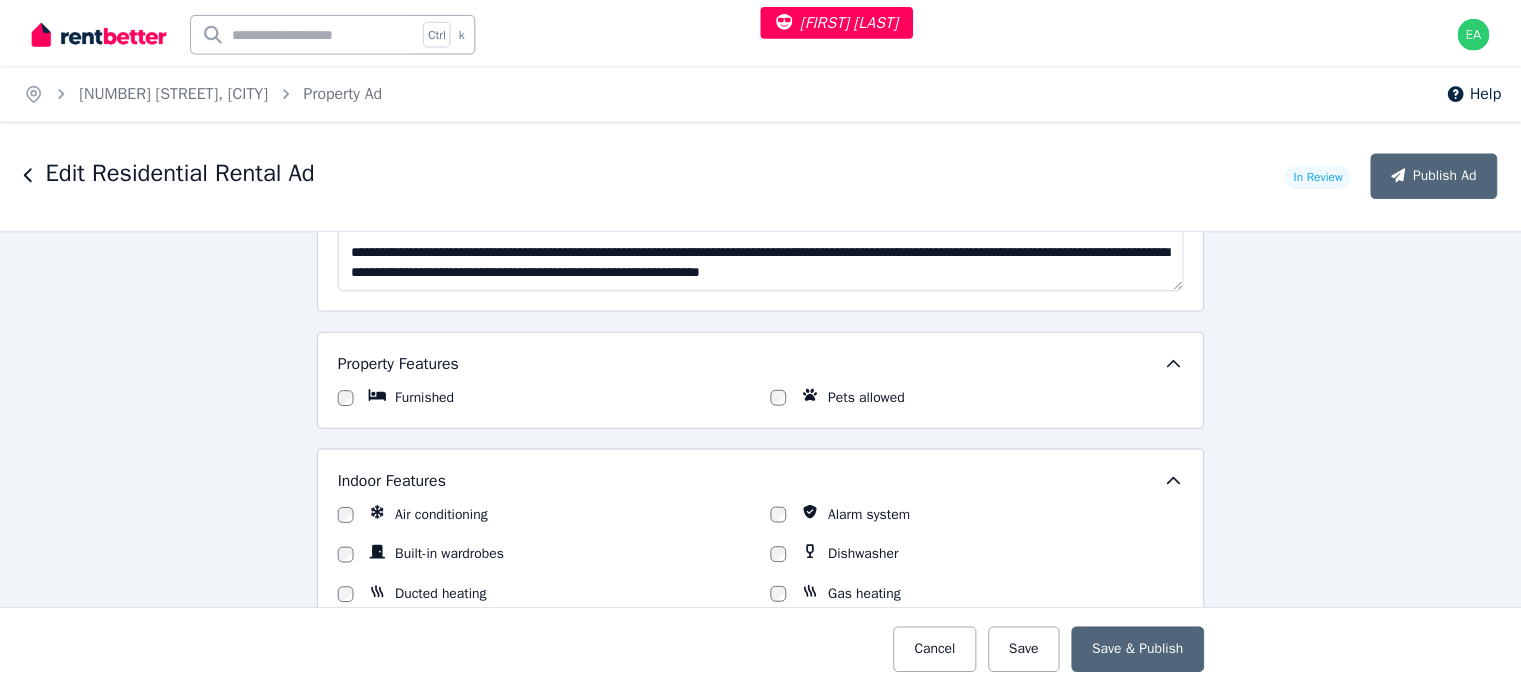 scroll, scrollTop: 1100, scrollLeft: 0, axis: vertical 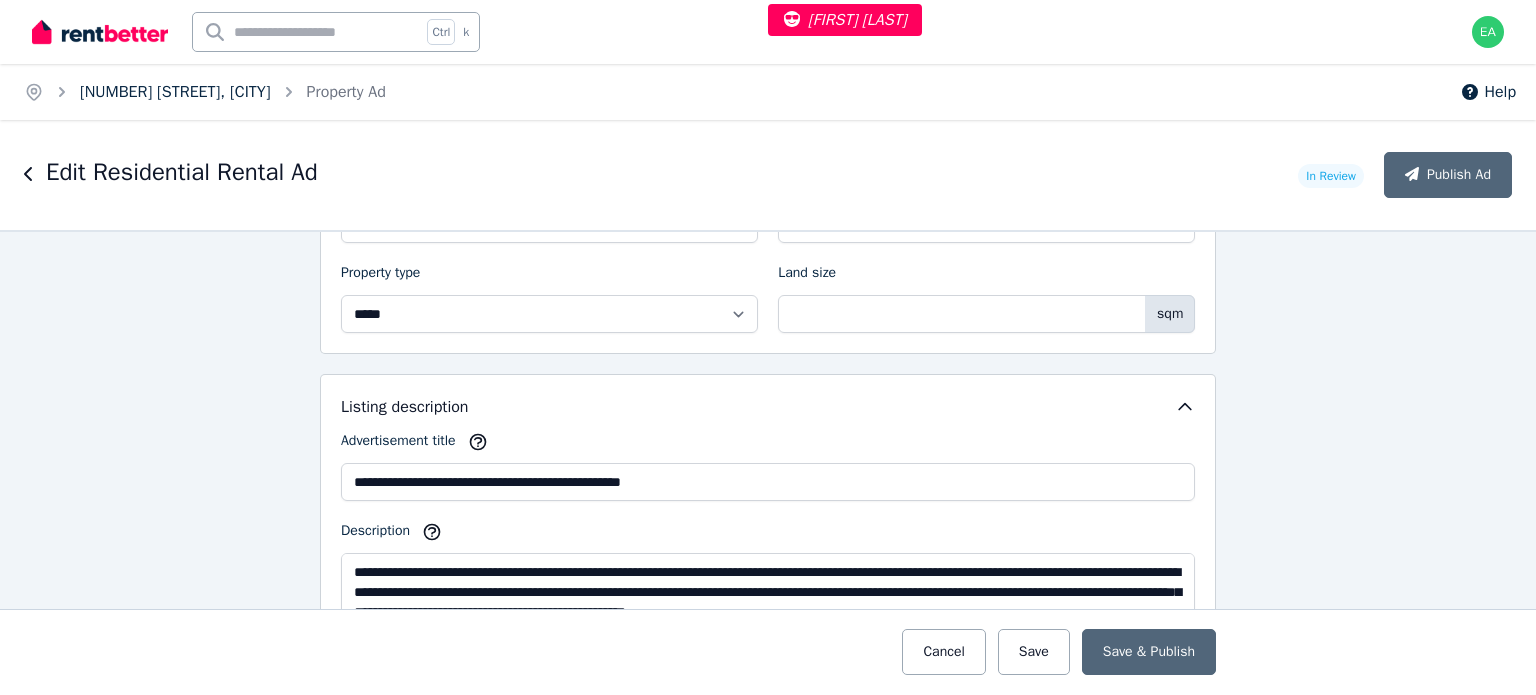click on "23 Maldon St, Williams Landing" at bounding box center (175, 92) 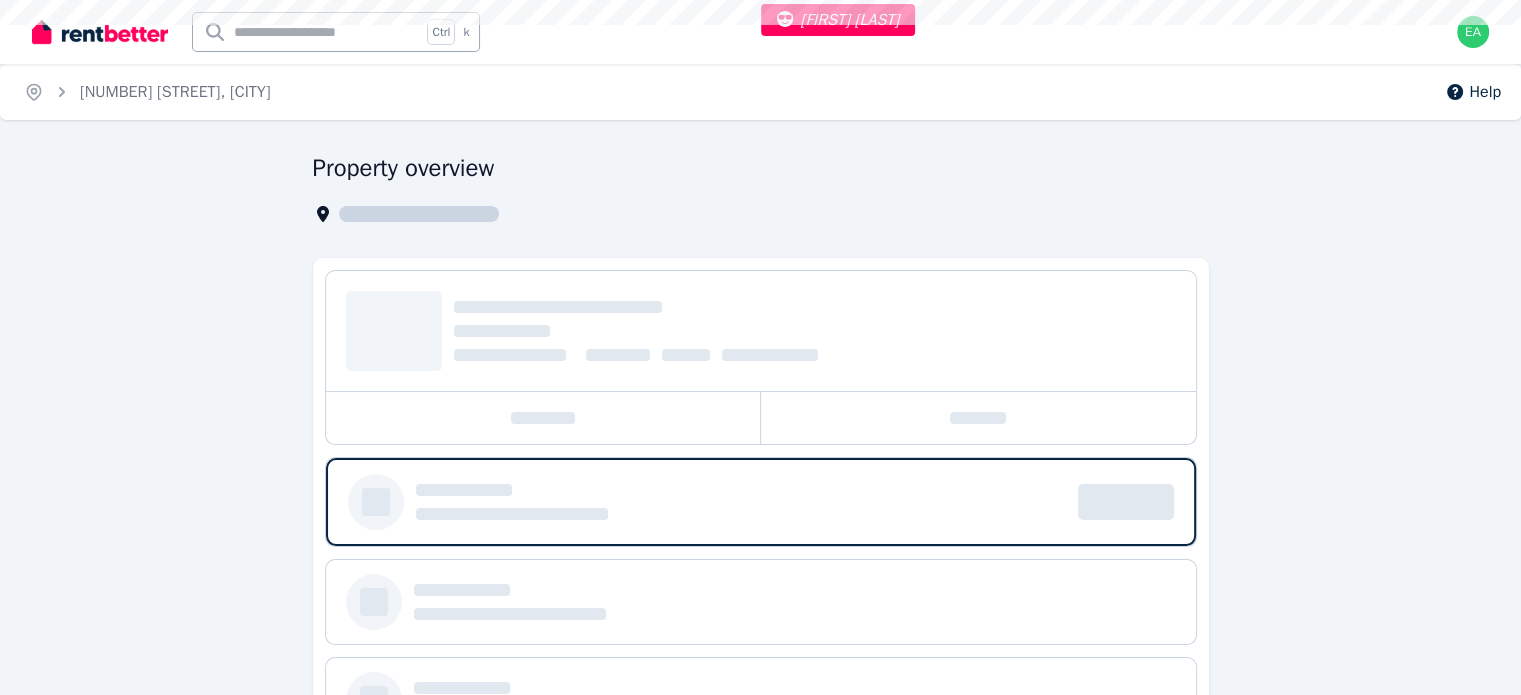 scroll, scrollTop: 200, scrollLeft: 0, axis: vertical 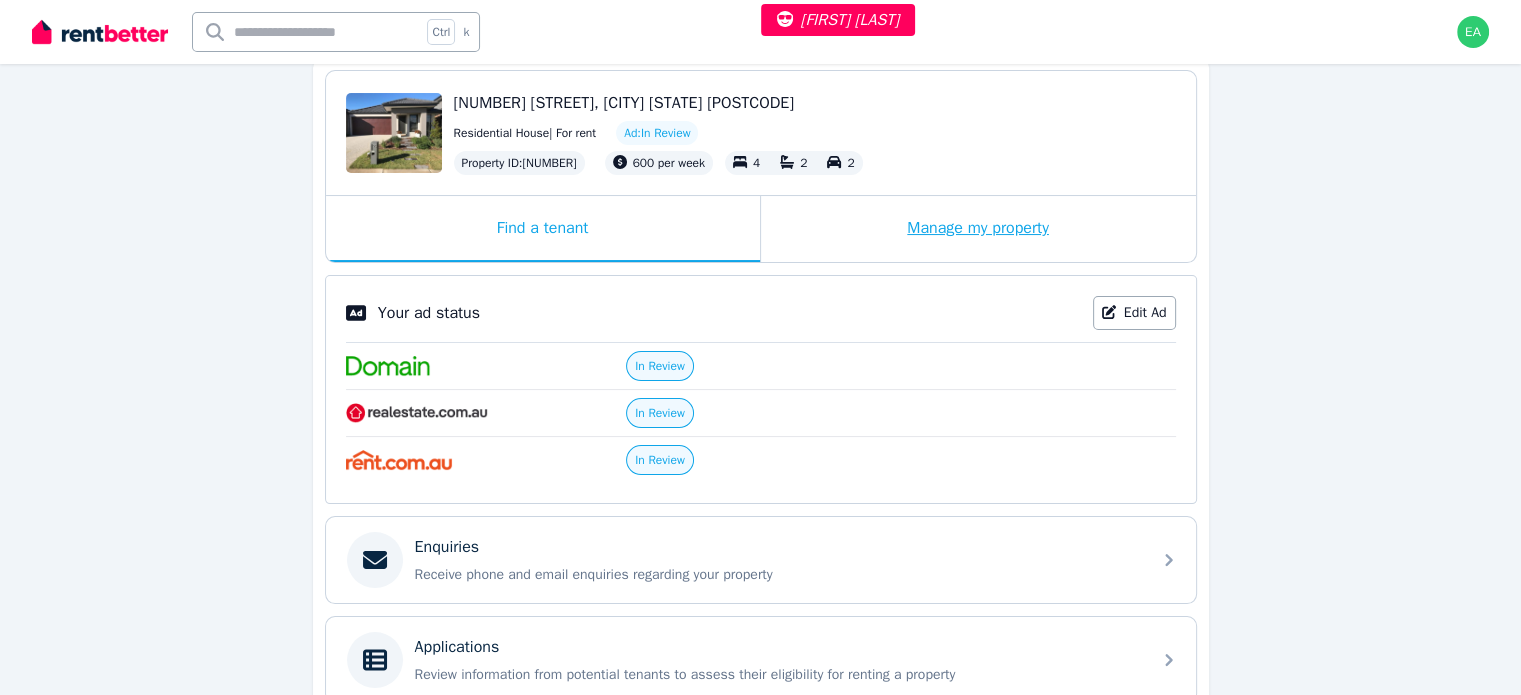 click on "Manage my property" at bounding box center [978, 229] 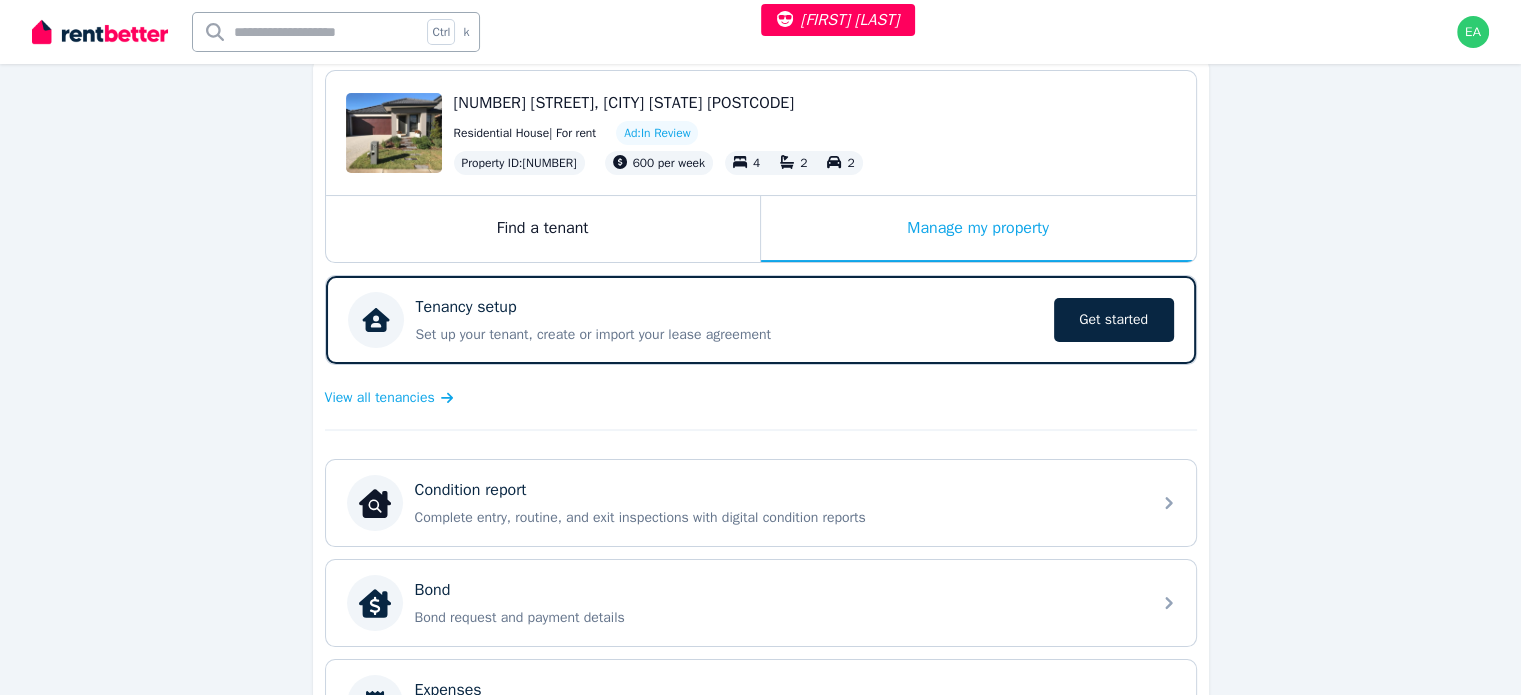 scroll, scrollTop: 600, scrollLeft: 0, axis: vertical 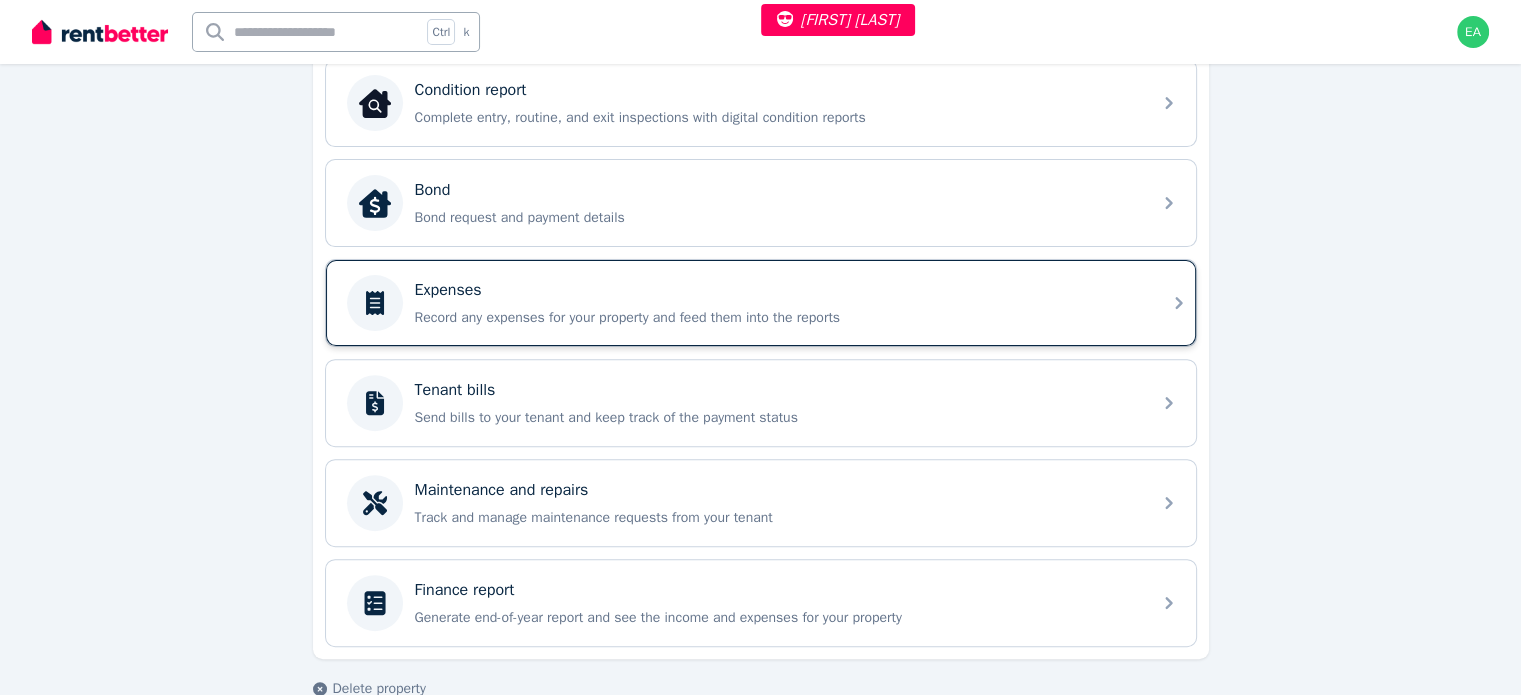 click on "Record any expenses for your property and feed them into the reports" at bounding box center (777, 318) 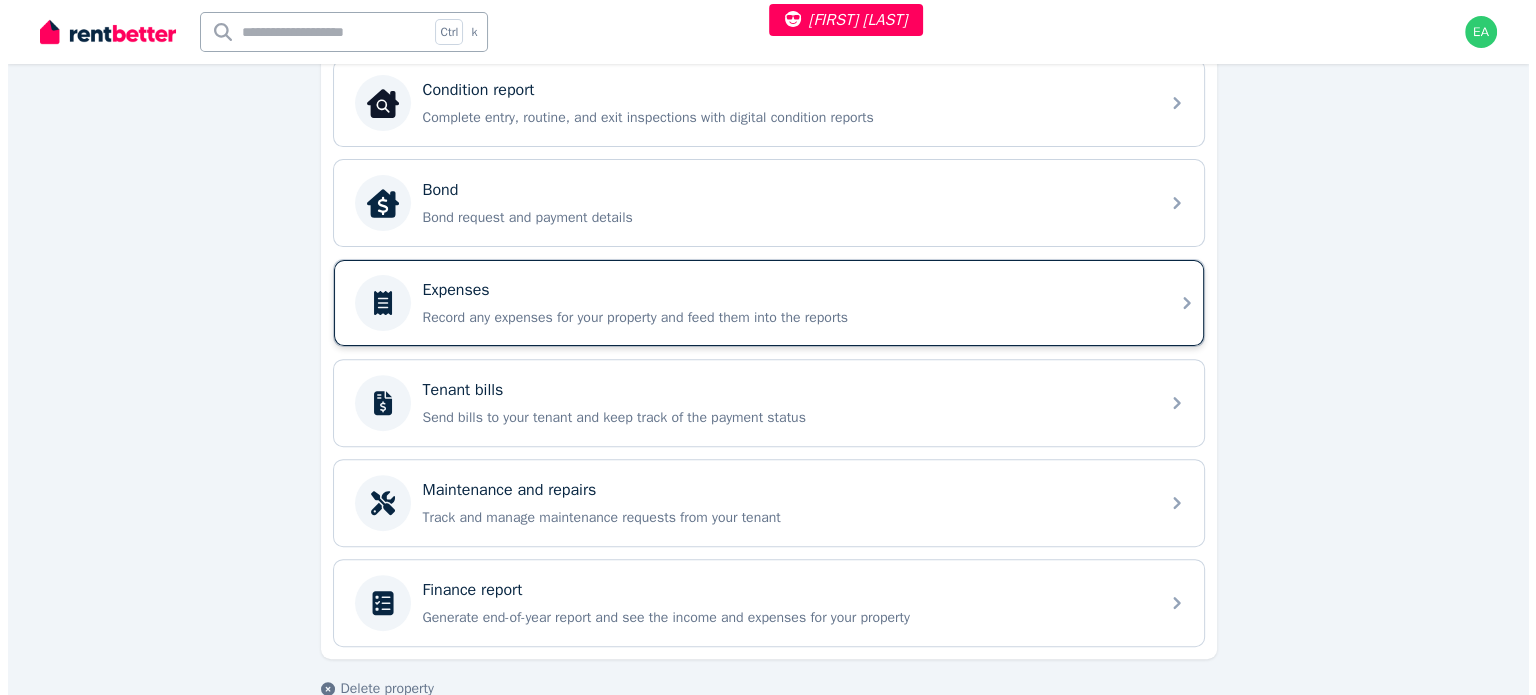 scroll, scrollTop: 0, scrollLeft: 0, axis: both 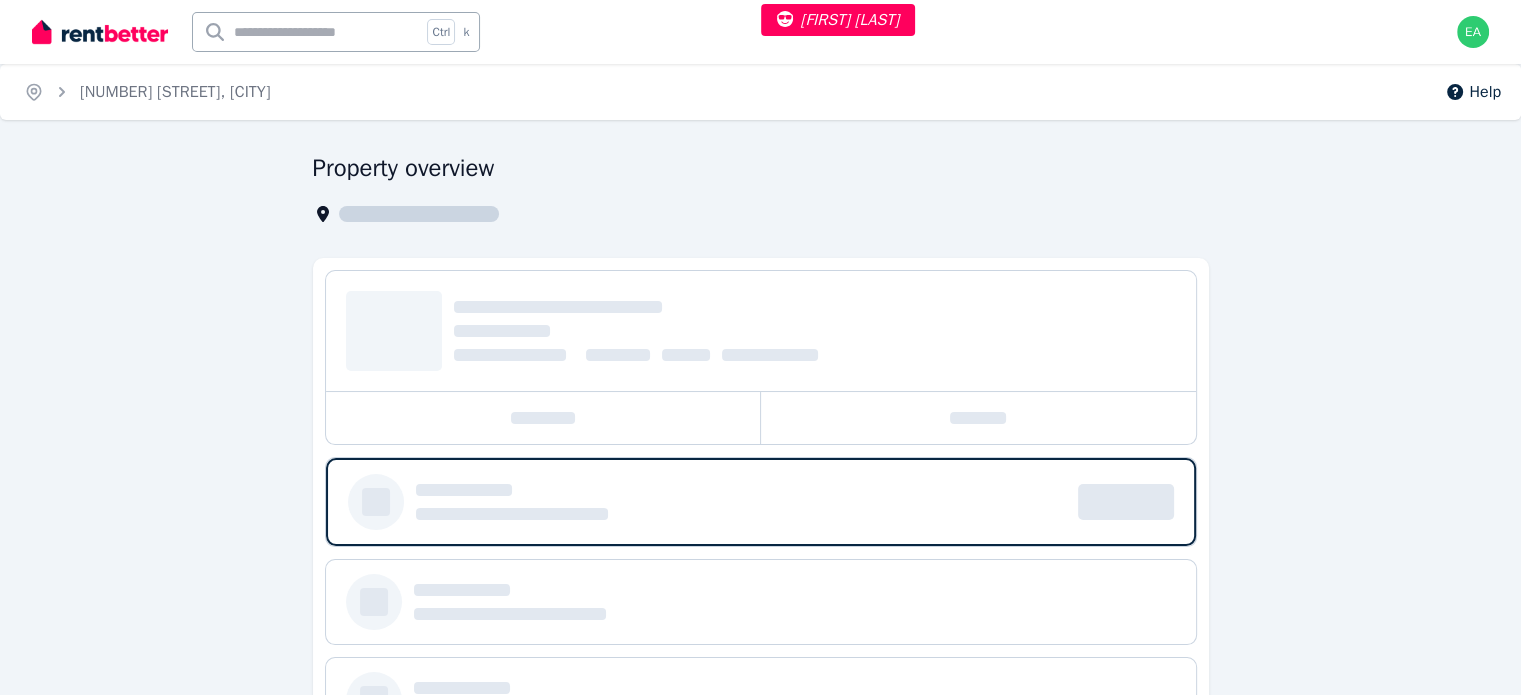 select on "***" 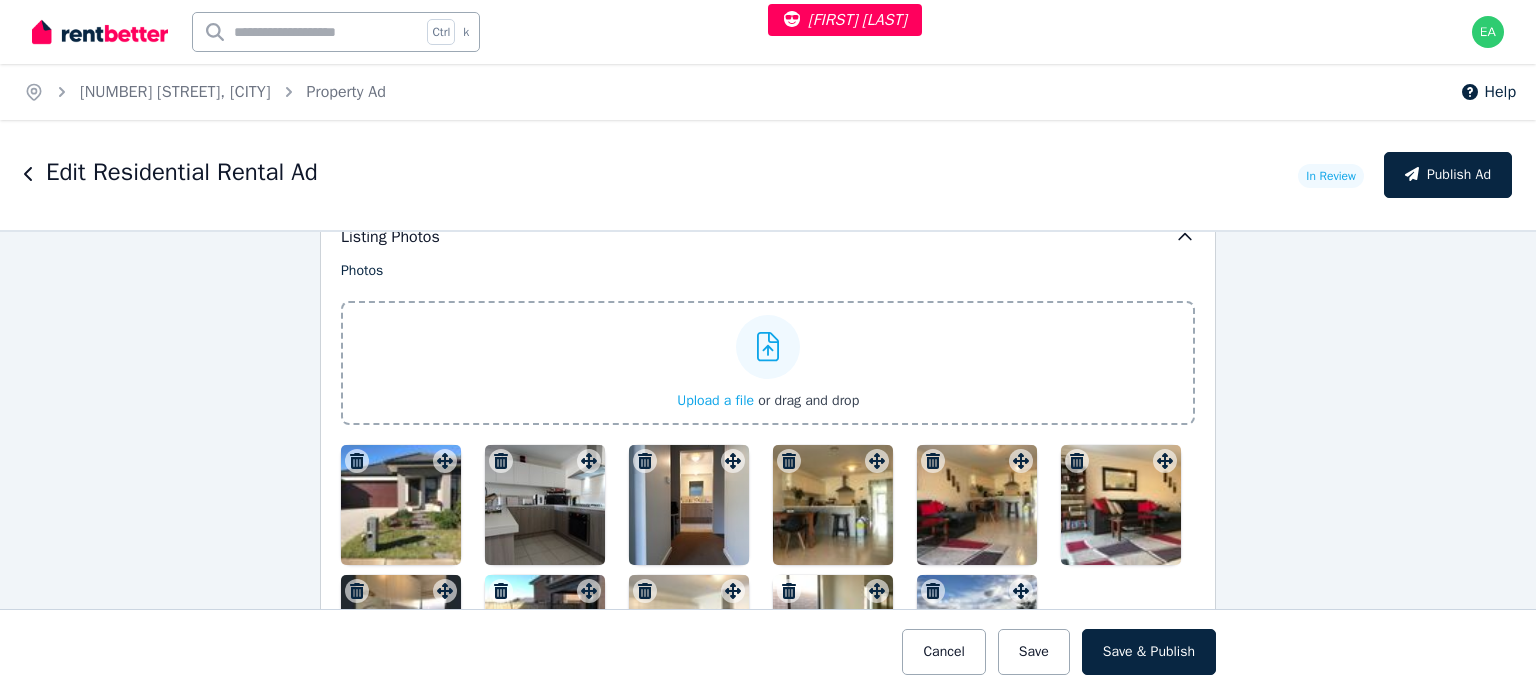 scroll, scrollTop: 2600, scrollLeft: 0, axis: vertical 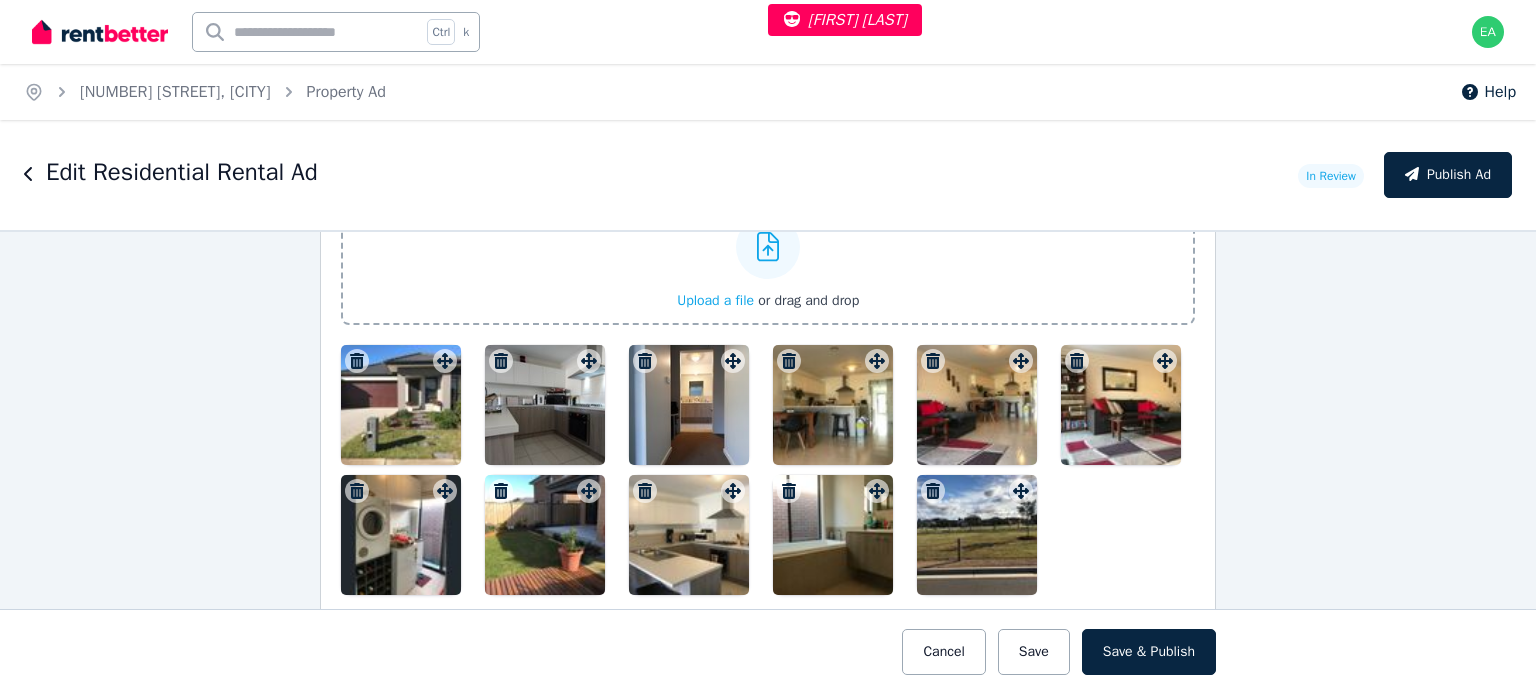 click at bounding box center [401, 405] 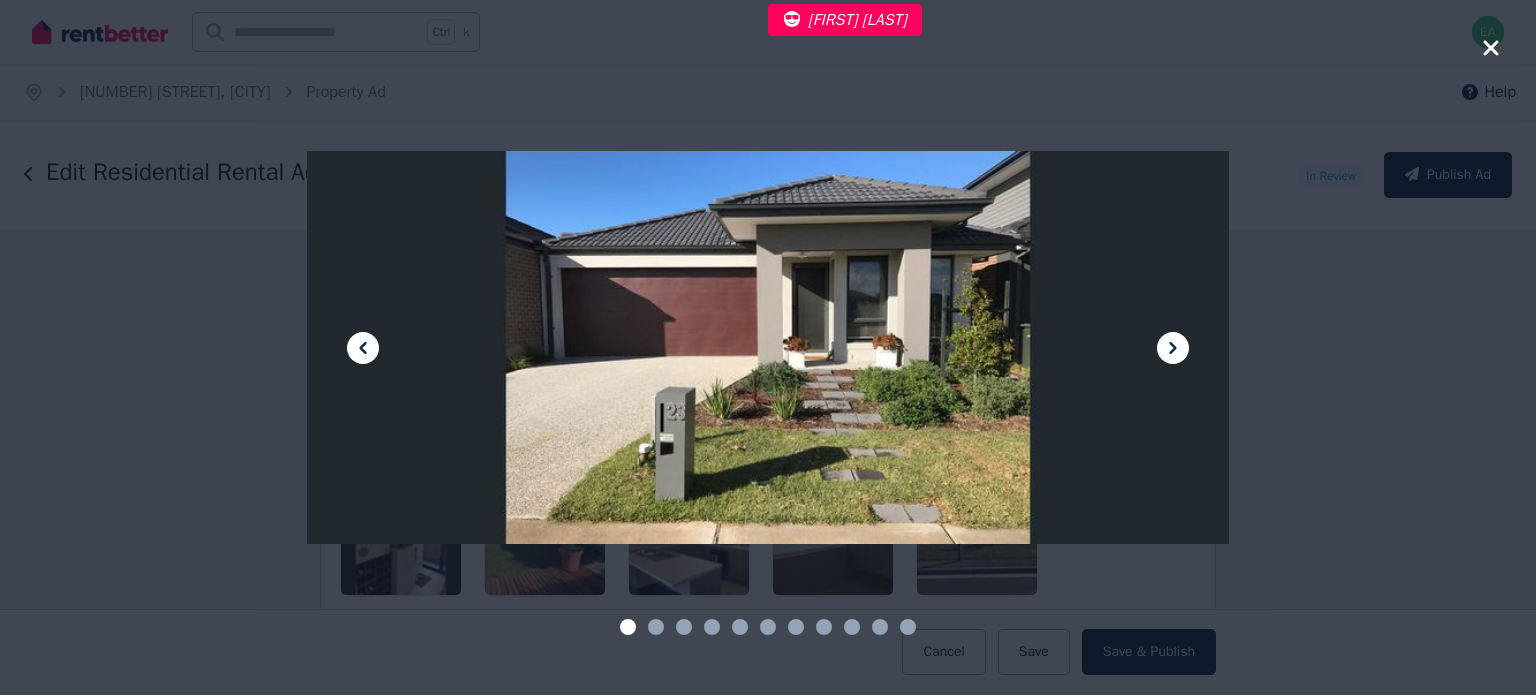 click 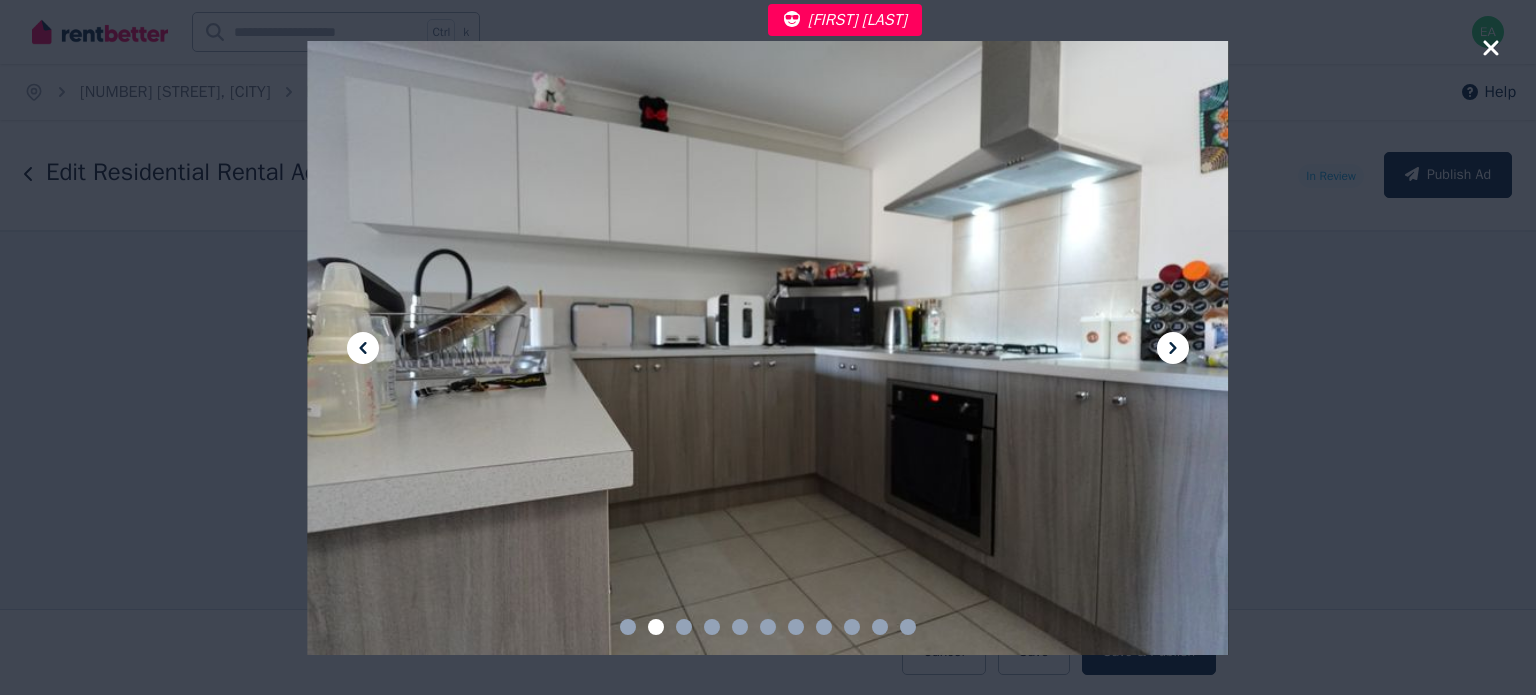 click 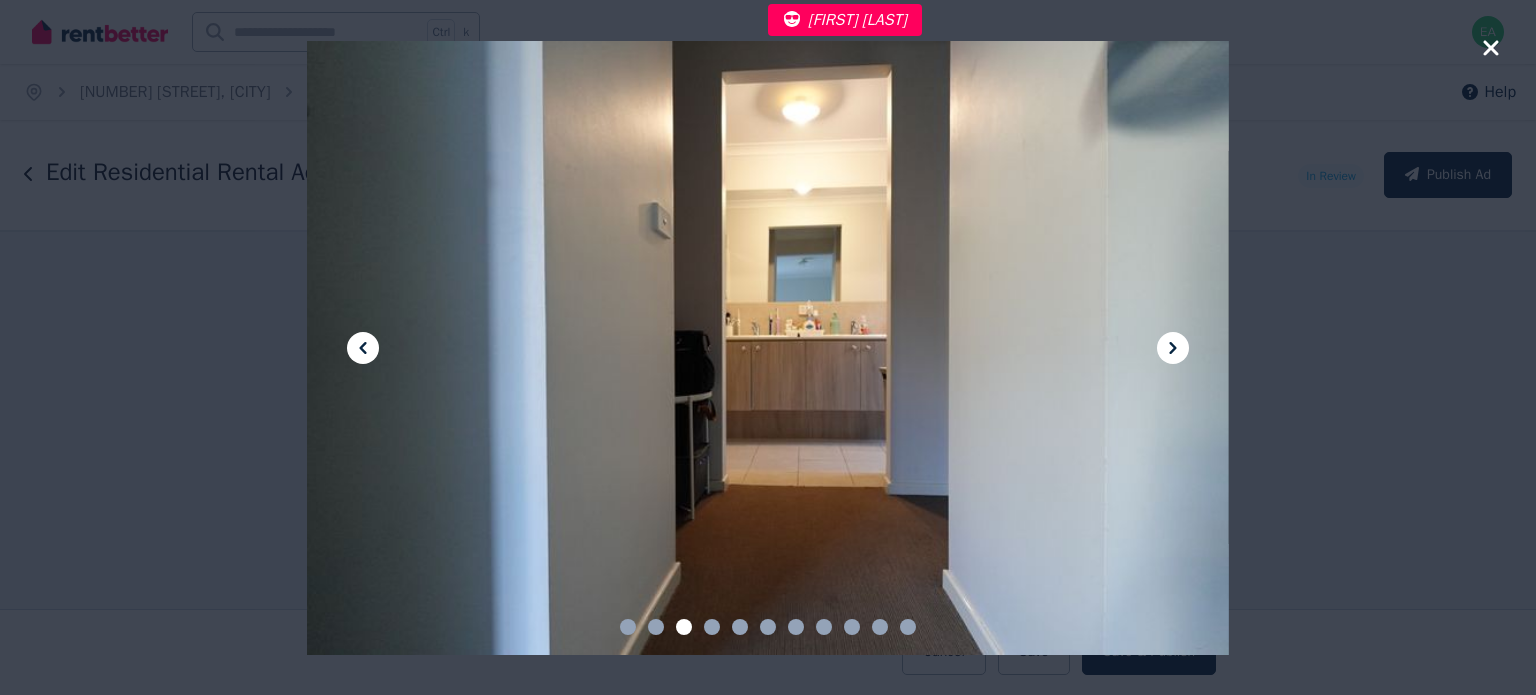 click 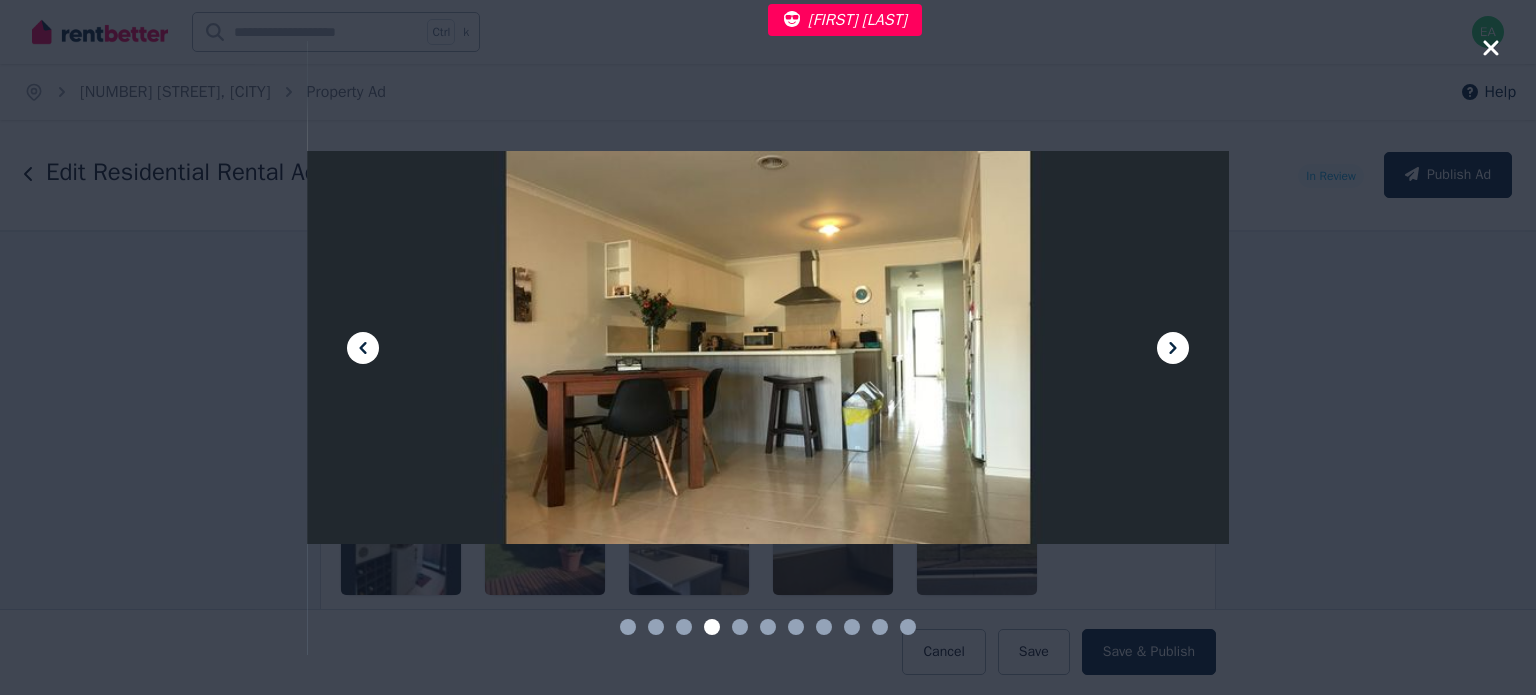 click 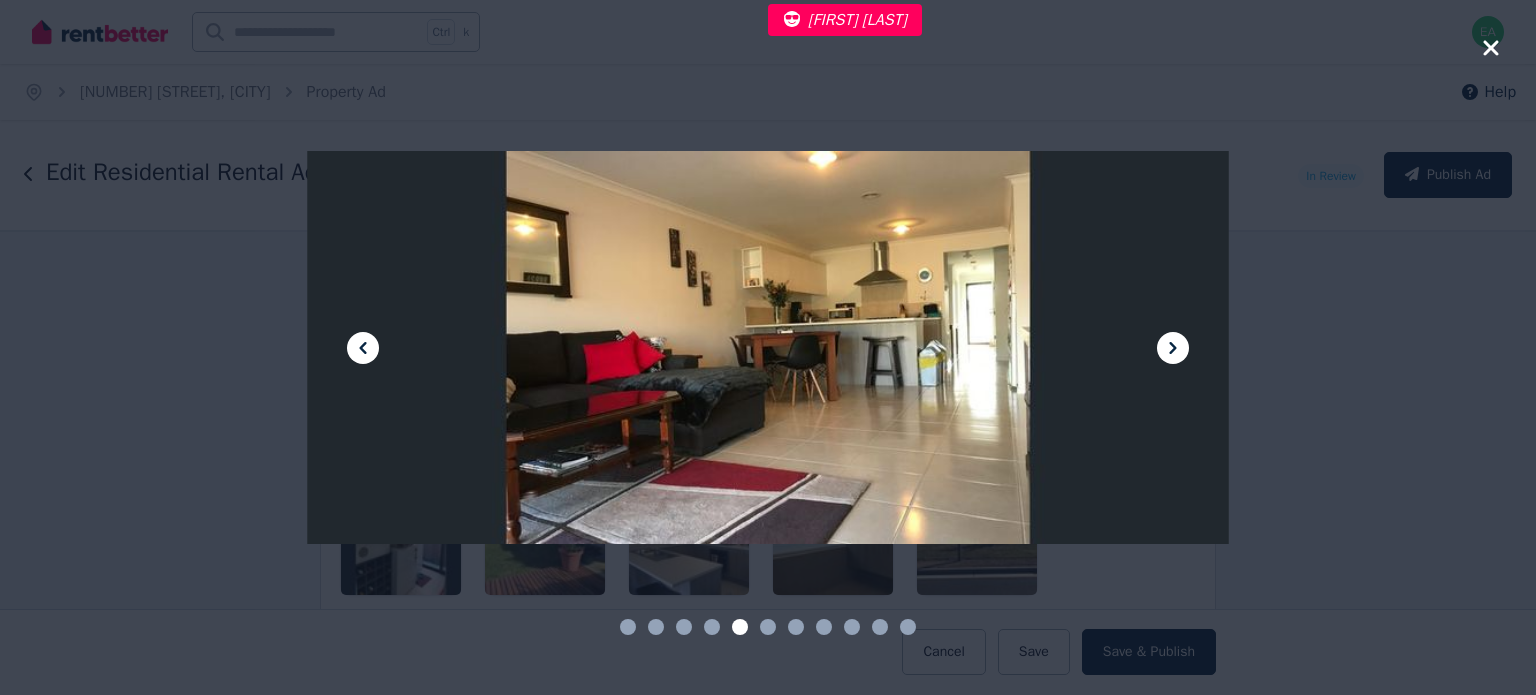 click 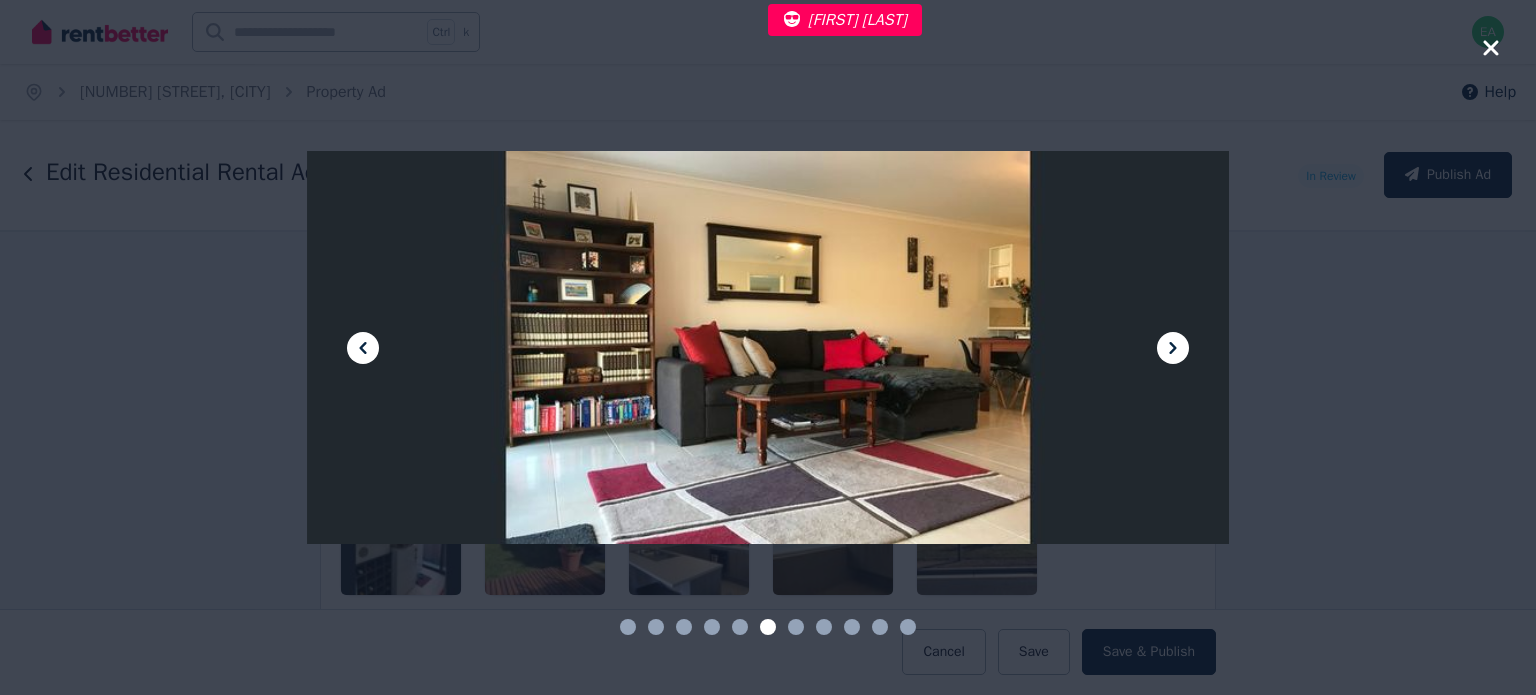 click 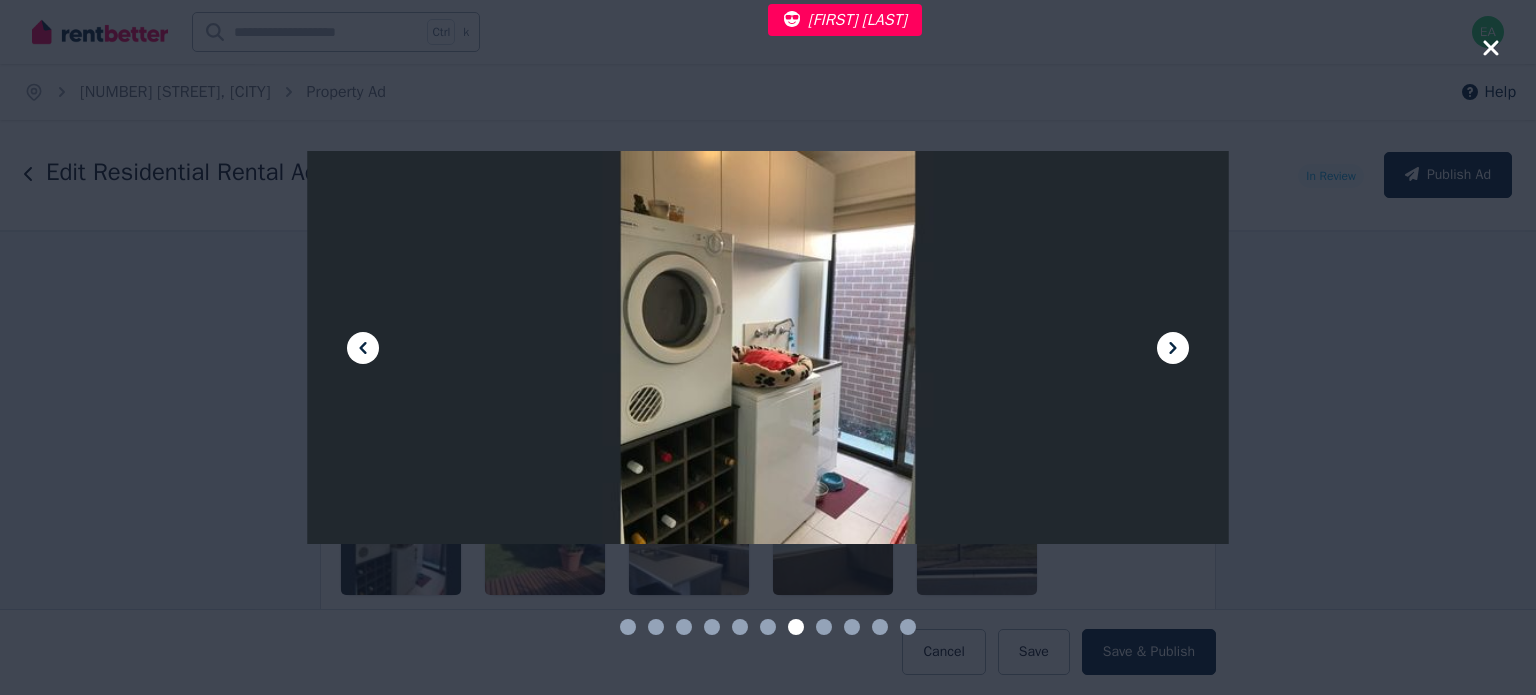 click 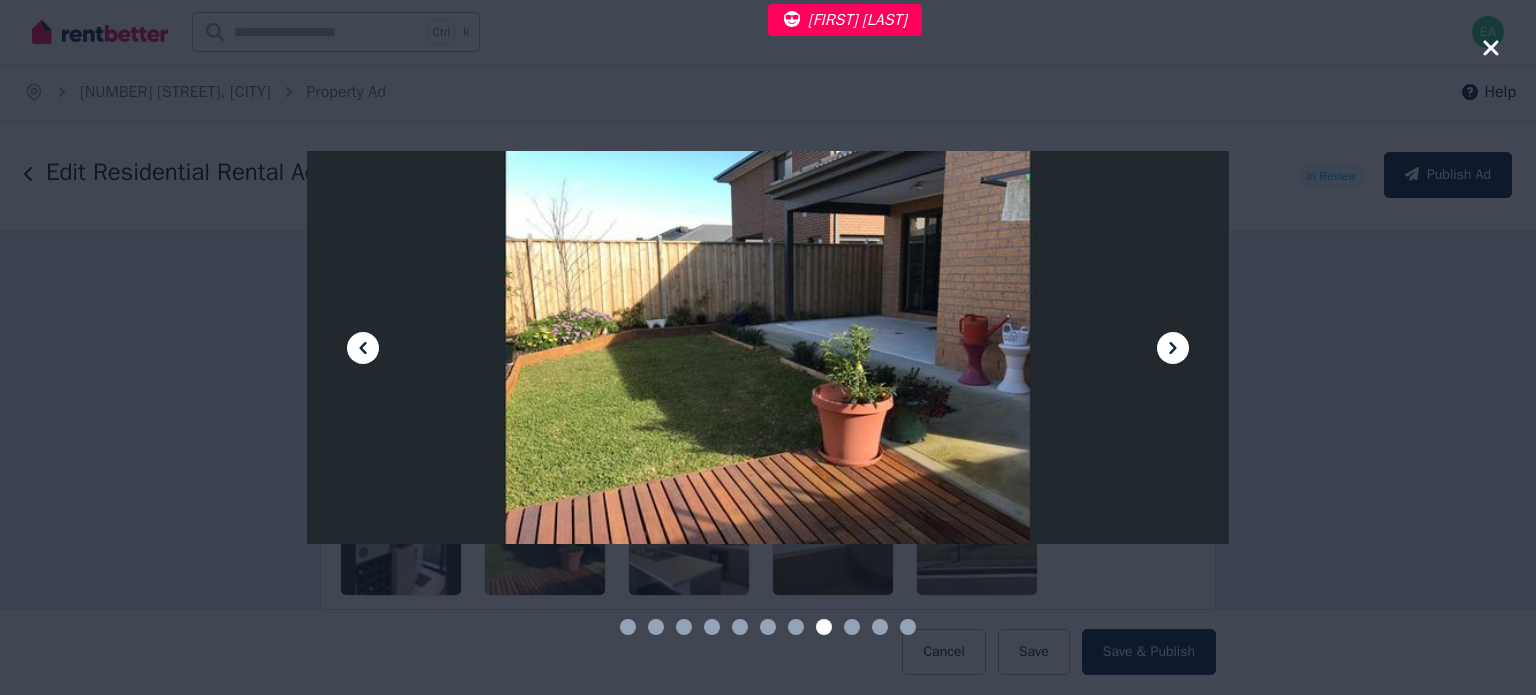 click 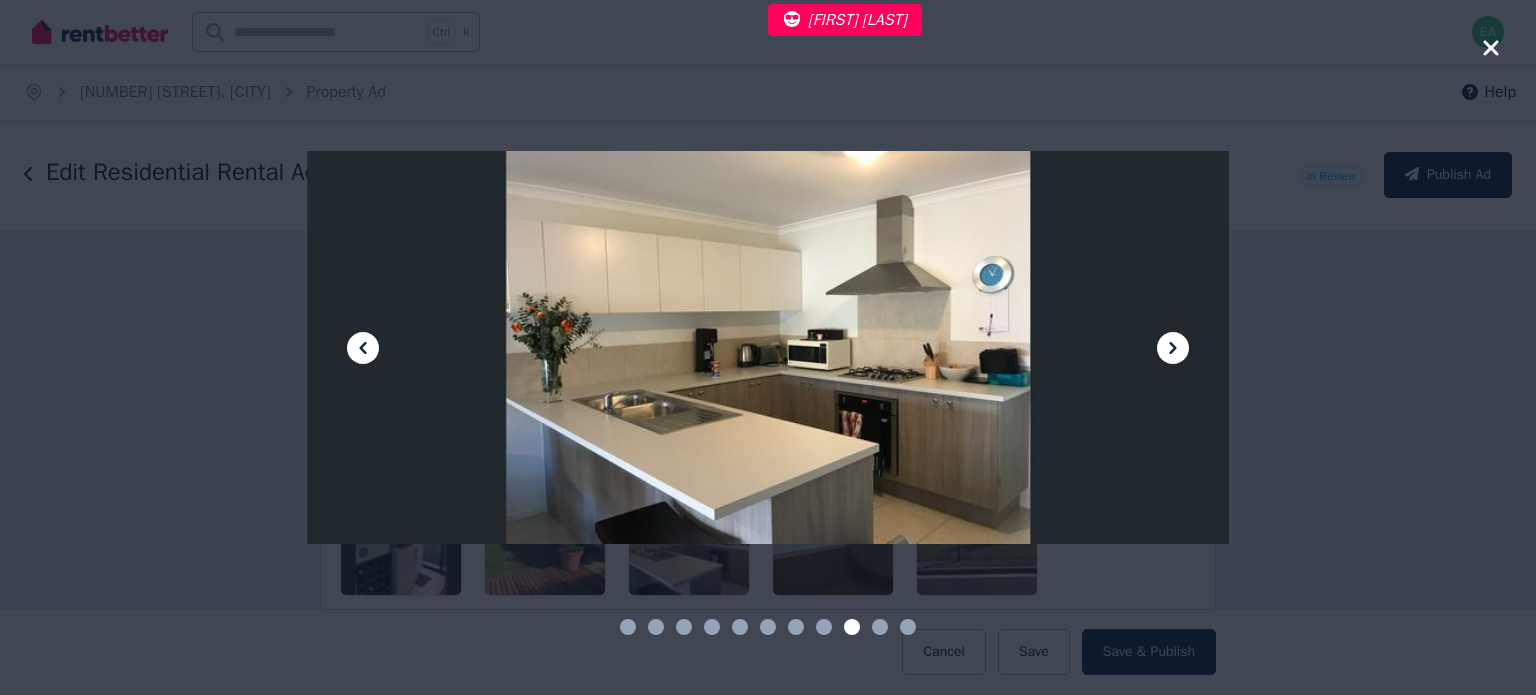 click 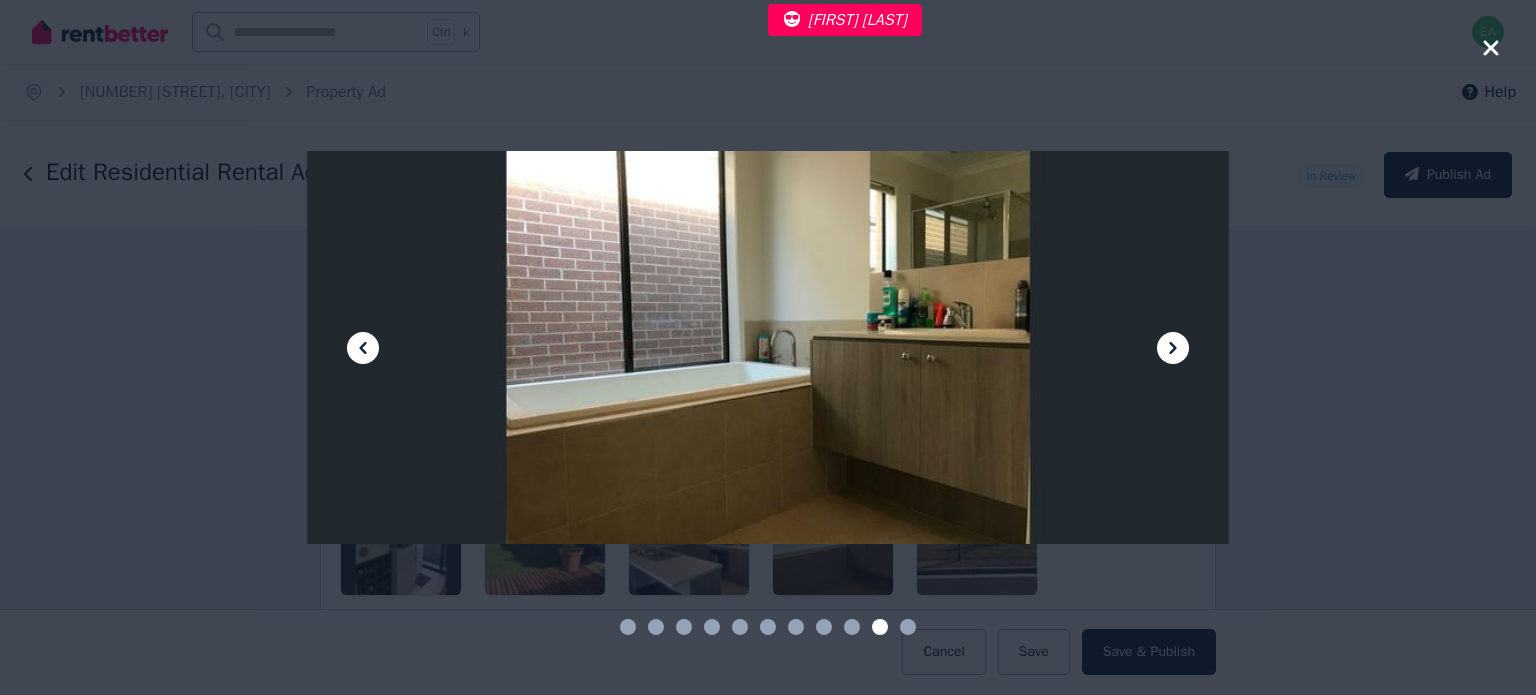 click 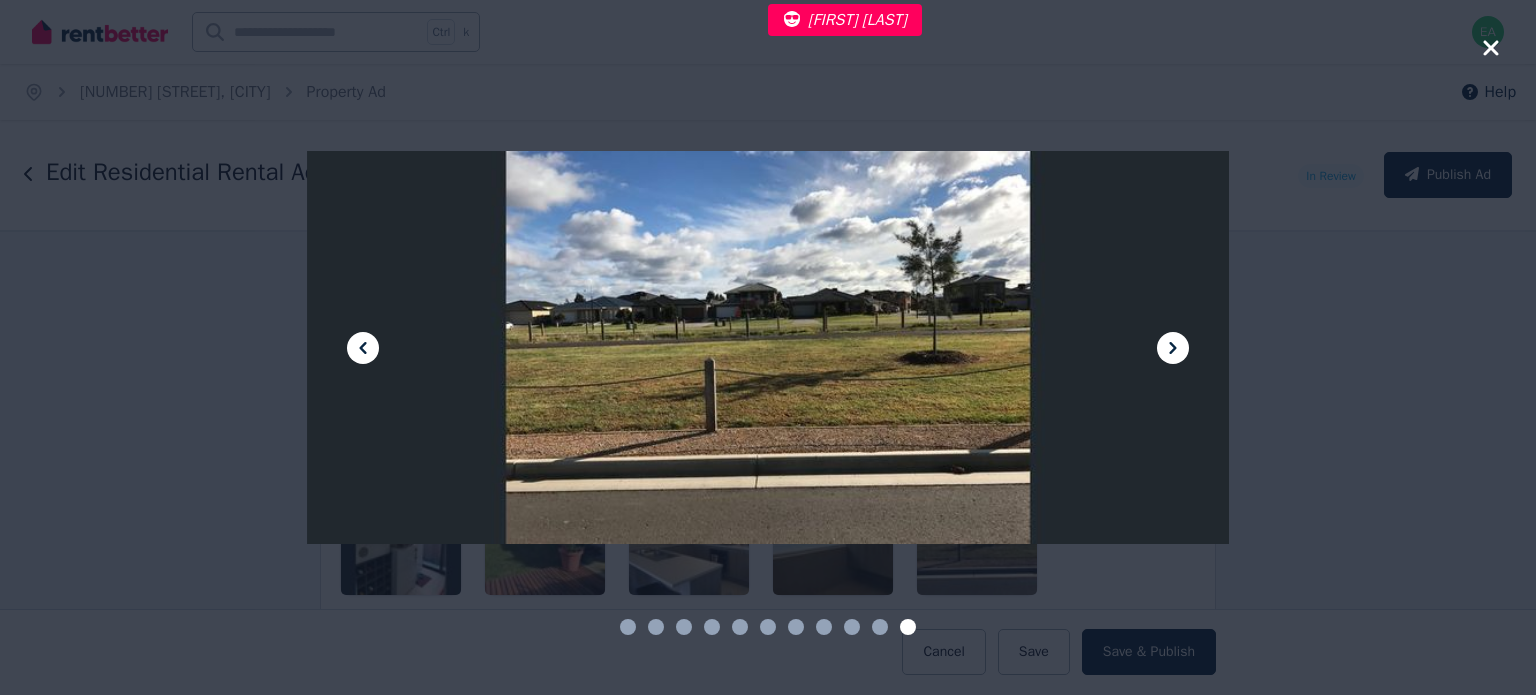 click 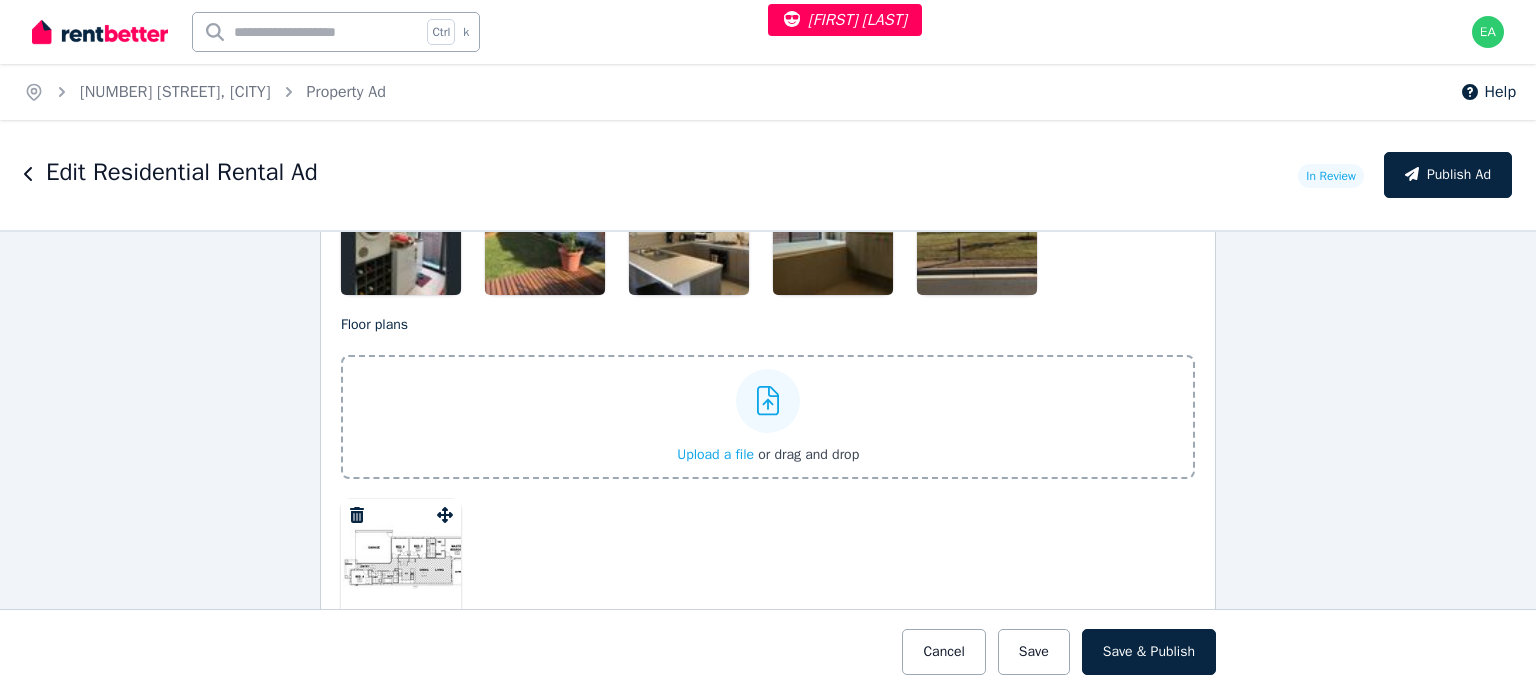 scroll, scrollTop: 3000, scrollLeft: 0, axis: vertical 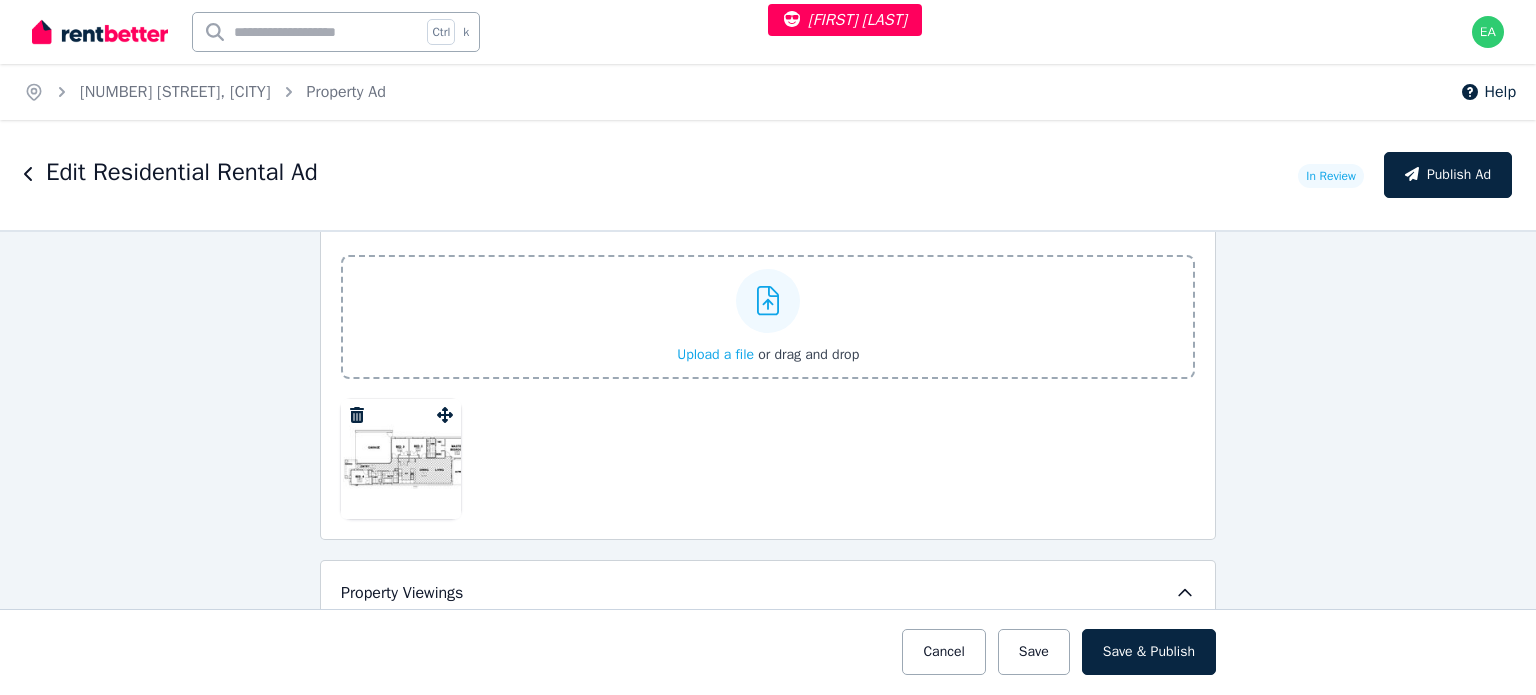 click at bounding box center (401, 459) 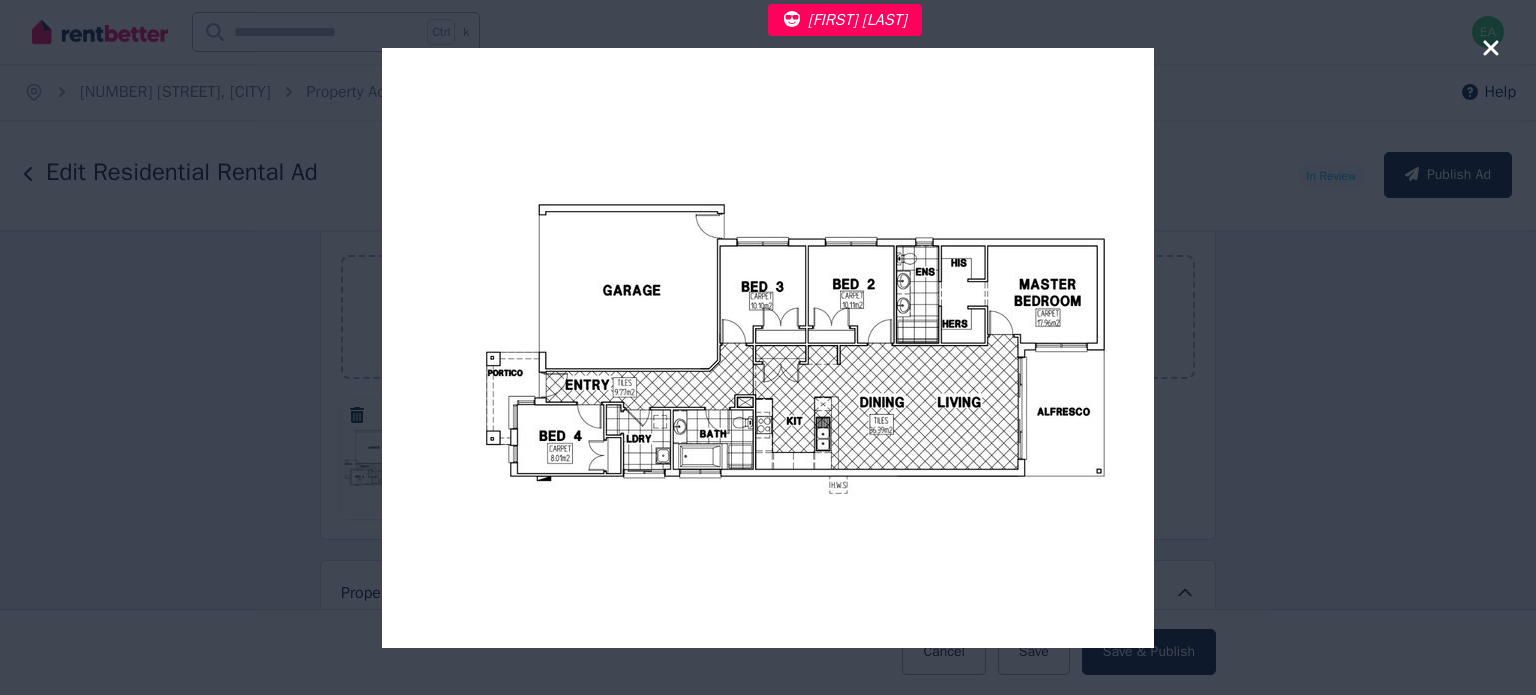 click 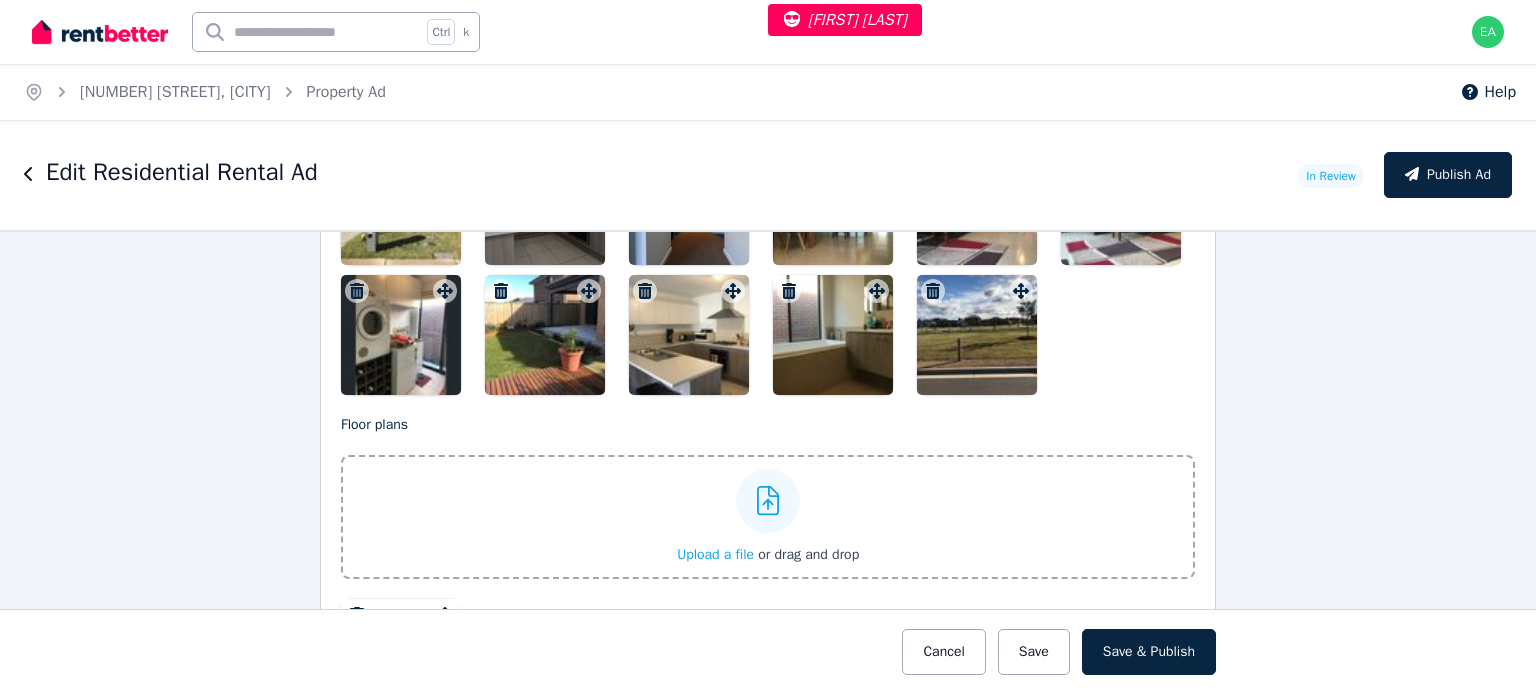 scroll, scrollTop: 2400, scrollLeft: 0, axis: vertical 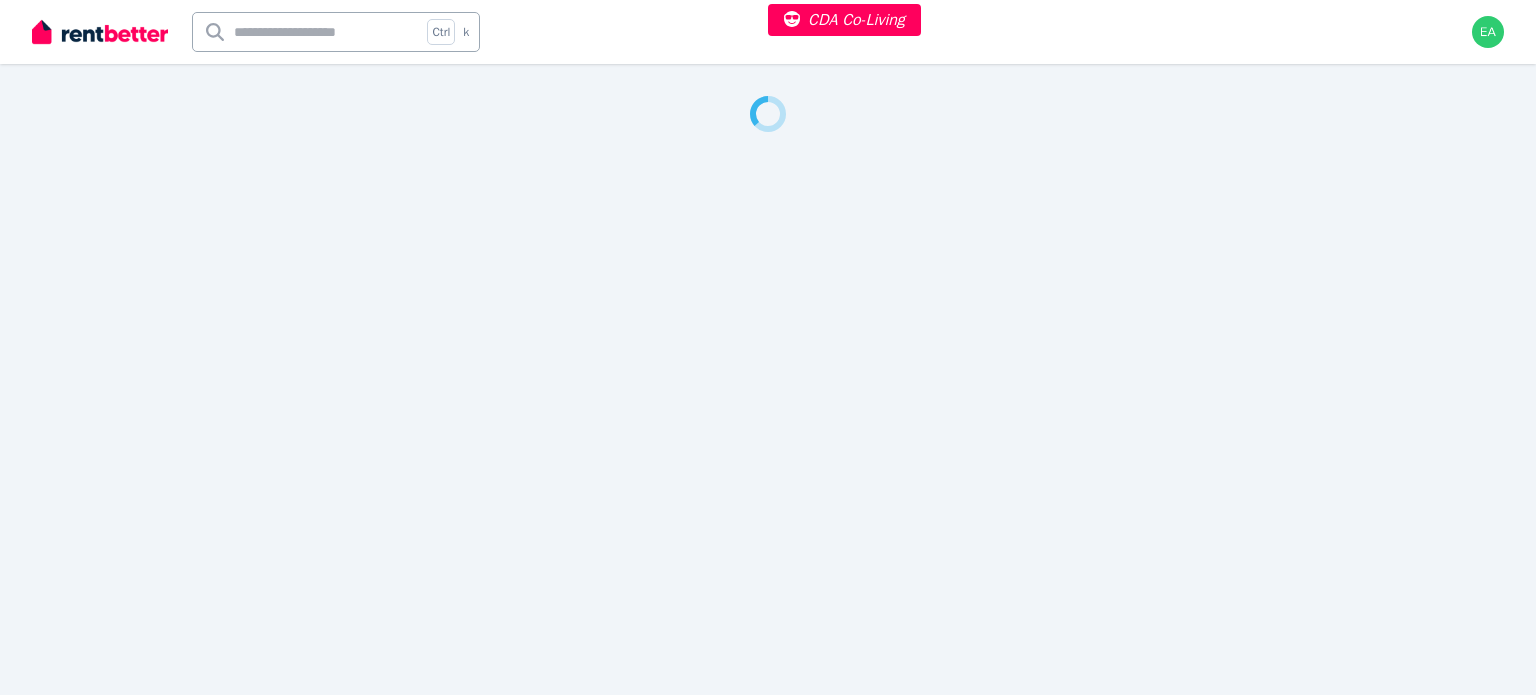 select on "***" 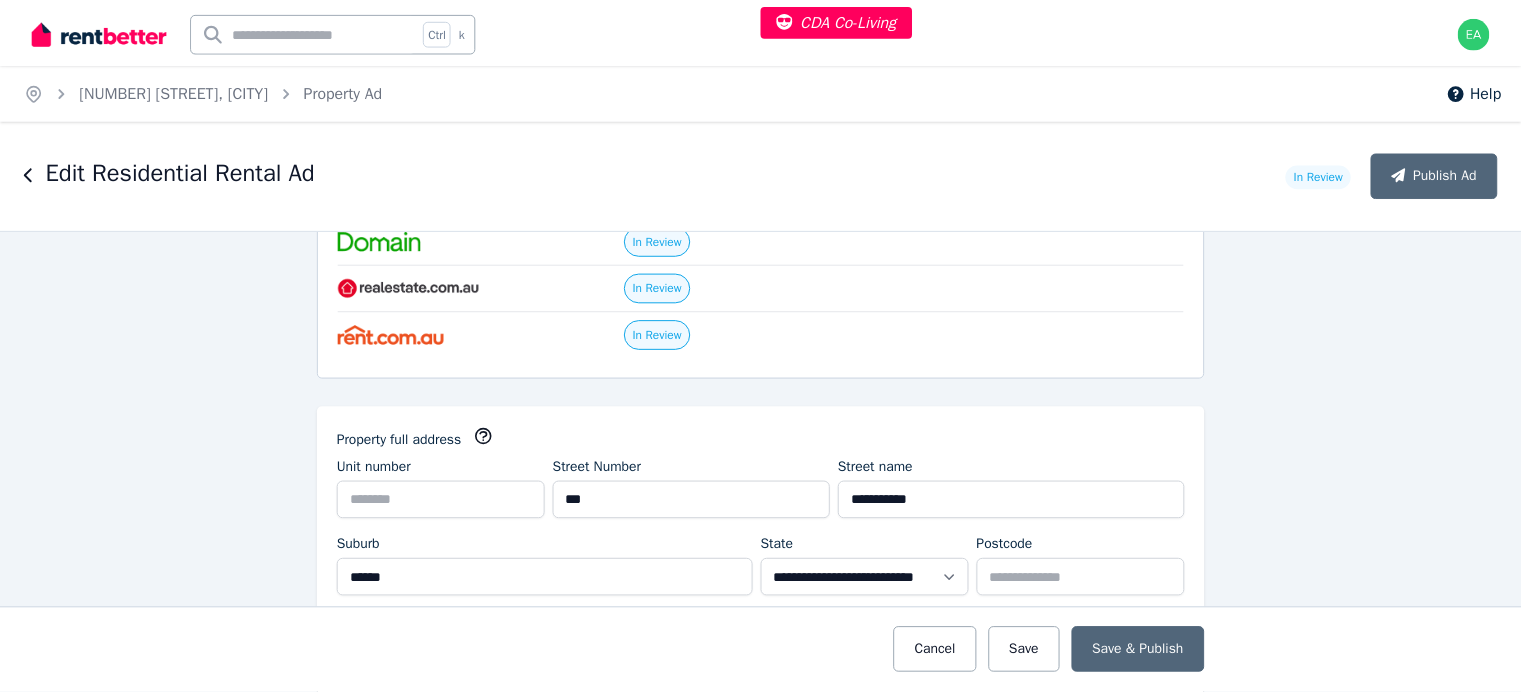 scroll, scrollTop: 0, scrollLeft: 0, axis: both 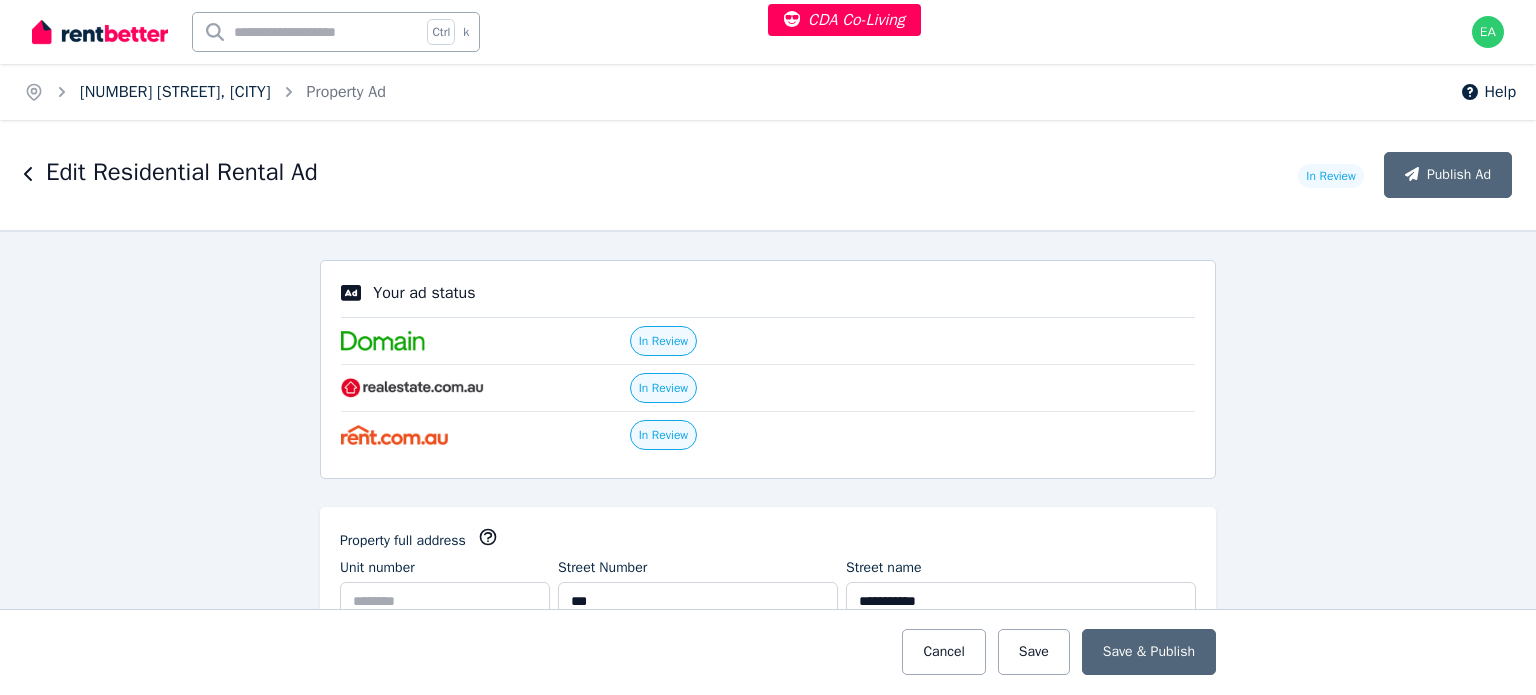click on "440 Forest Road, Bexley" at bounding box center [175, 92] 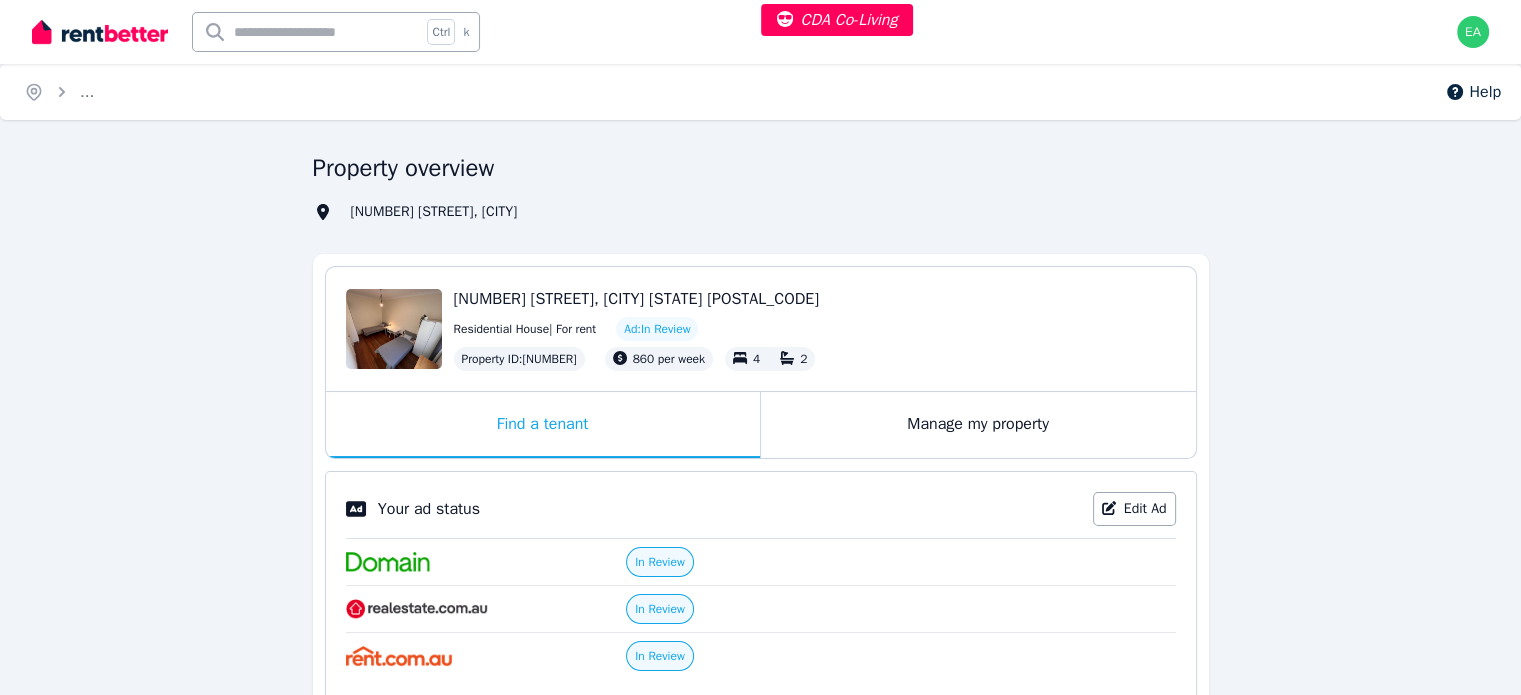 click on "Manage my property" at bounding box center (978, 425) 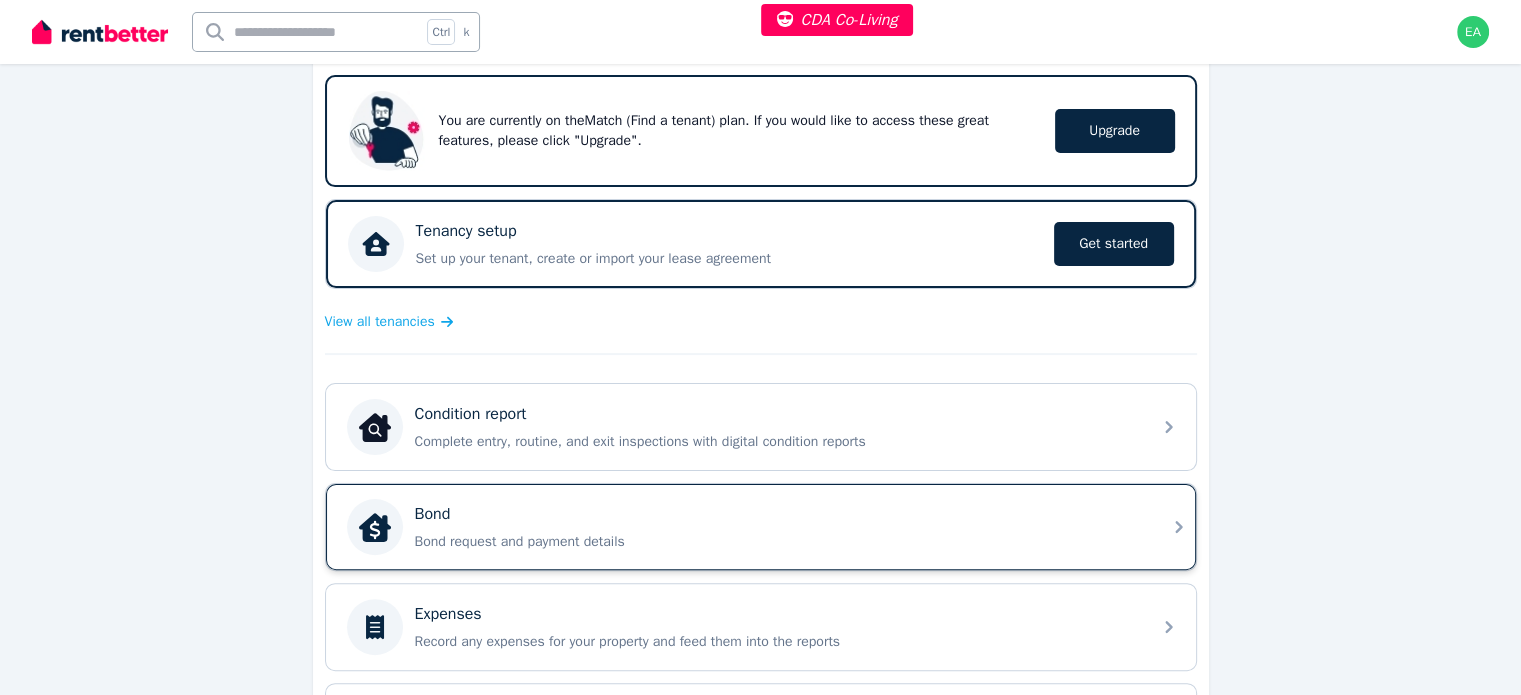 scroll, scrollTop: 600, scrollLeft: 0, axis: vertical 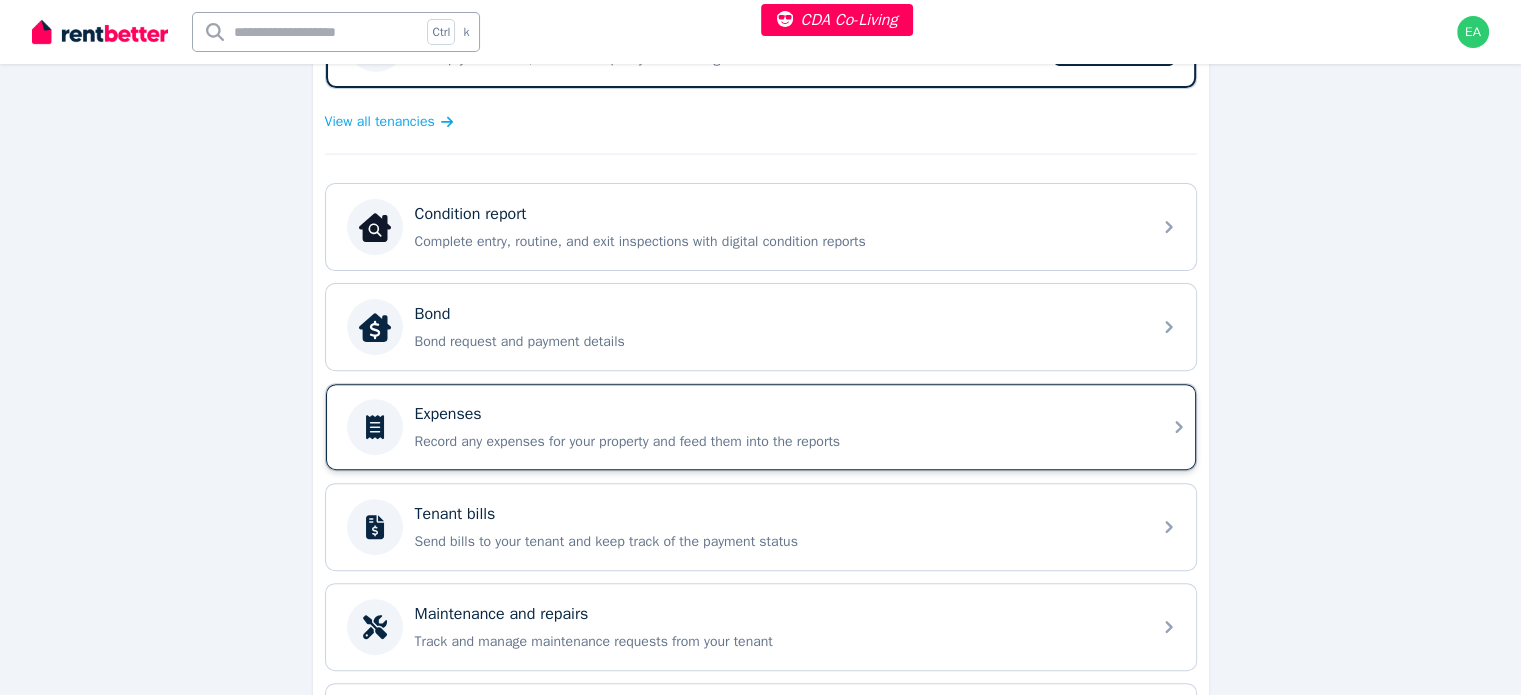 click on "Record any expenses for your property and feed them into the reports" at bounding box center (777, 442) 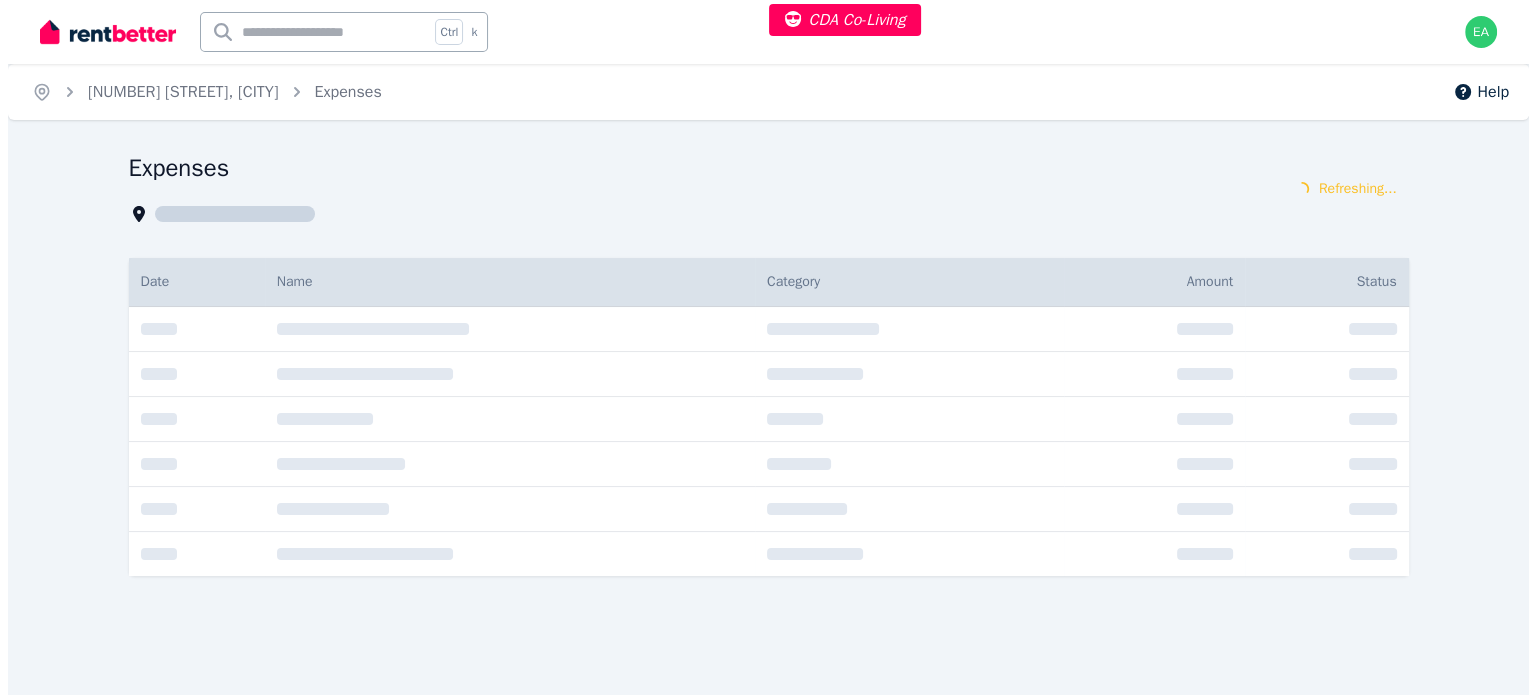 scroll, scrollTop: 0, scrollLeft: 0, axis: both 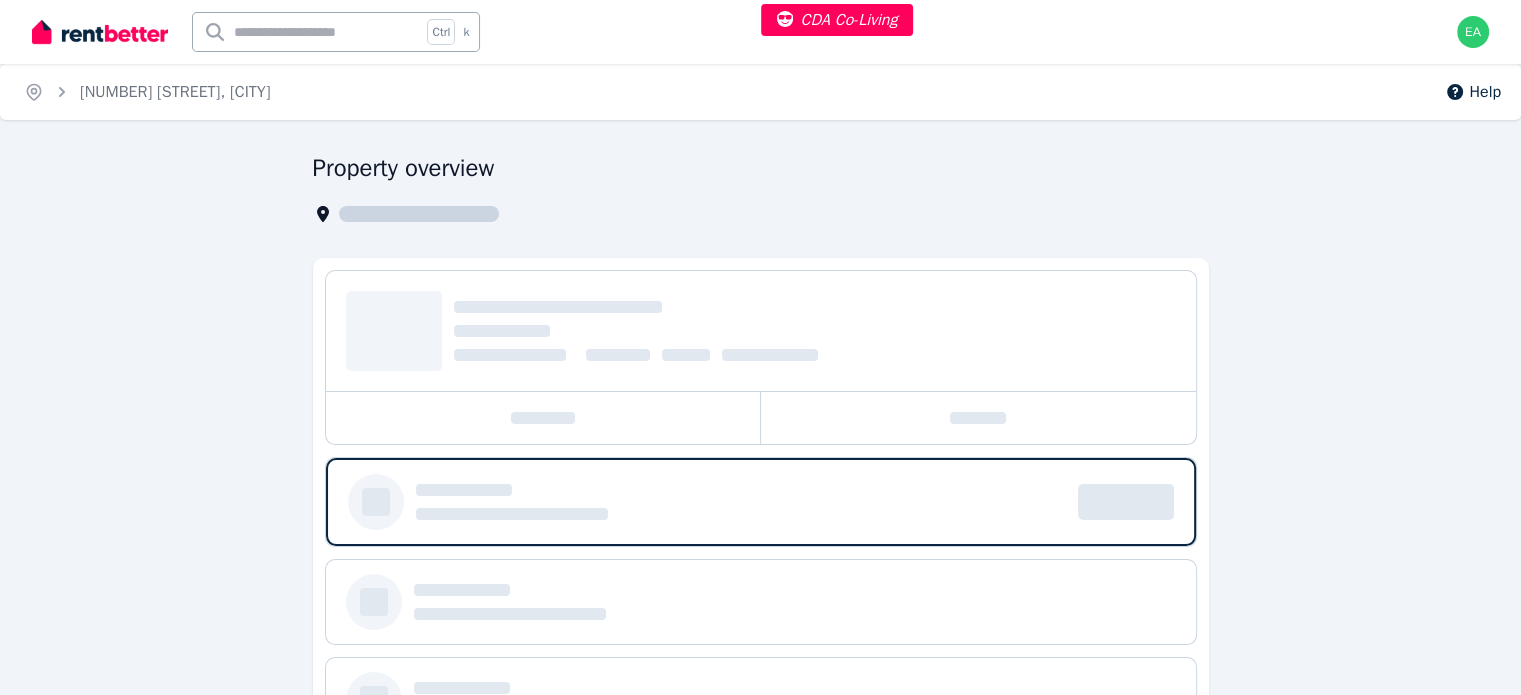select on "***" 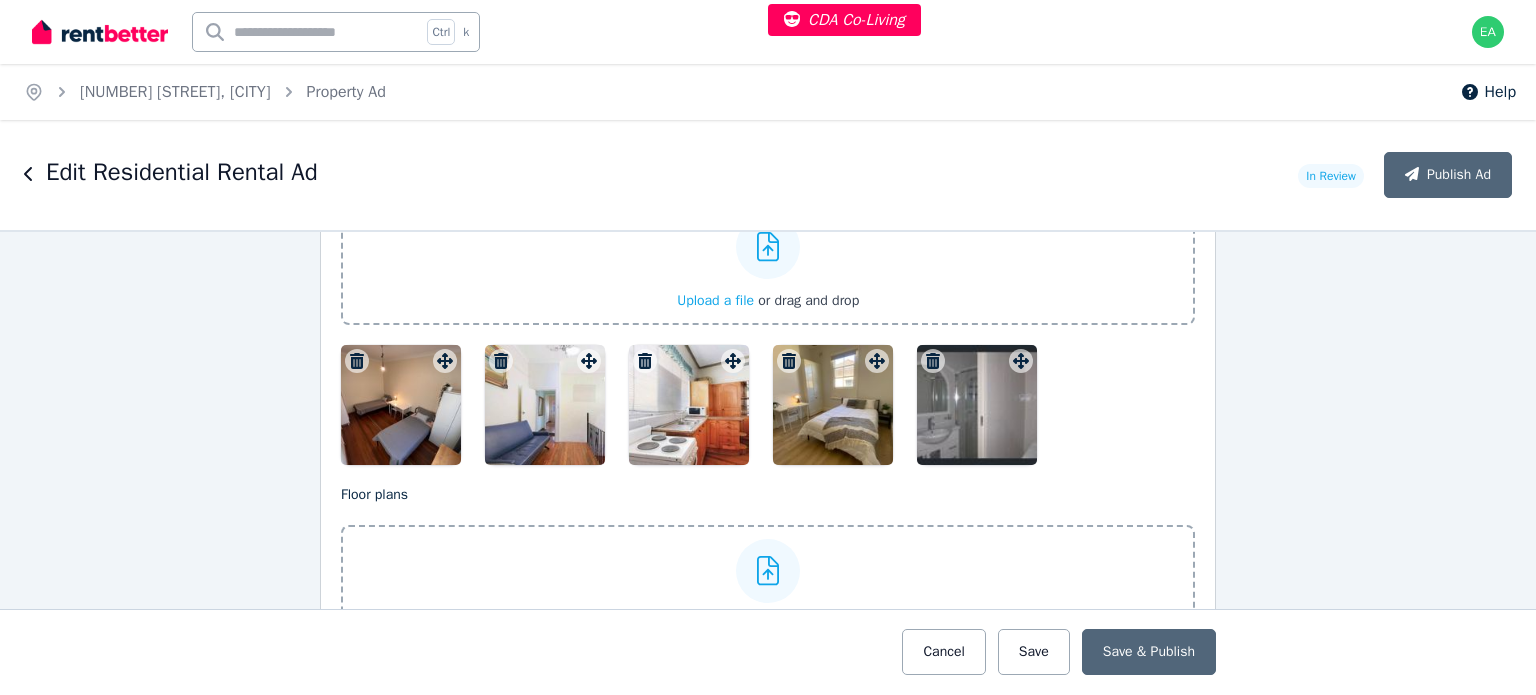 scroll, scrollTop: 2500, scrollLeft: 0, axis: vertical 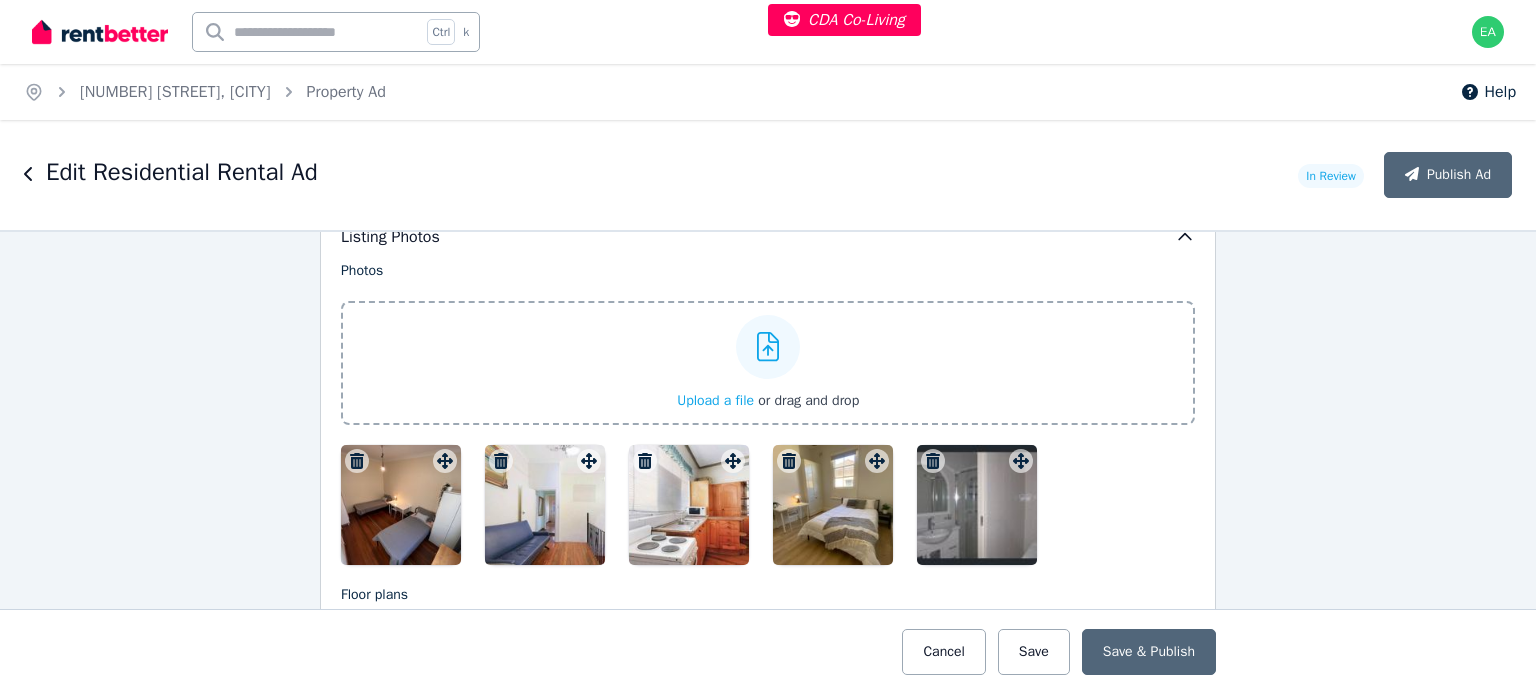 click at bounding box center (401, 505) 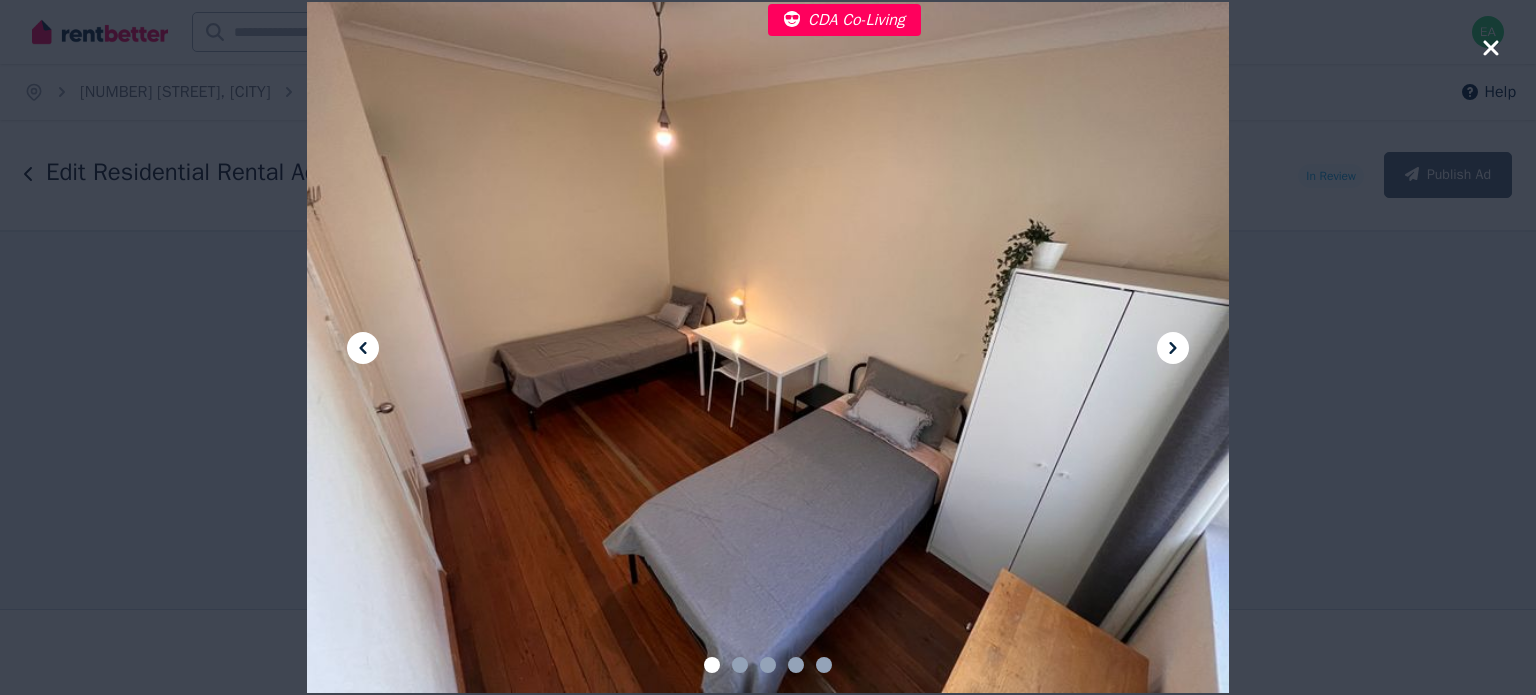 click 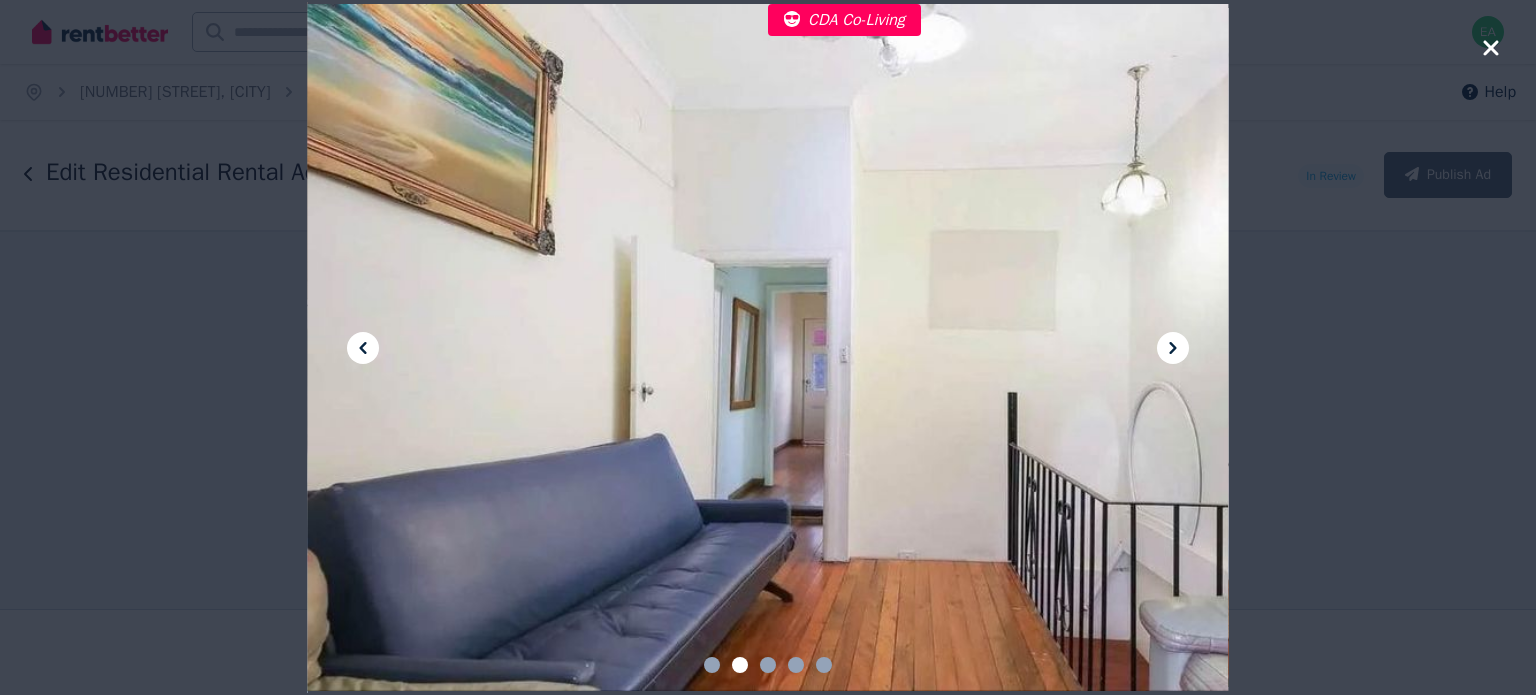 click 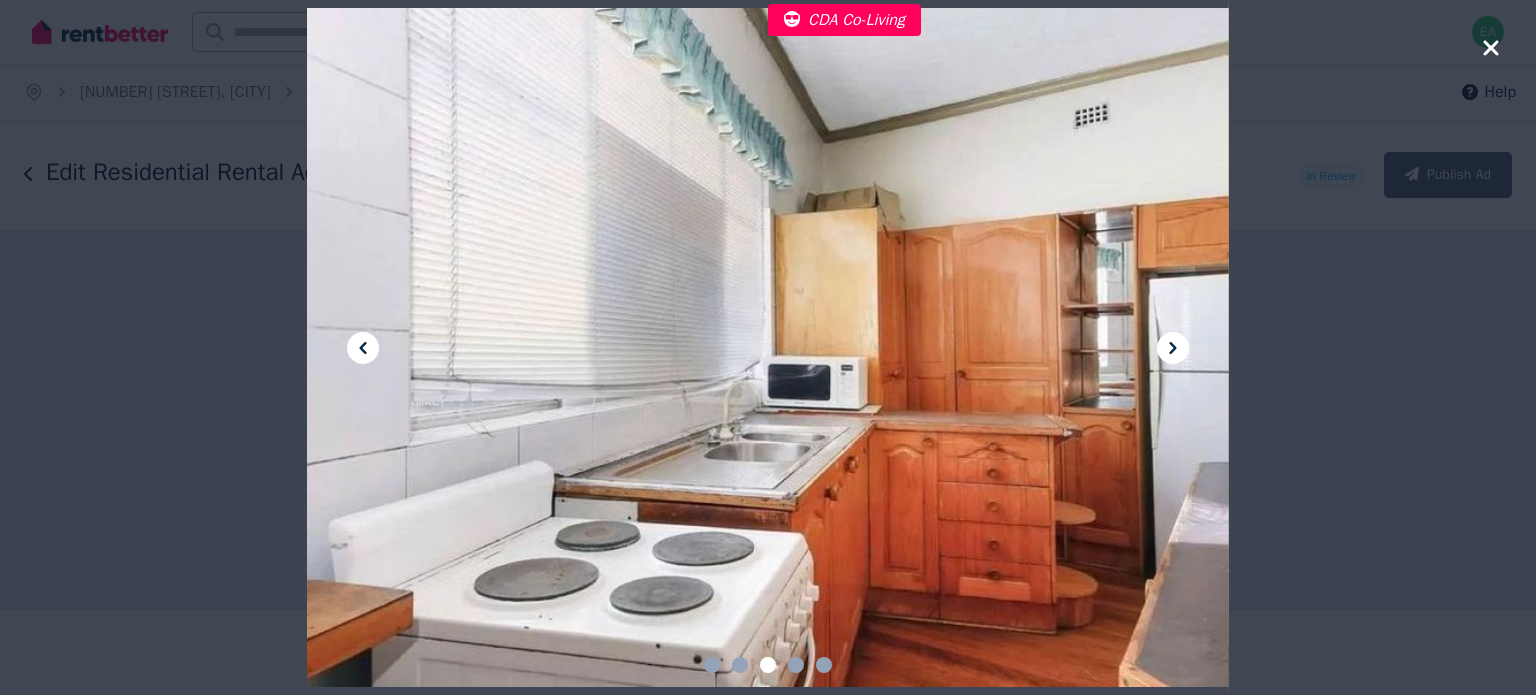 click 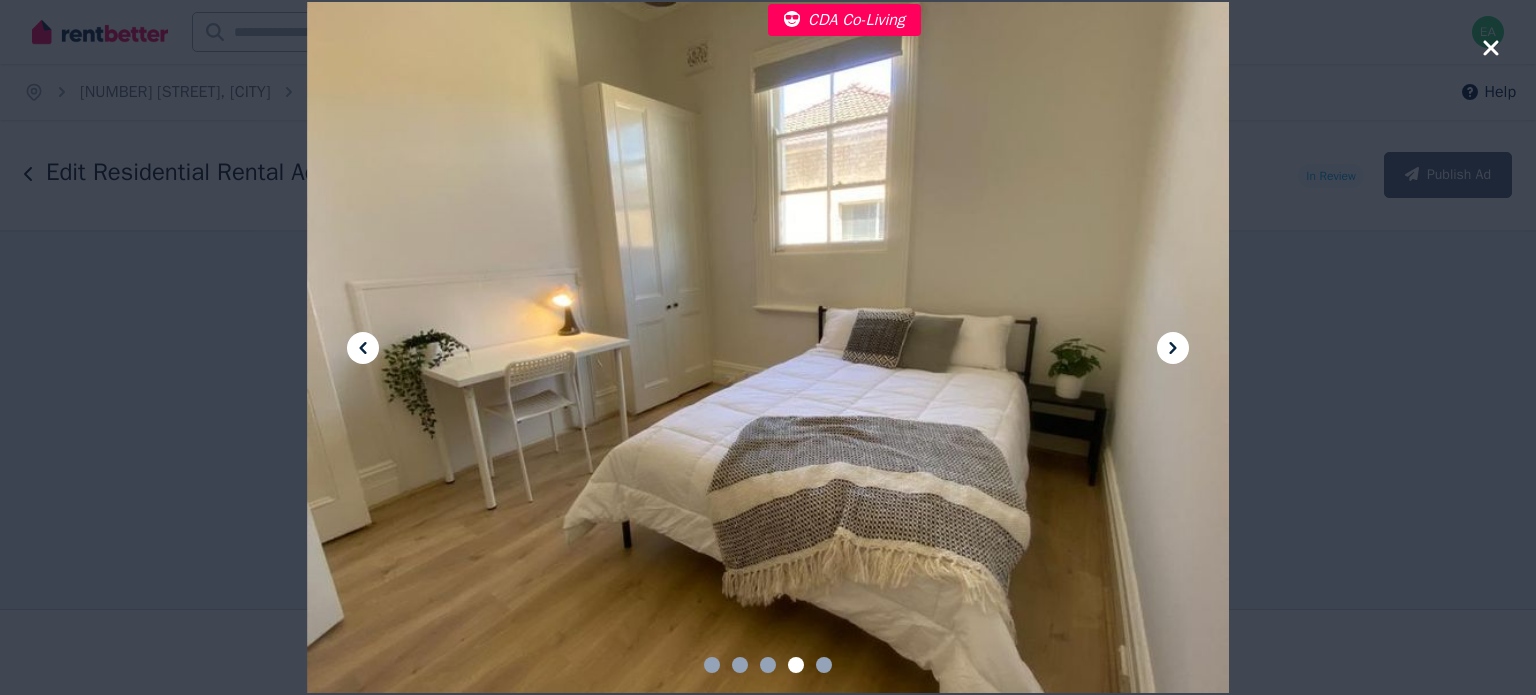 click 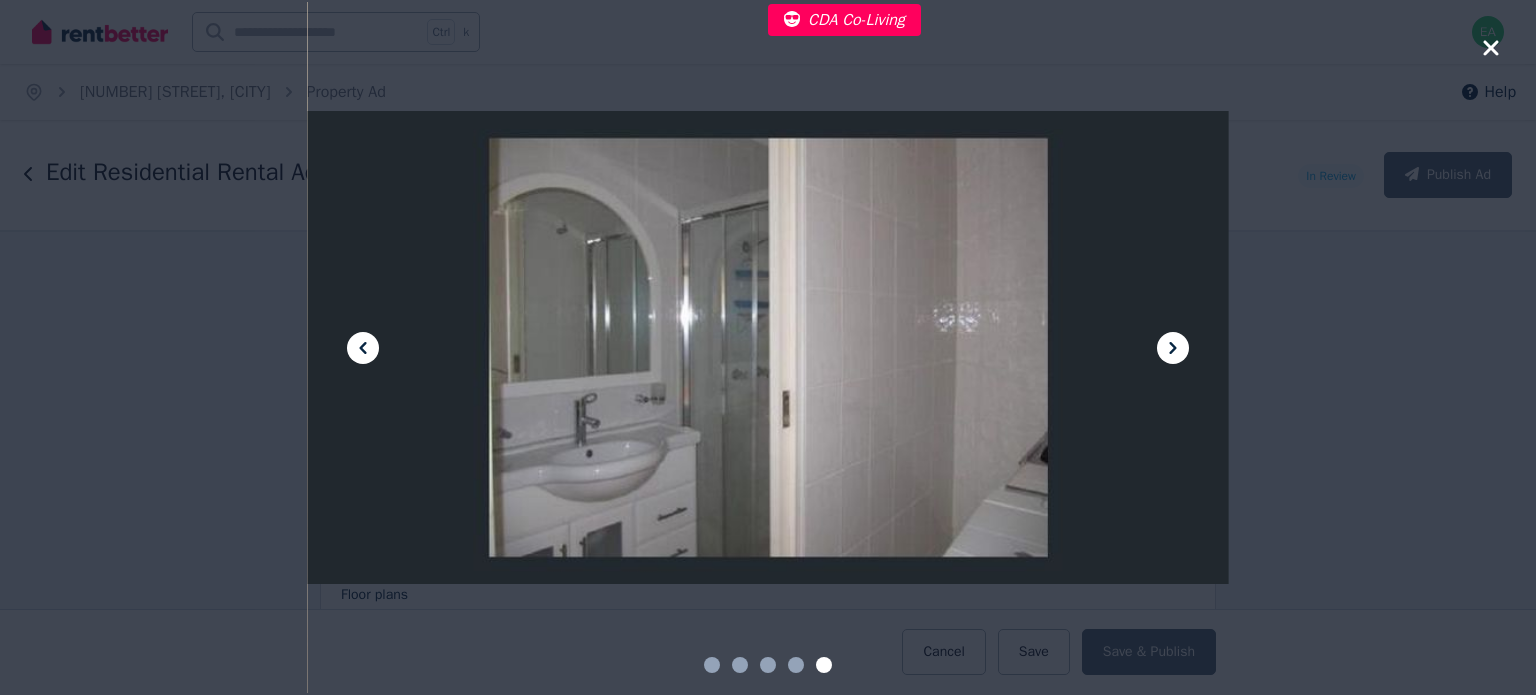 click 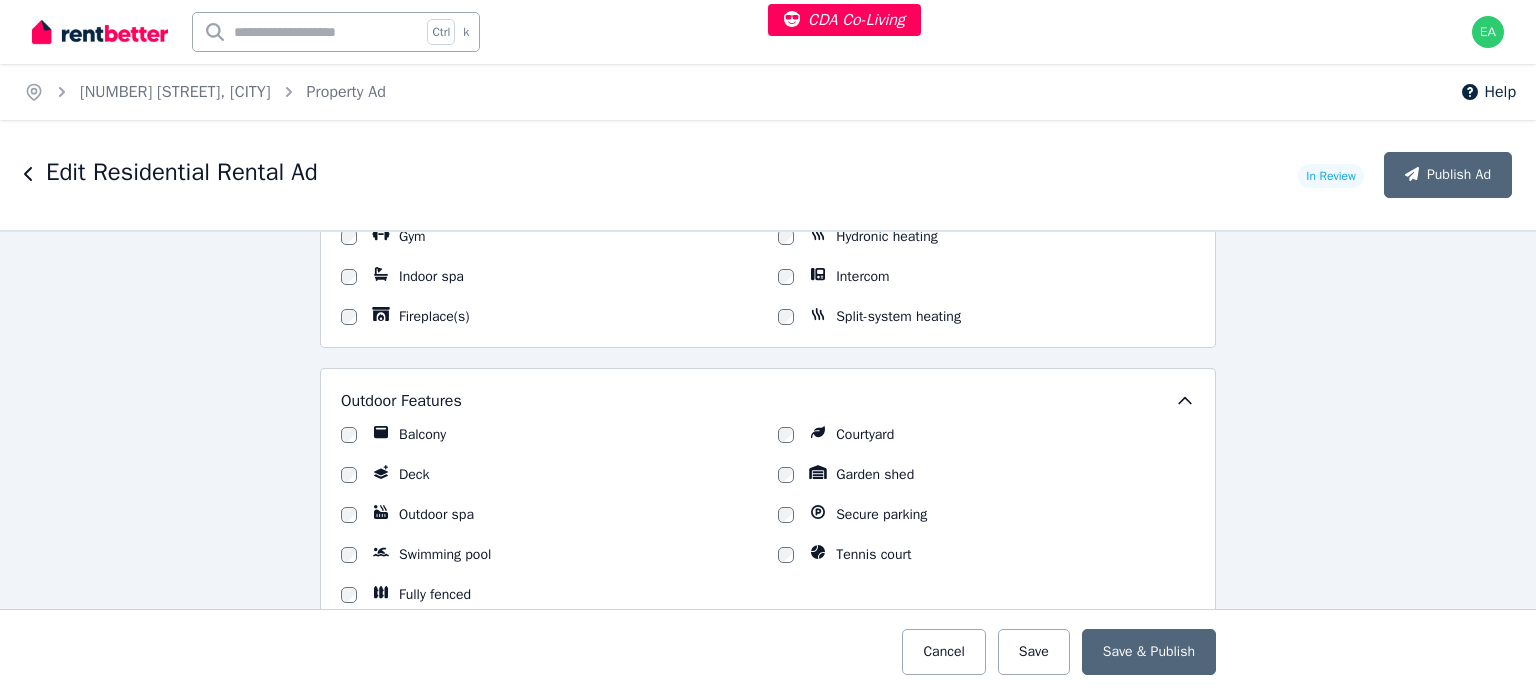 scroll, scrollTop: 1400, scrollLeft: 0, axis: vertical 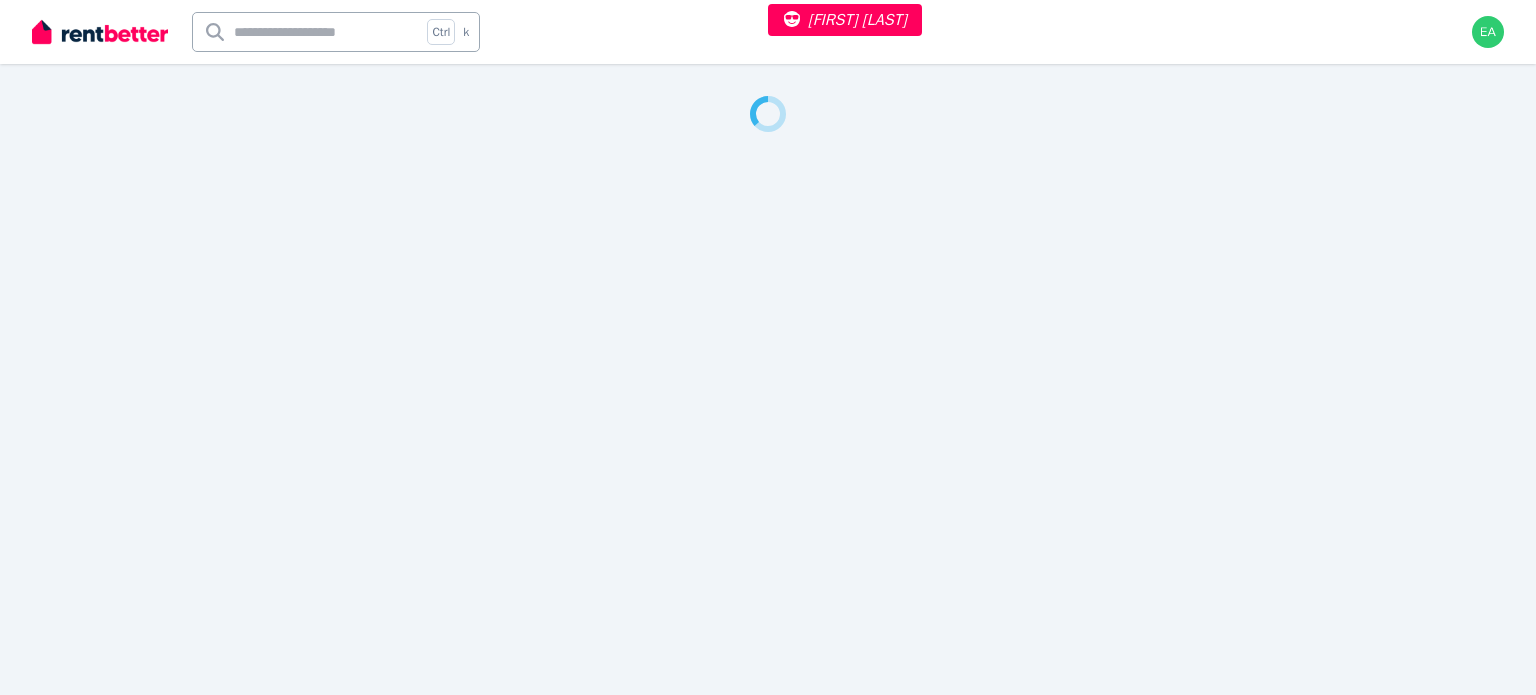 select on "***" 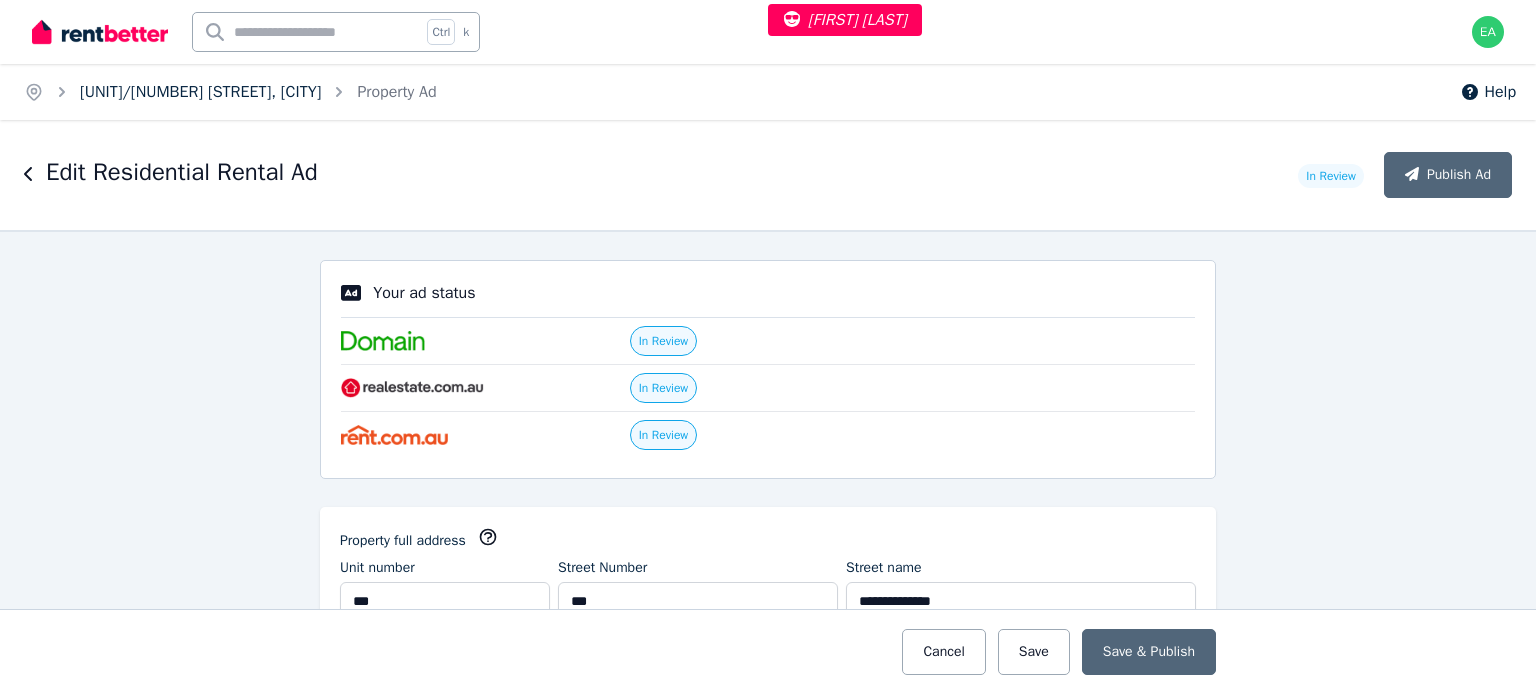 click on "G01/184 Huntingdale Rd, Oakleigh East" at bounding box center [200, 92] 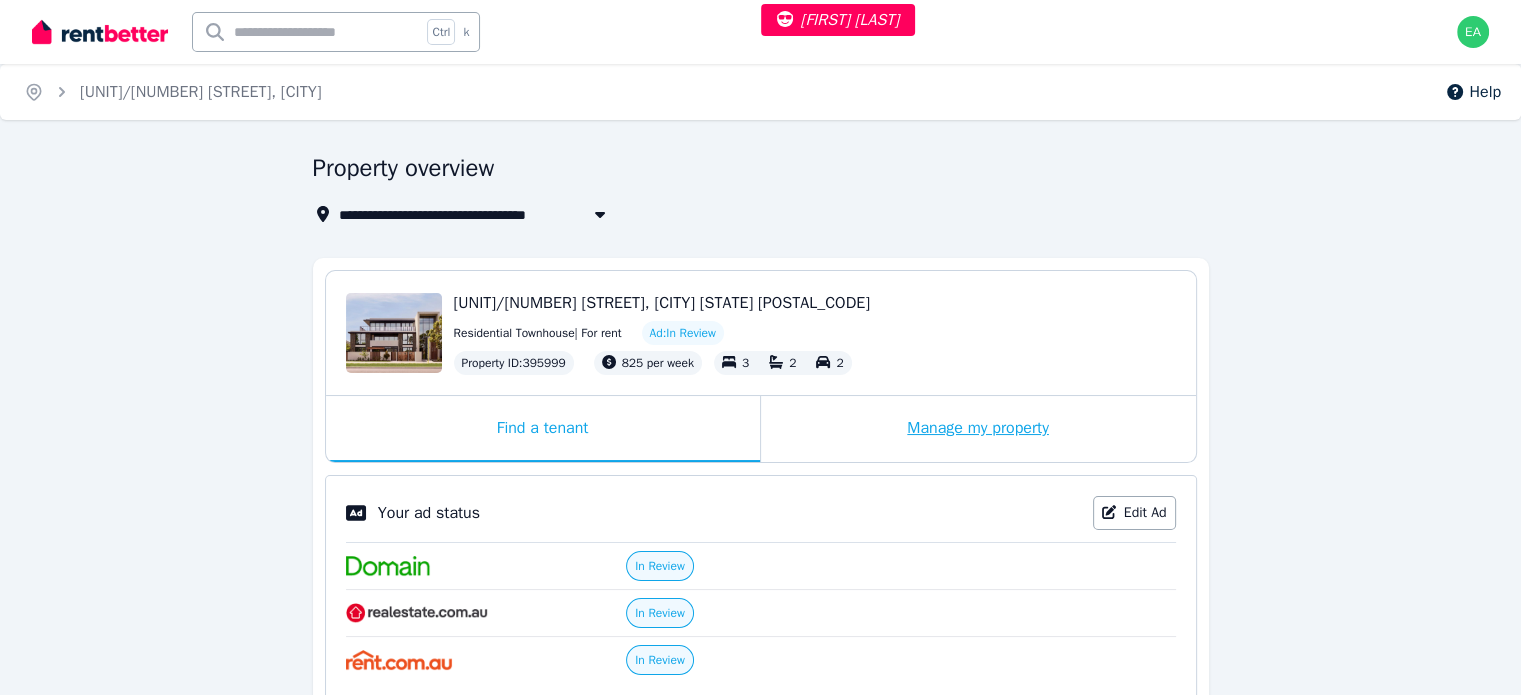 click on "Manage my property" at bounding box center (978, 429) 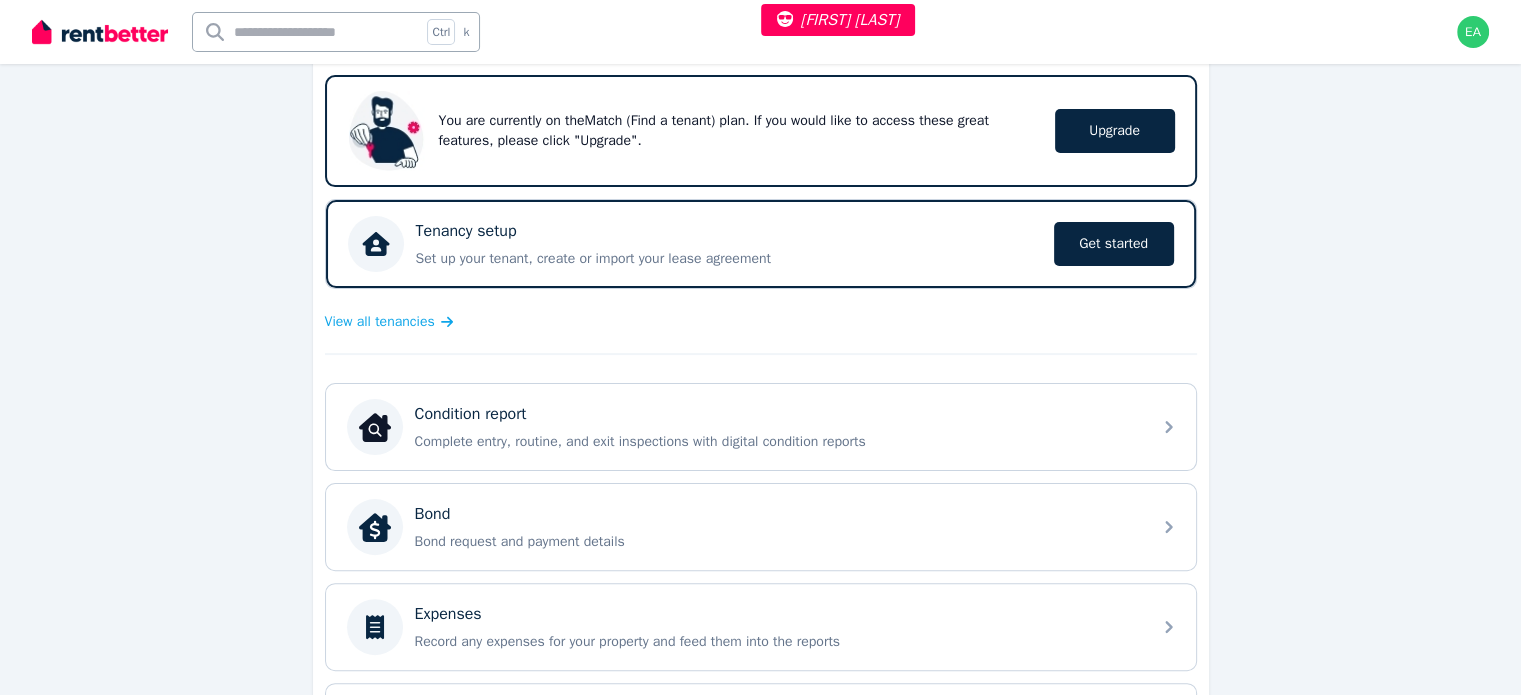scroll, scrollTop: 500, scrollLeft: 0, axis: vertical 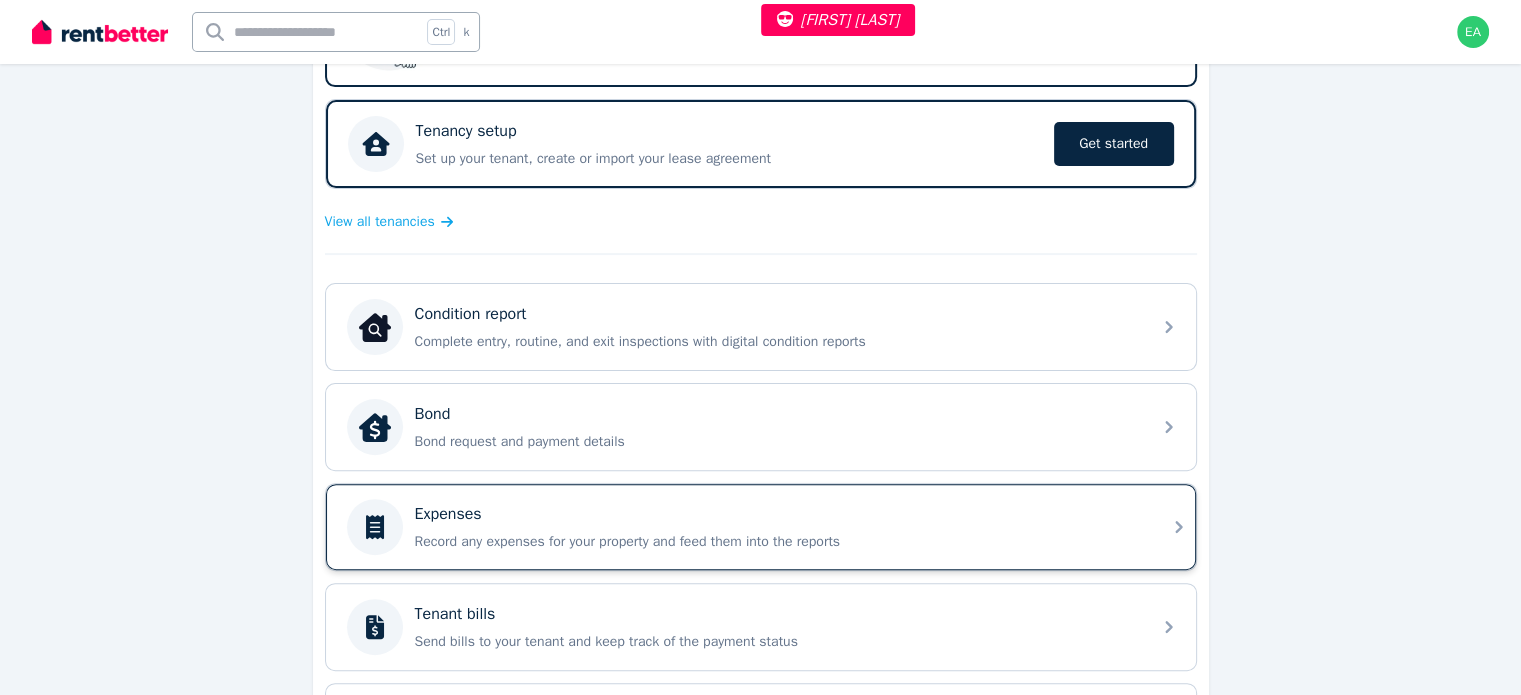 click on "Expenses" at bounding box center (777, 514) 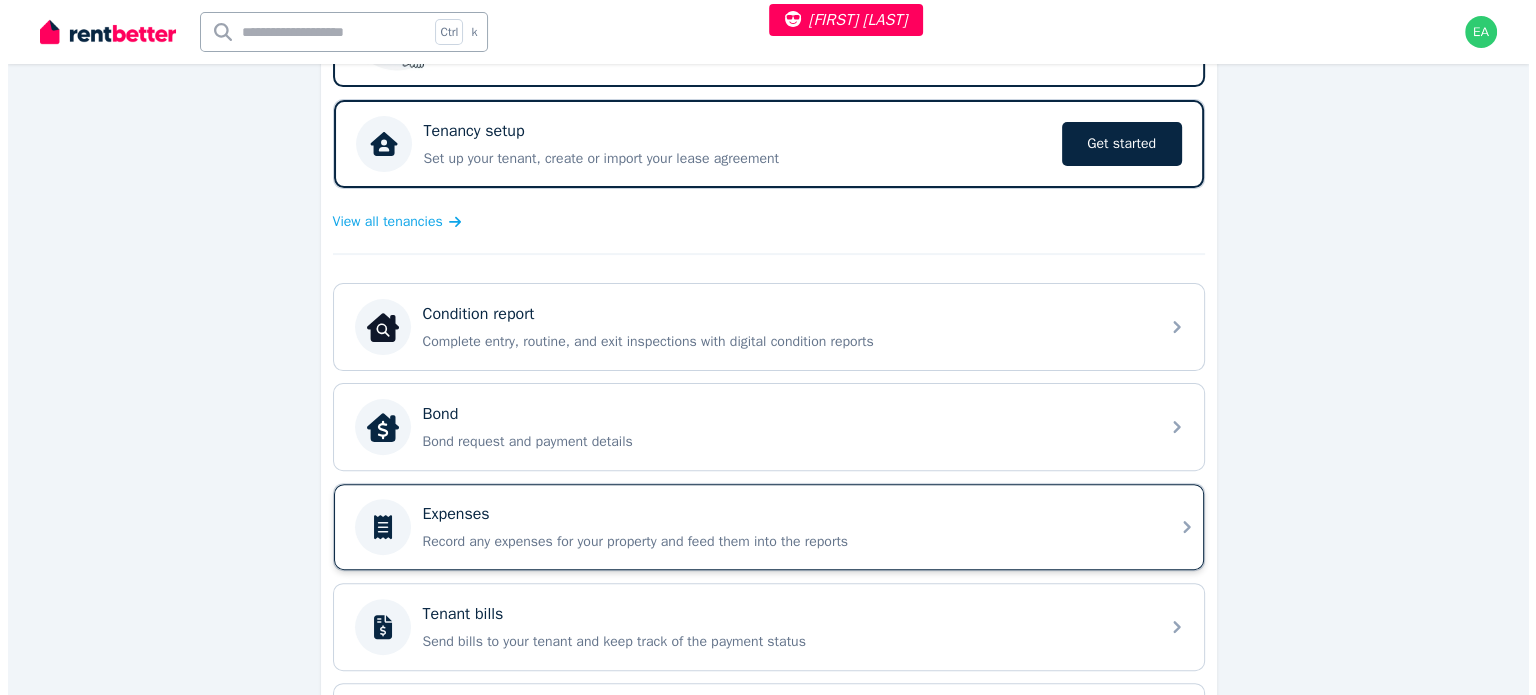 scroll, scrollTop: 0, scrollLeft: 0, axis: both 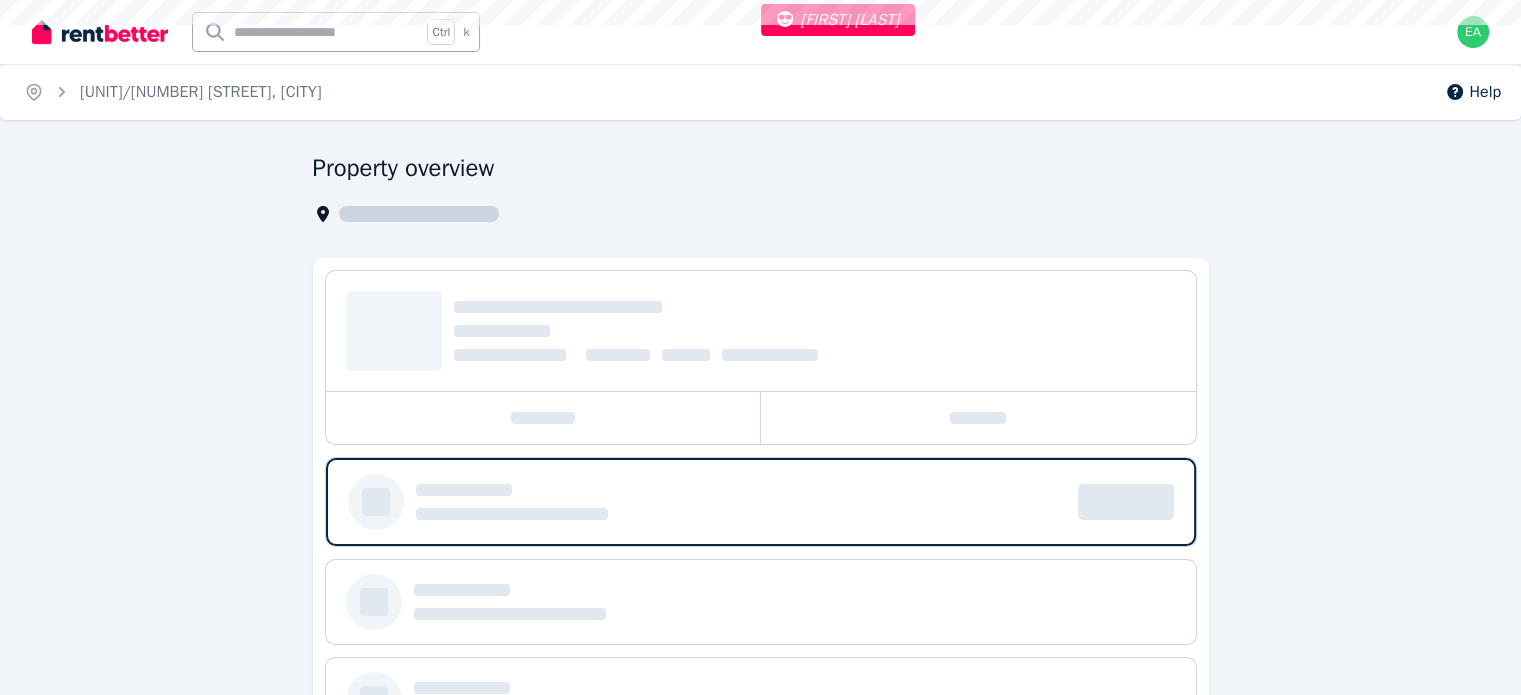select on "***" 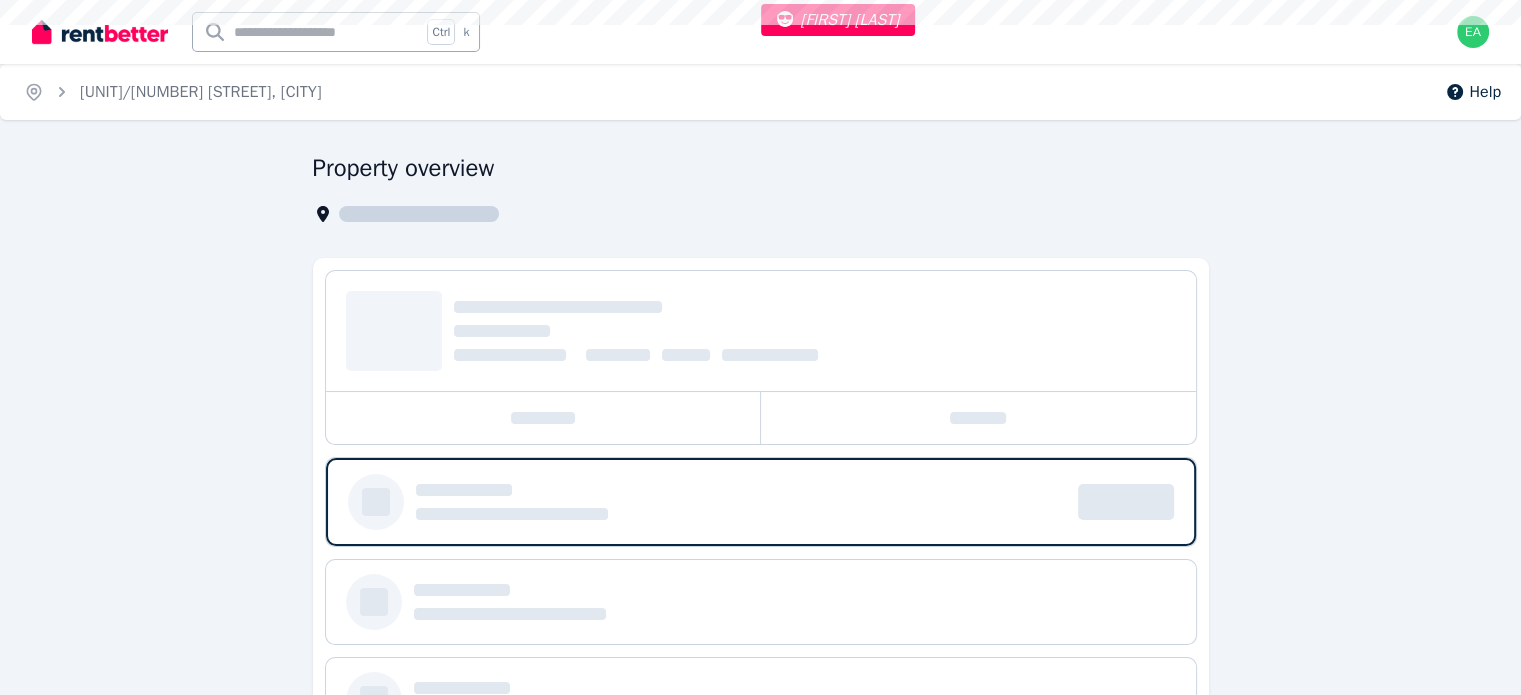 select on "**********" 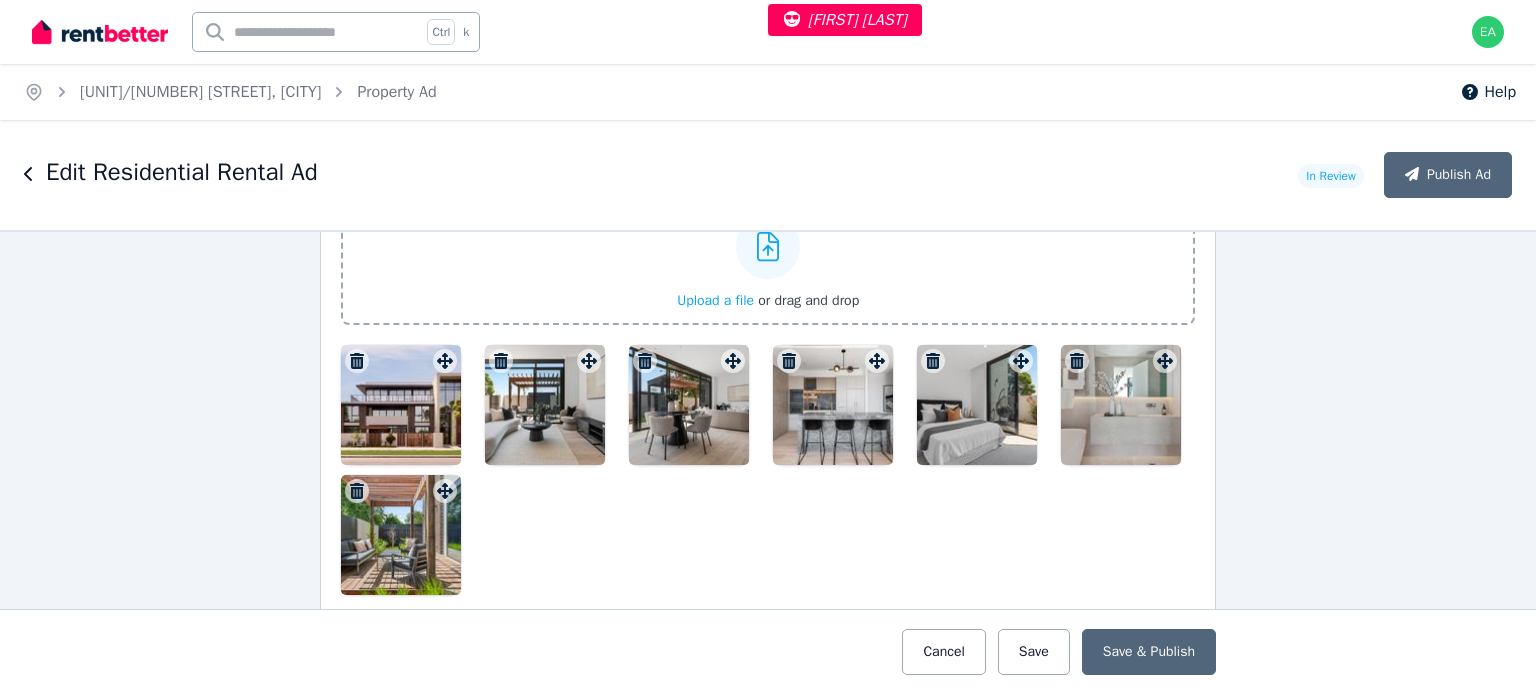 scroll, scrollTop: 2500, scrollLeft: 0, axis: vertical 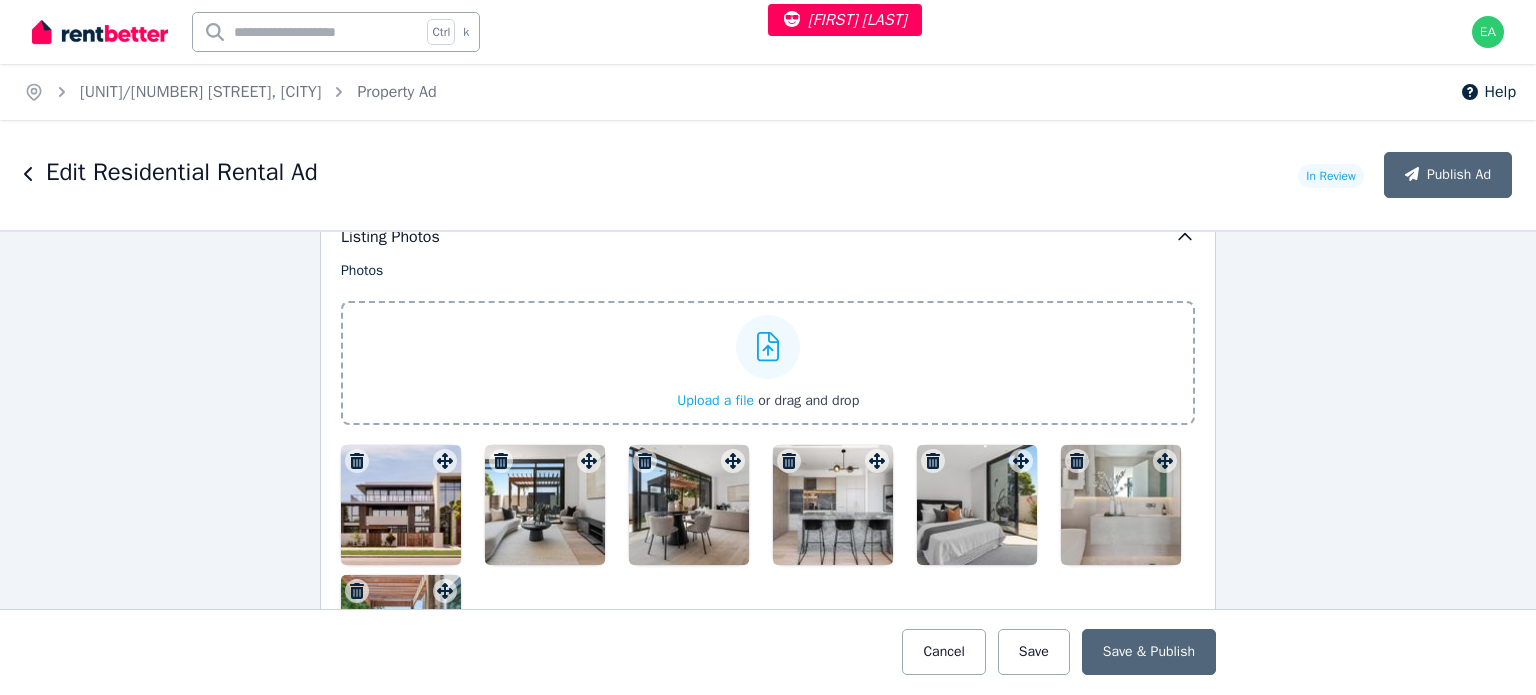 click at bounding box center [401, 505] 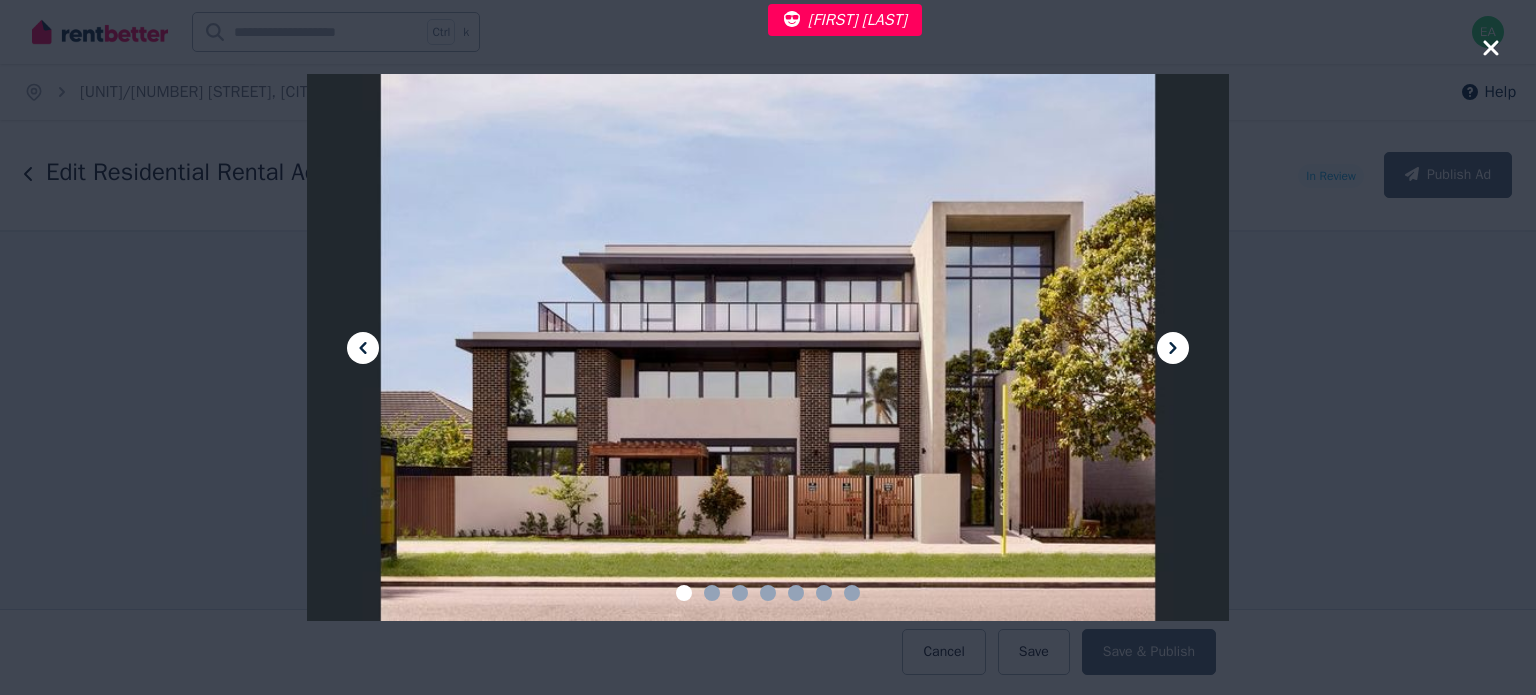 click 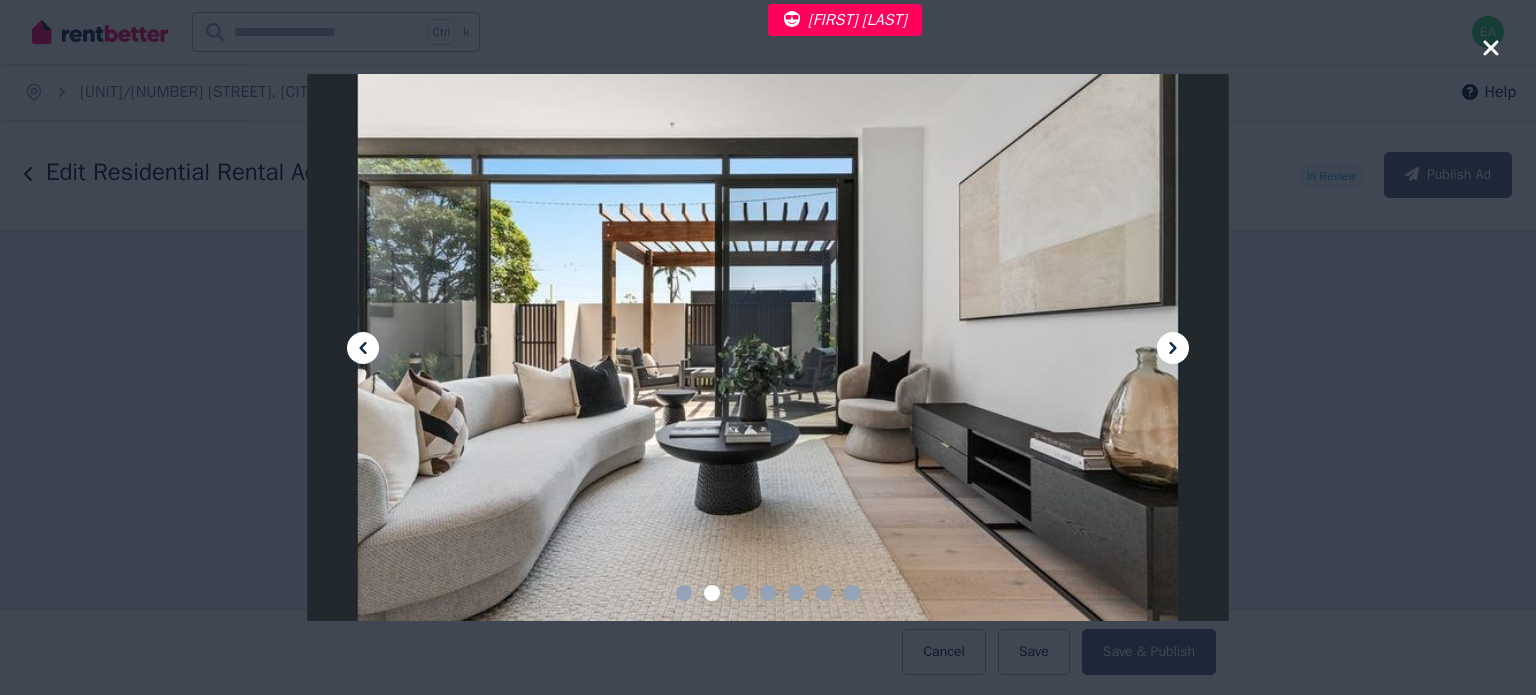 click 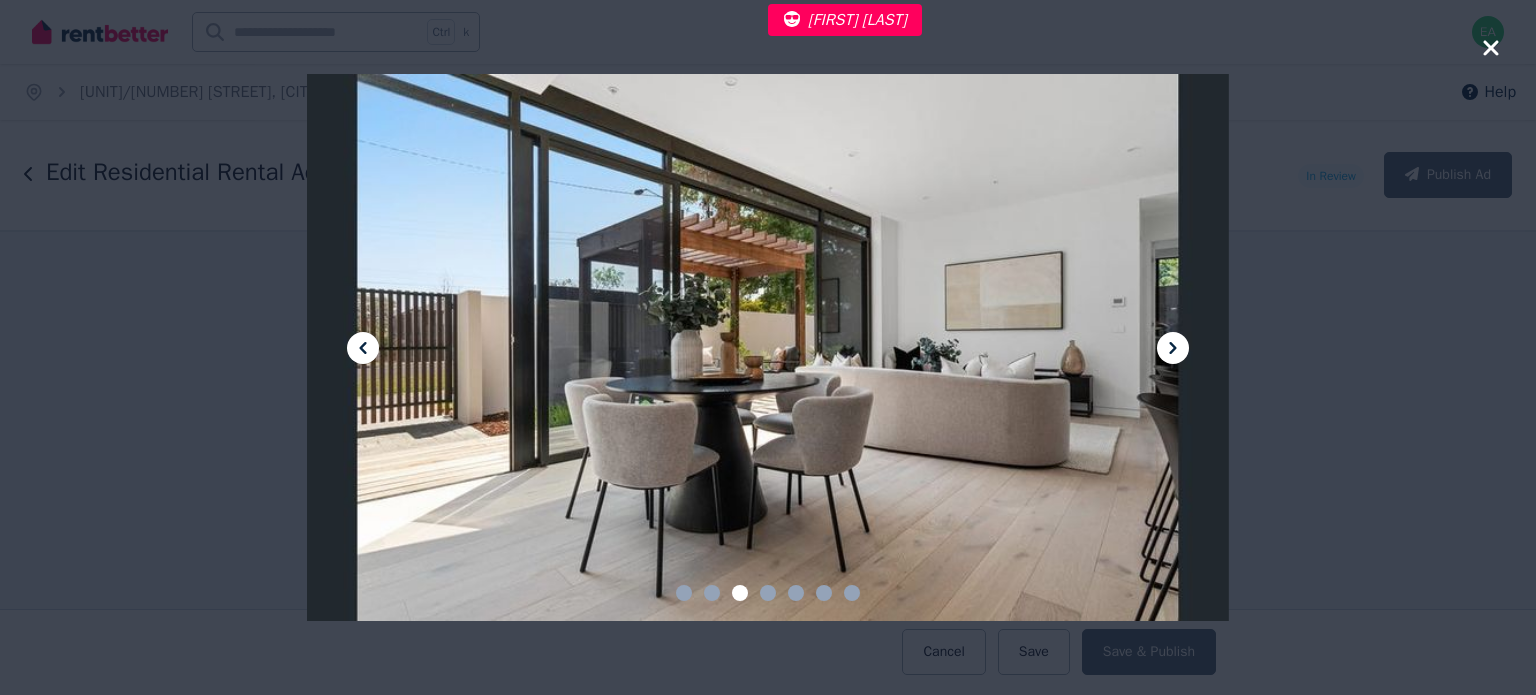 click 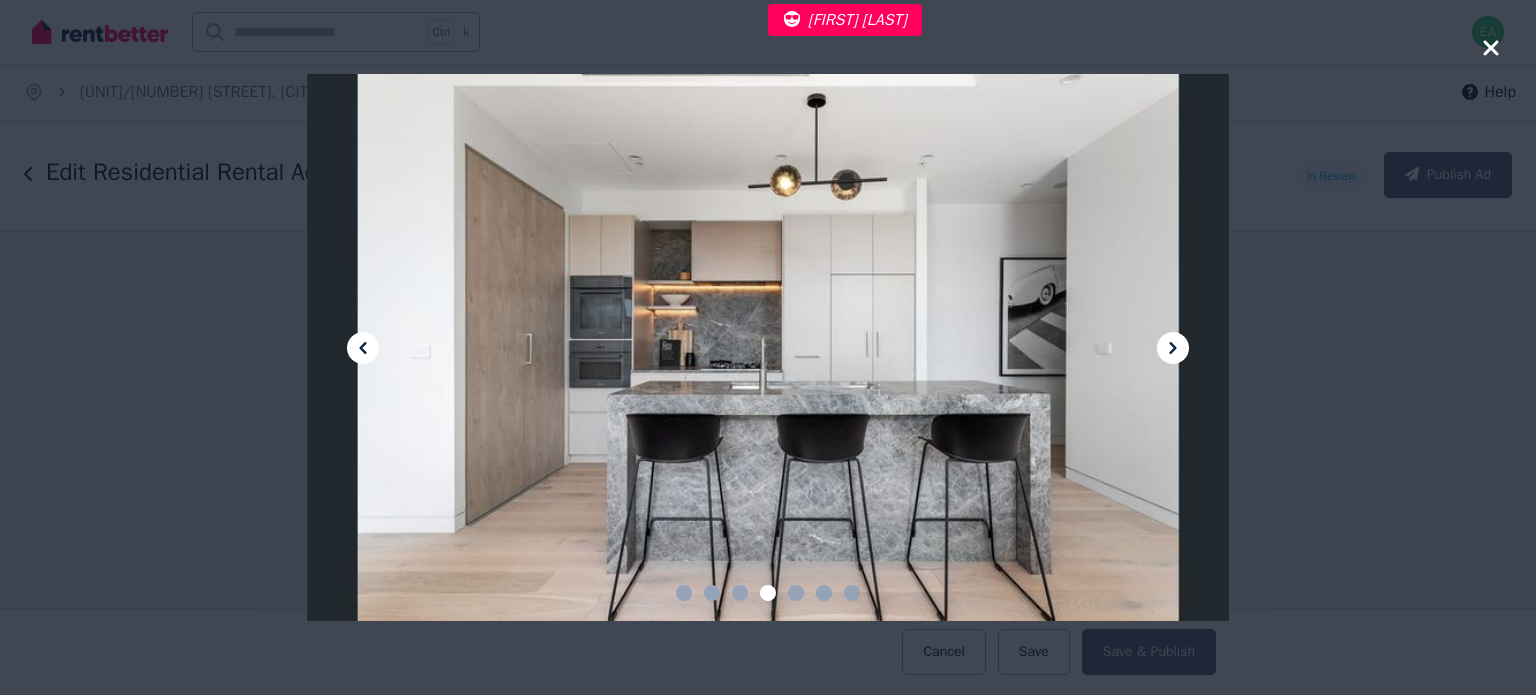 click 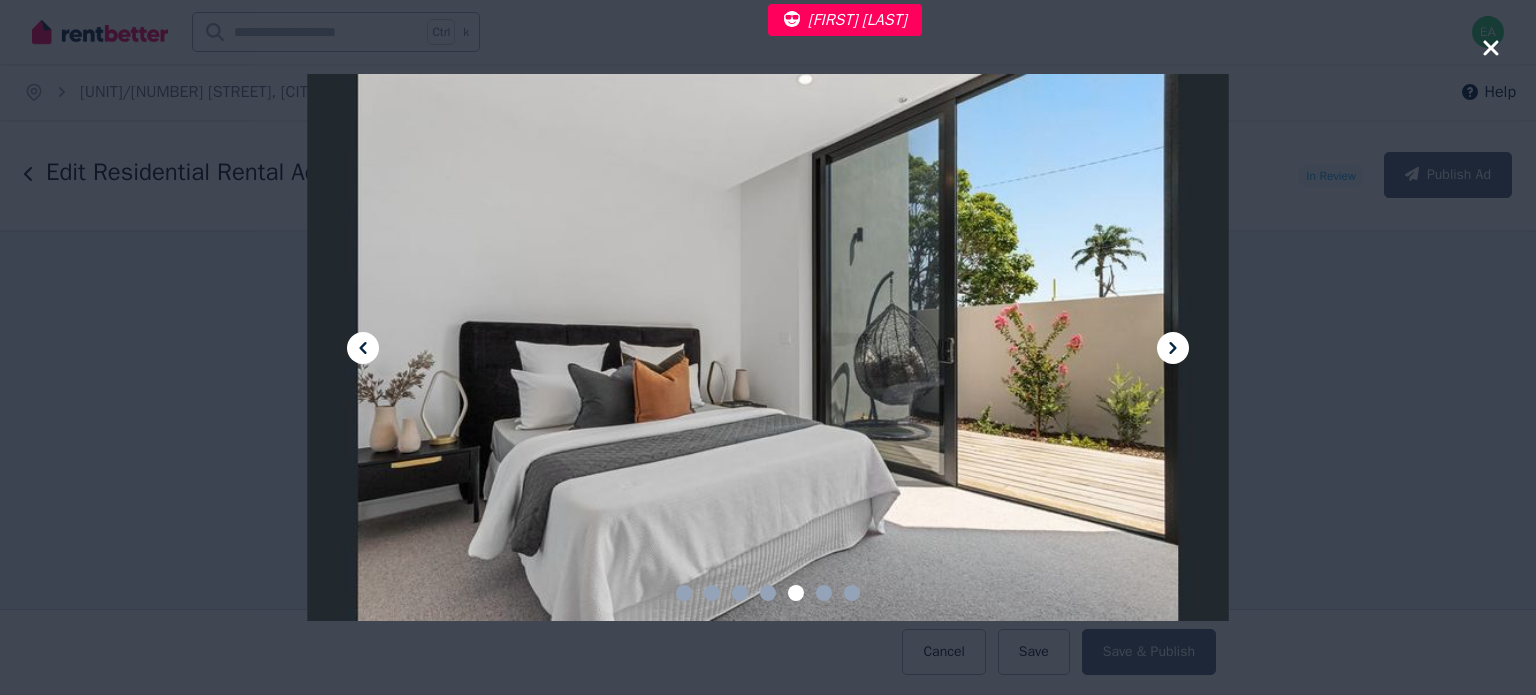 click 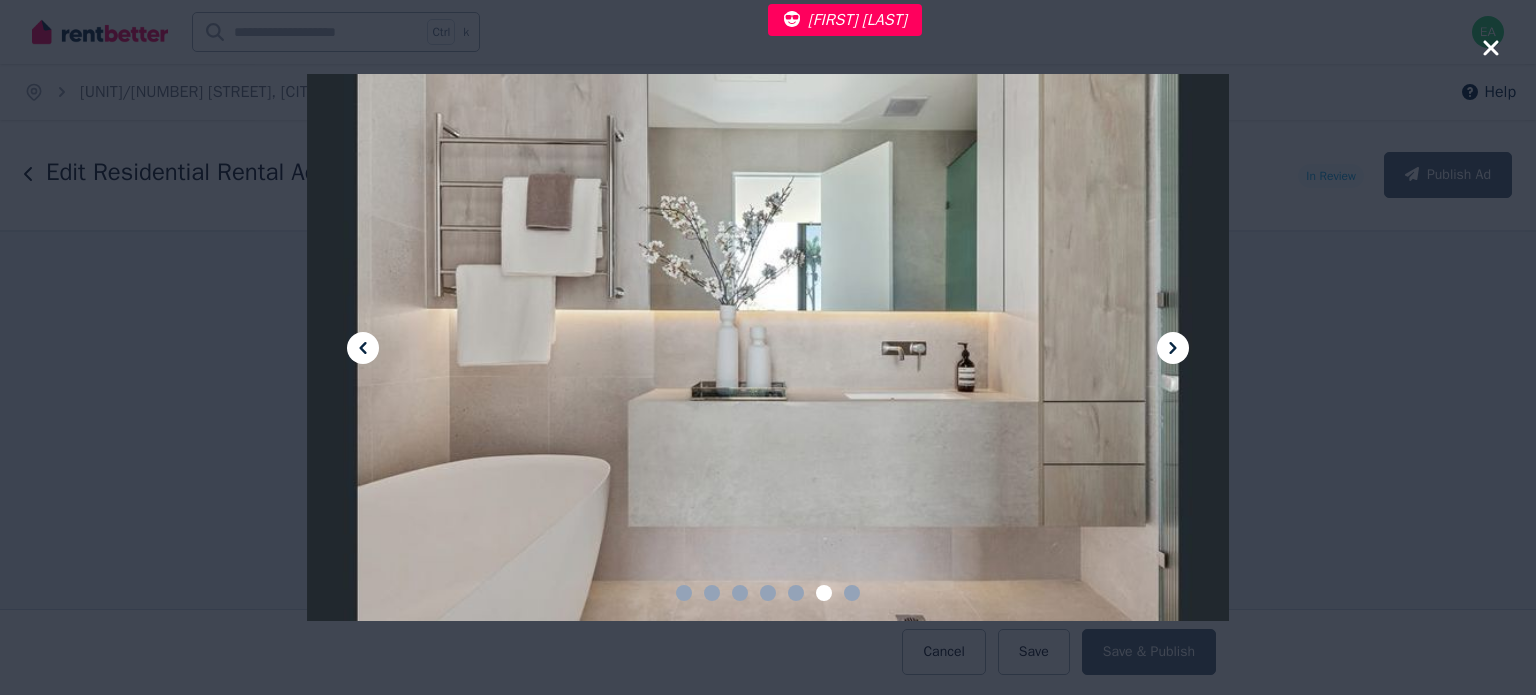 click 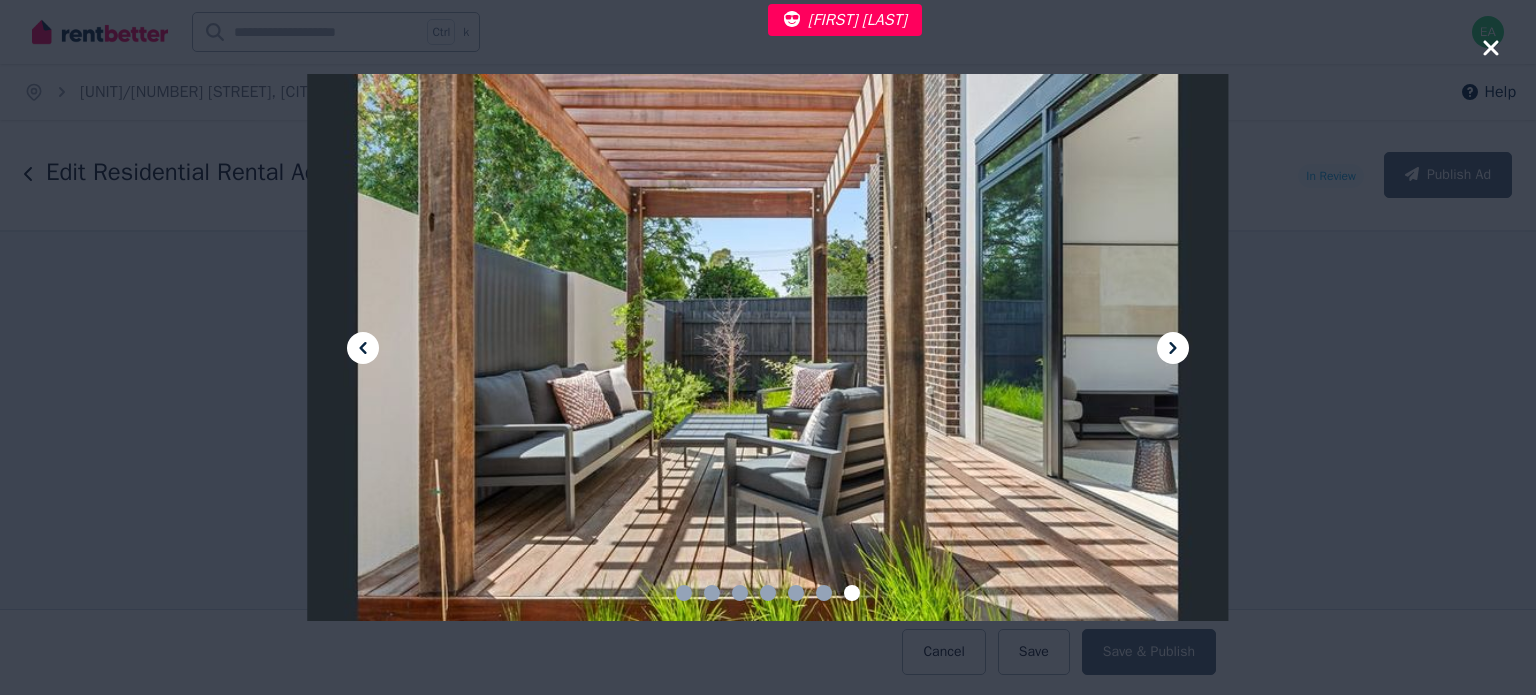 click 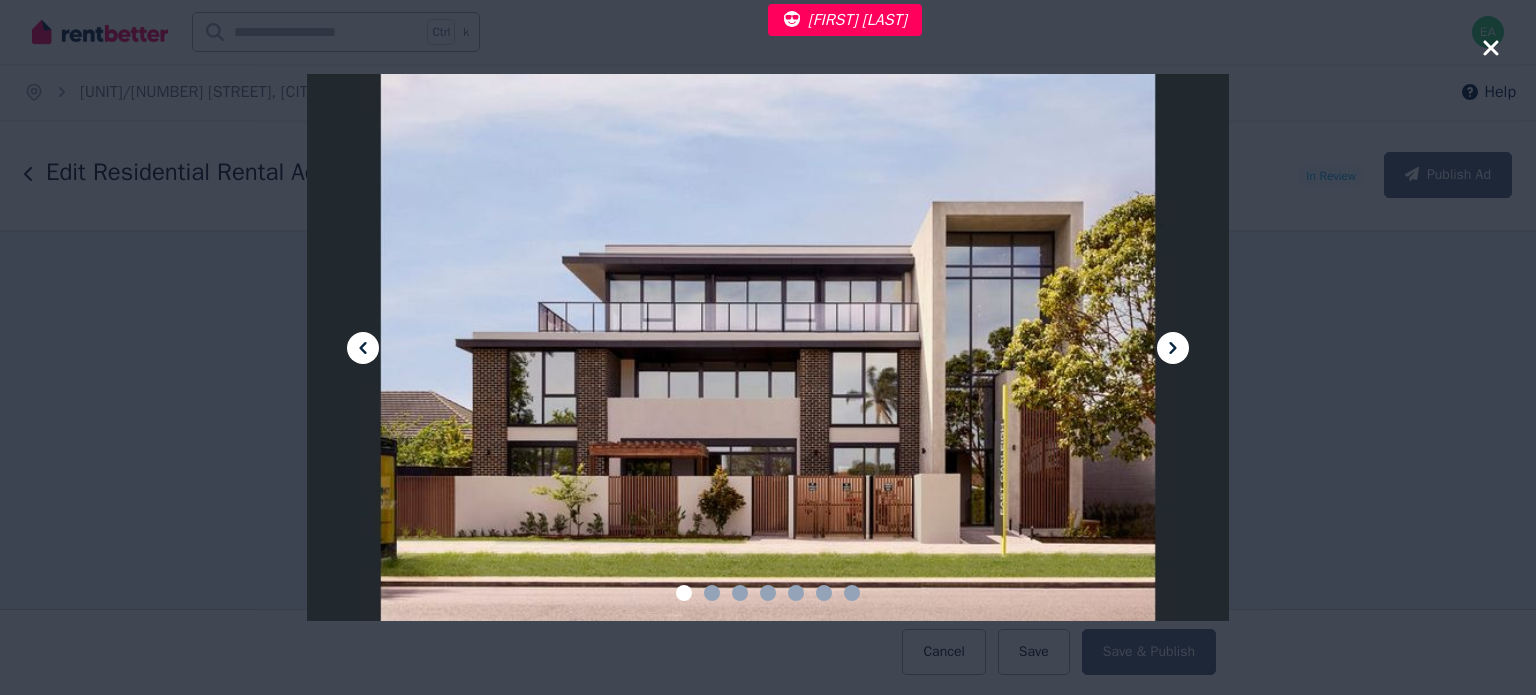 click 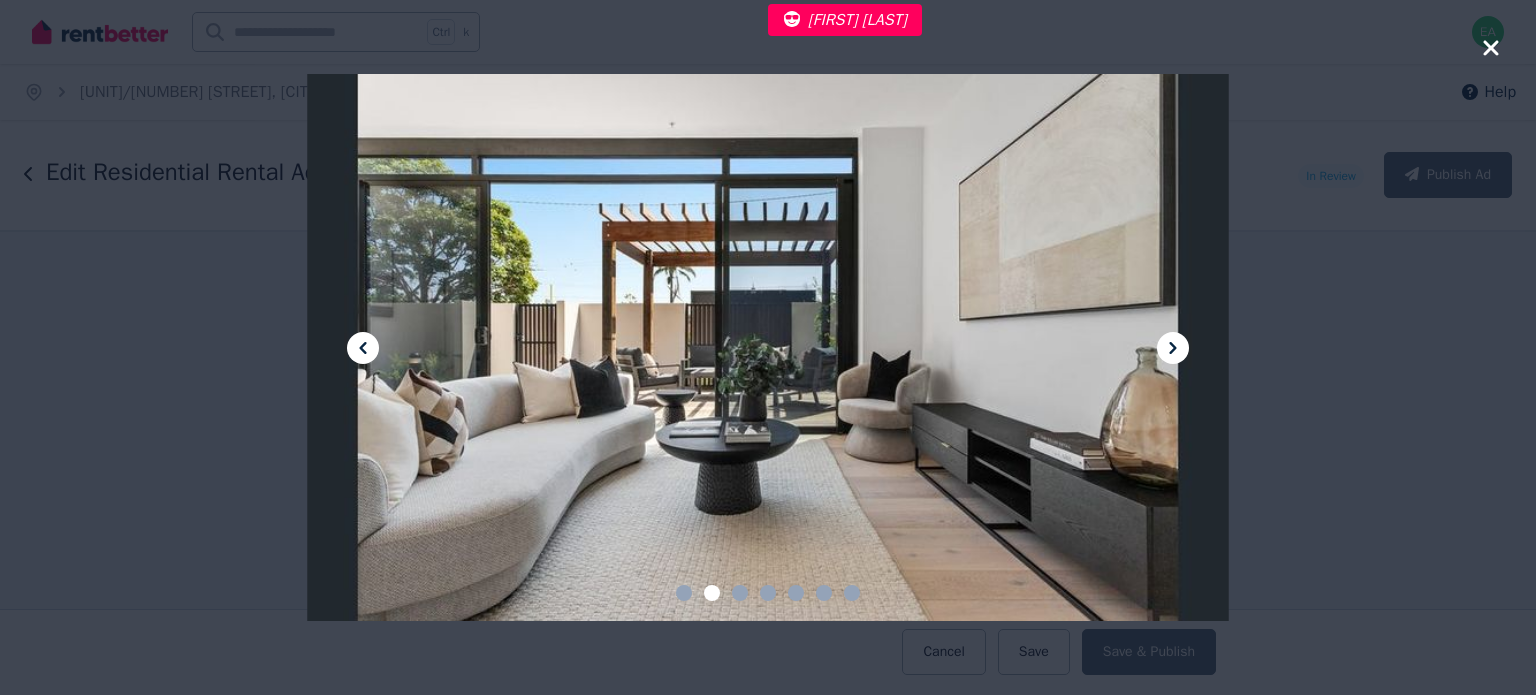 click 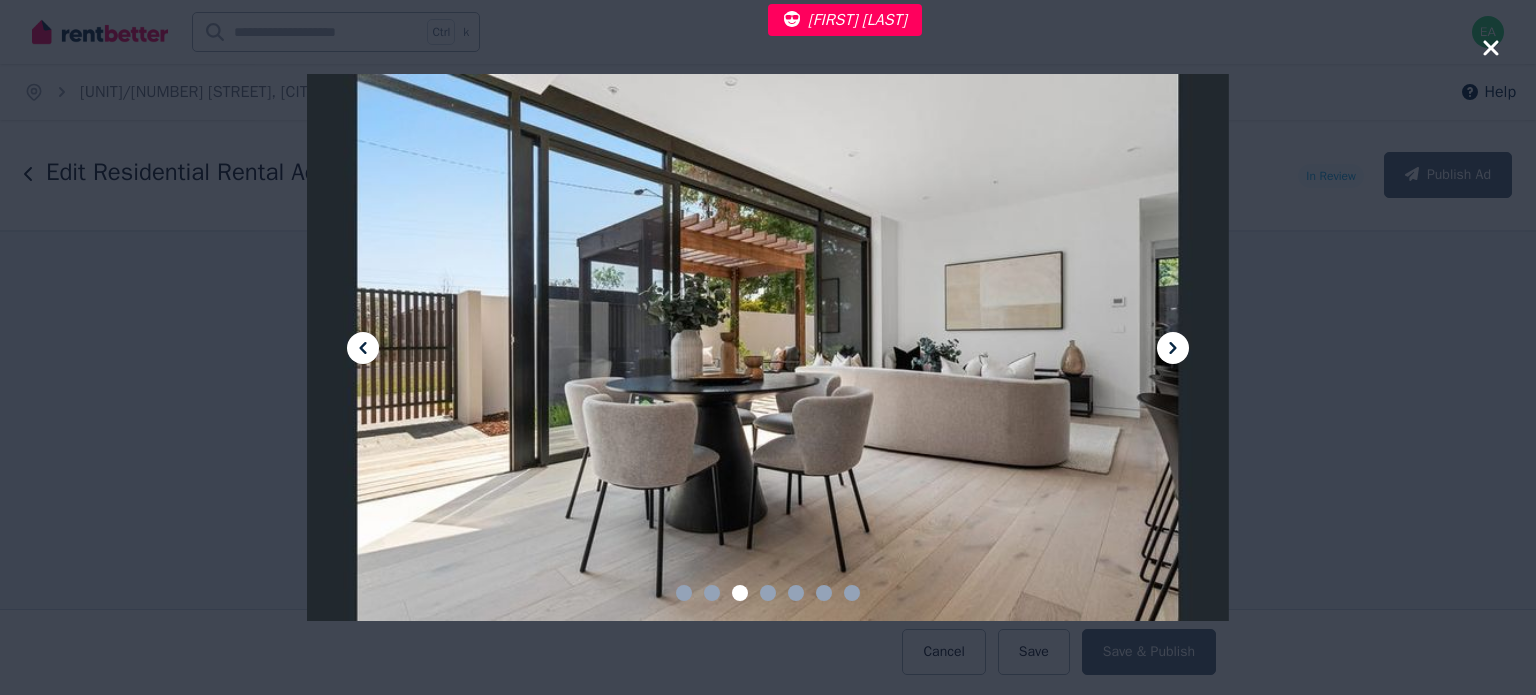 click 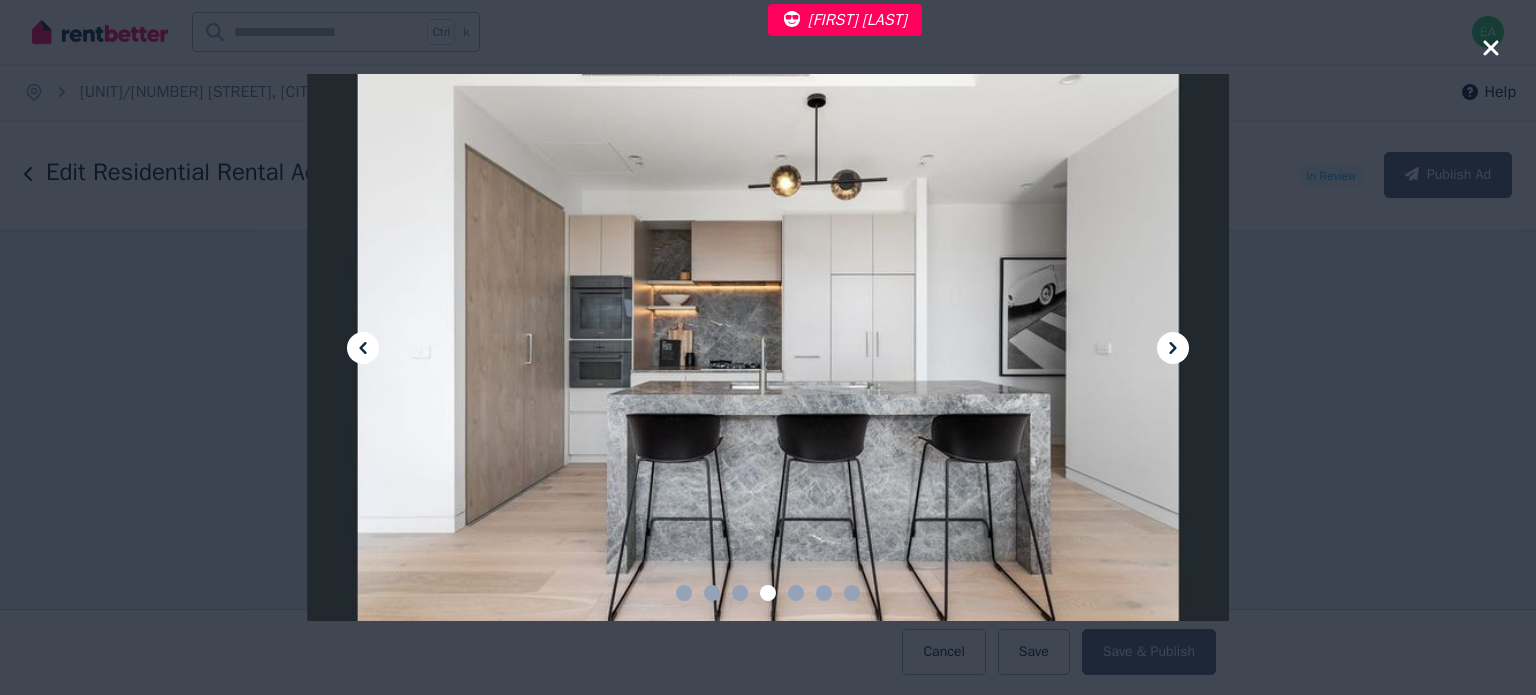 click 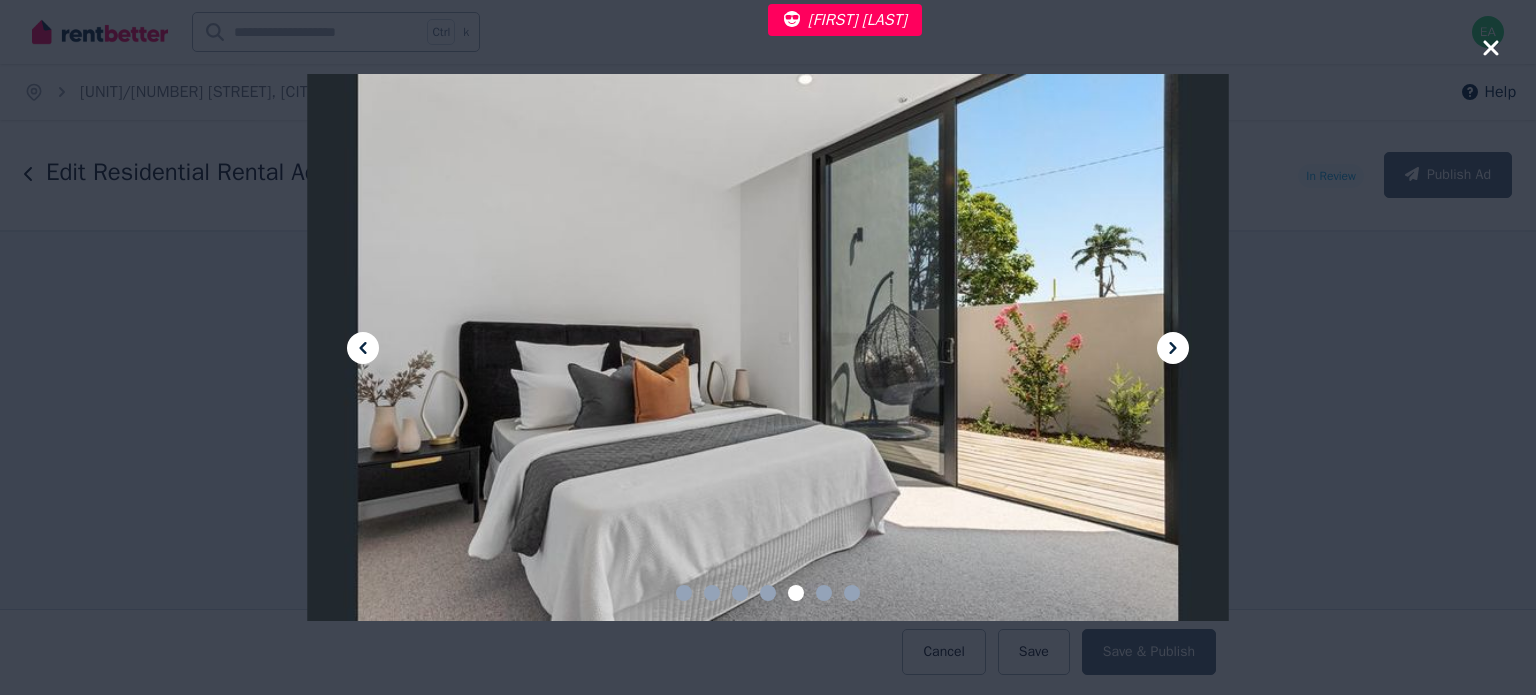 click 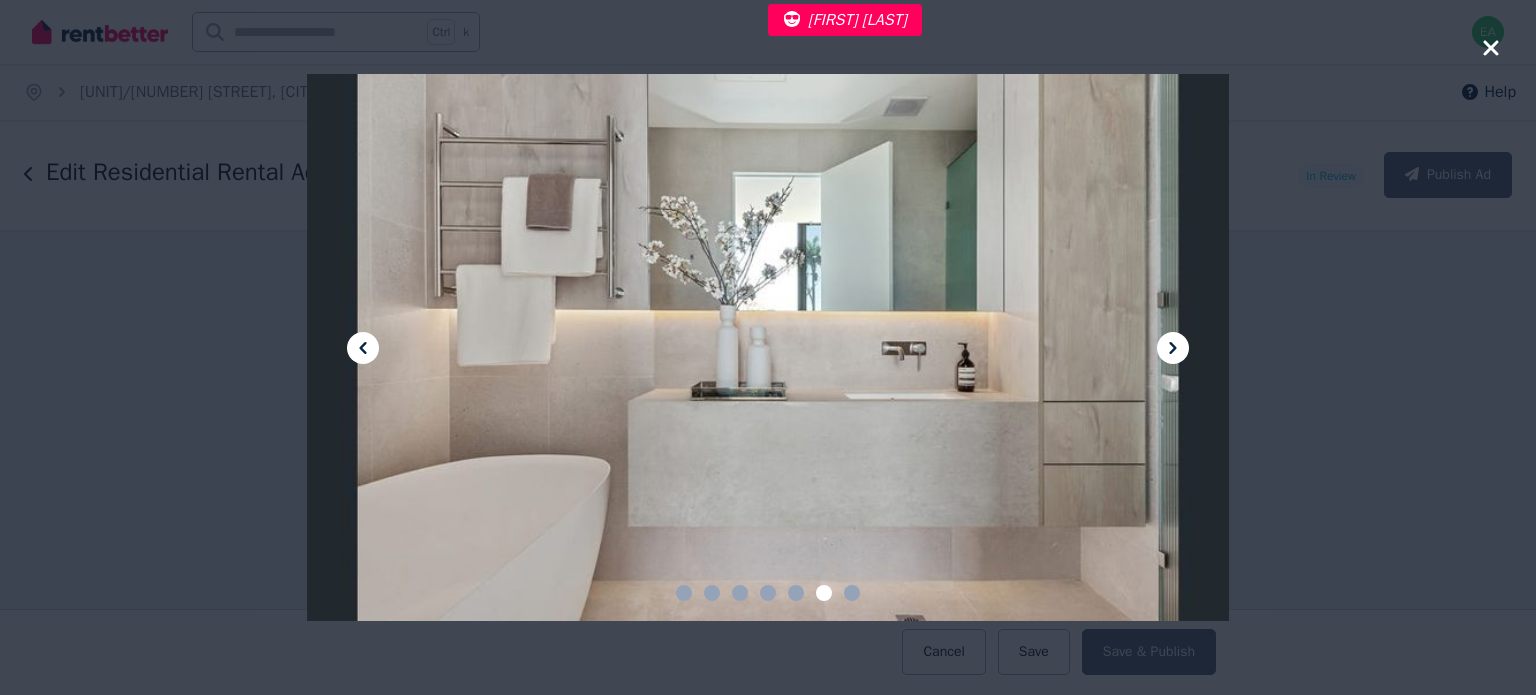 click 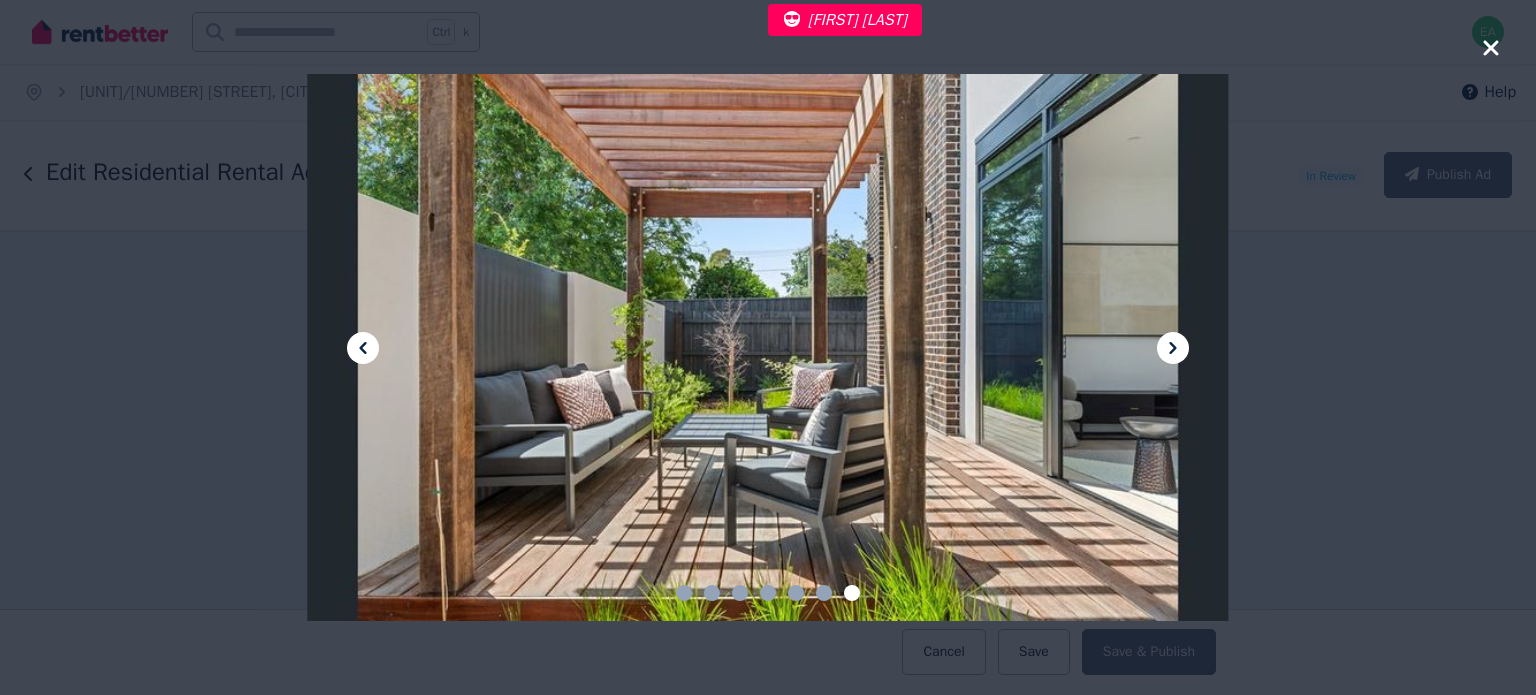 click 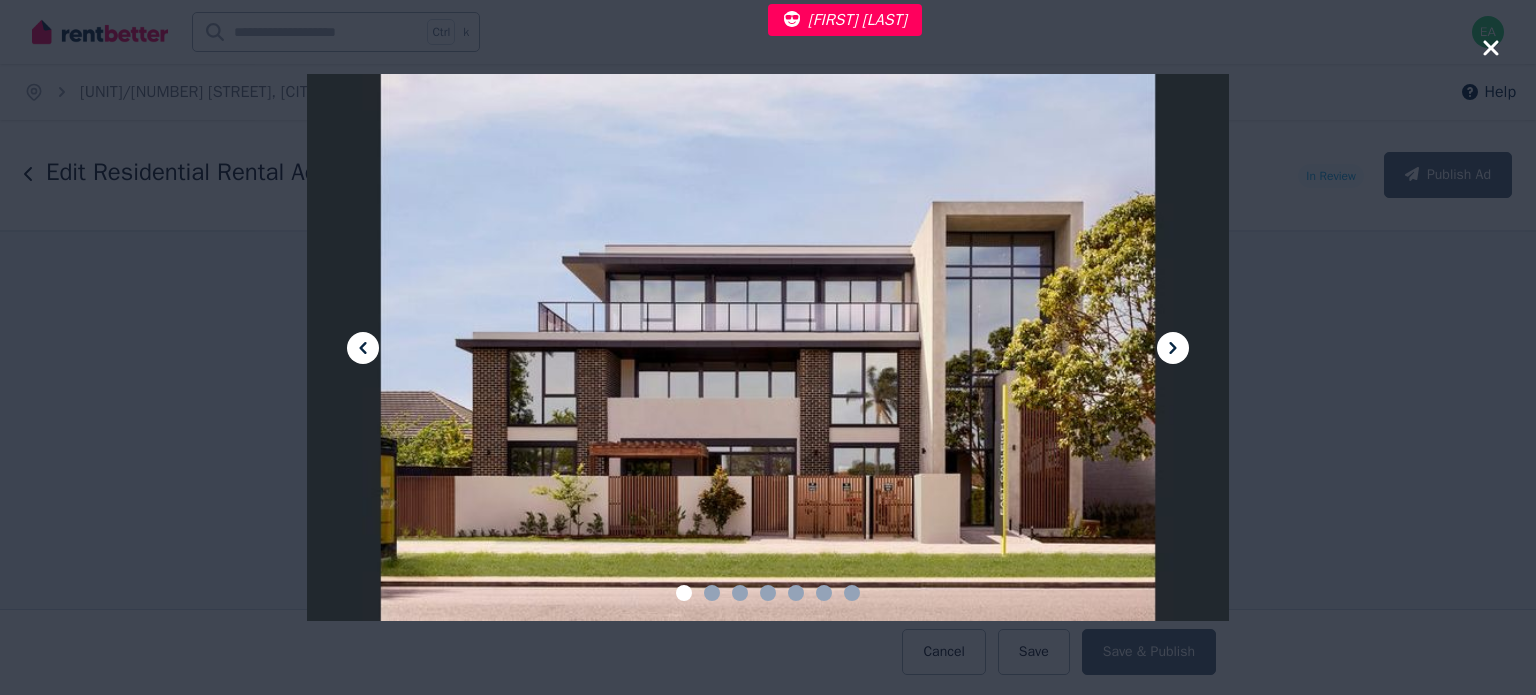 click 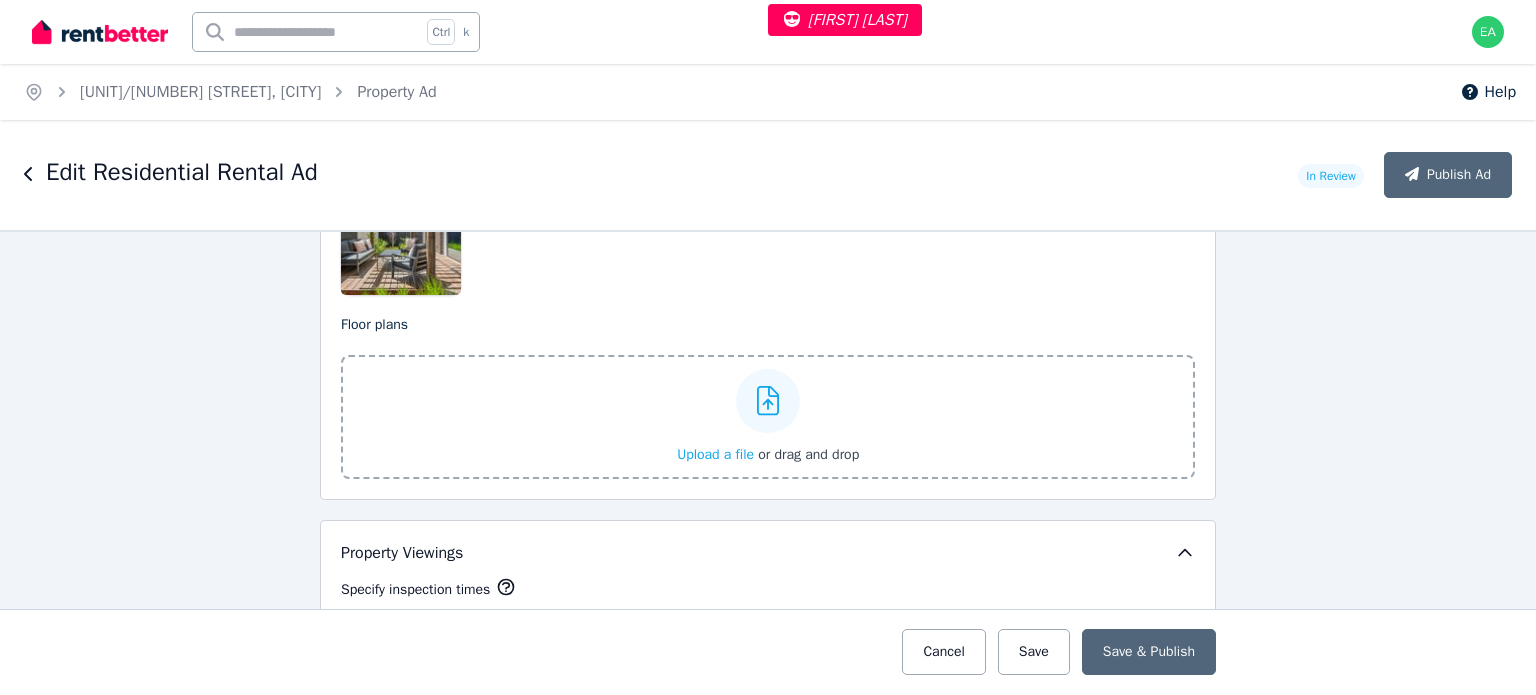 scroll, scrollTop: 2500, scrollLeft: 0, axis: vertical 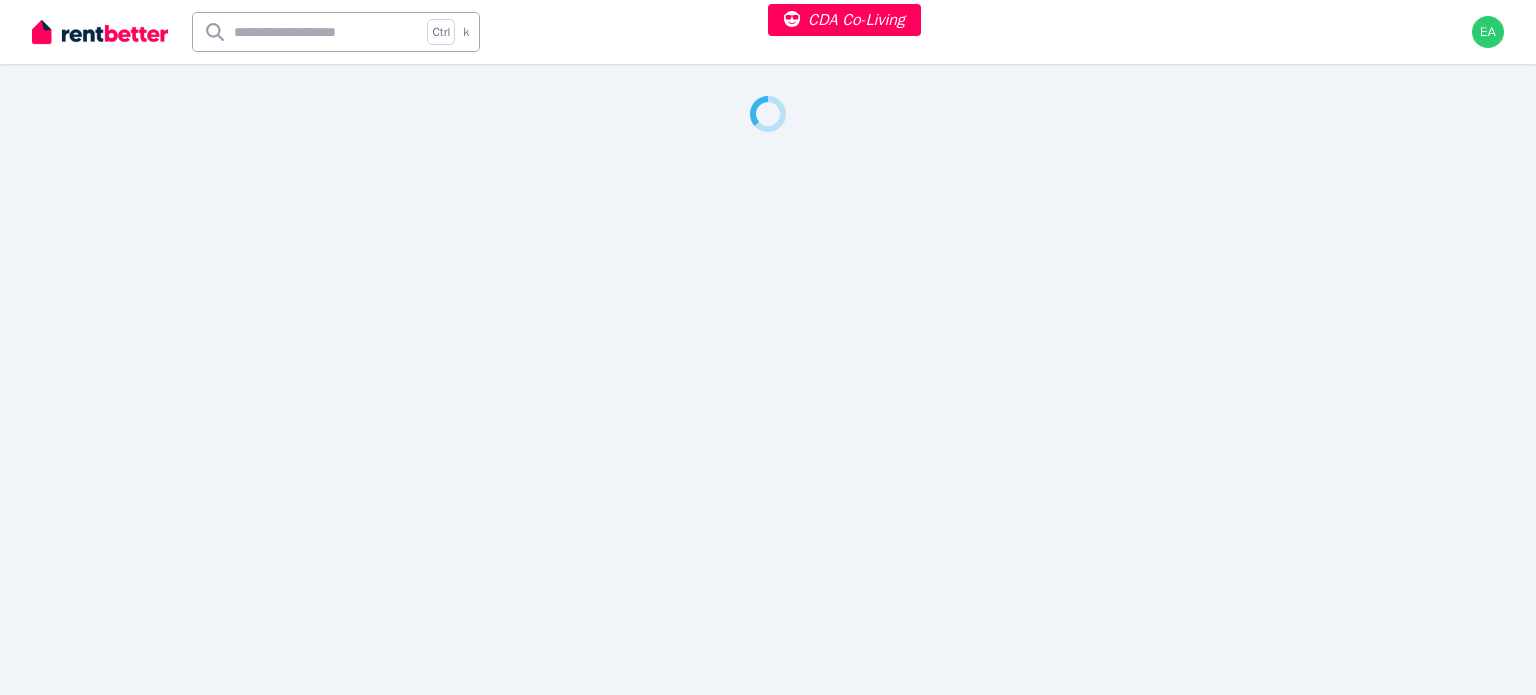 select on "***" 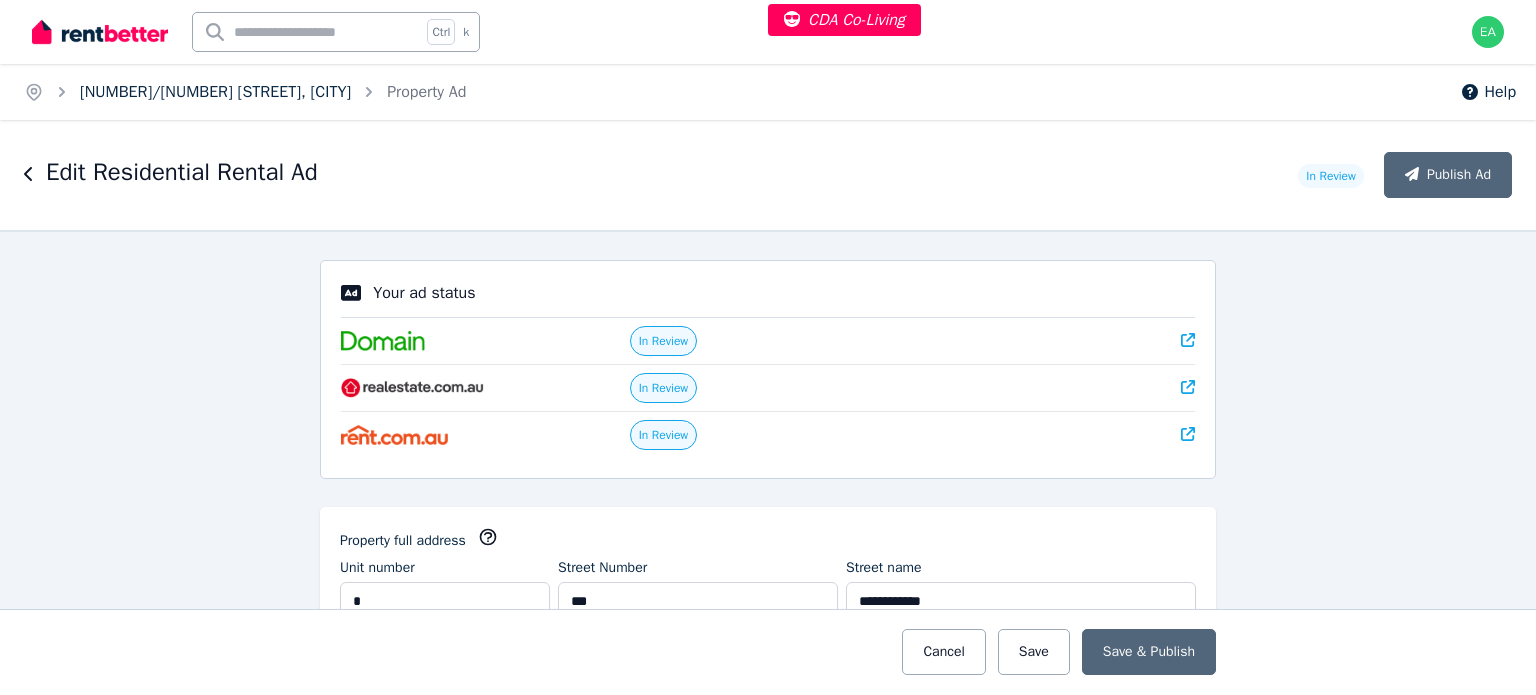 click on "[NUMBER]/[NUMBER] [STREET], [CITY]" at bounding box center [215, 92] 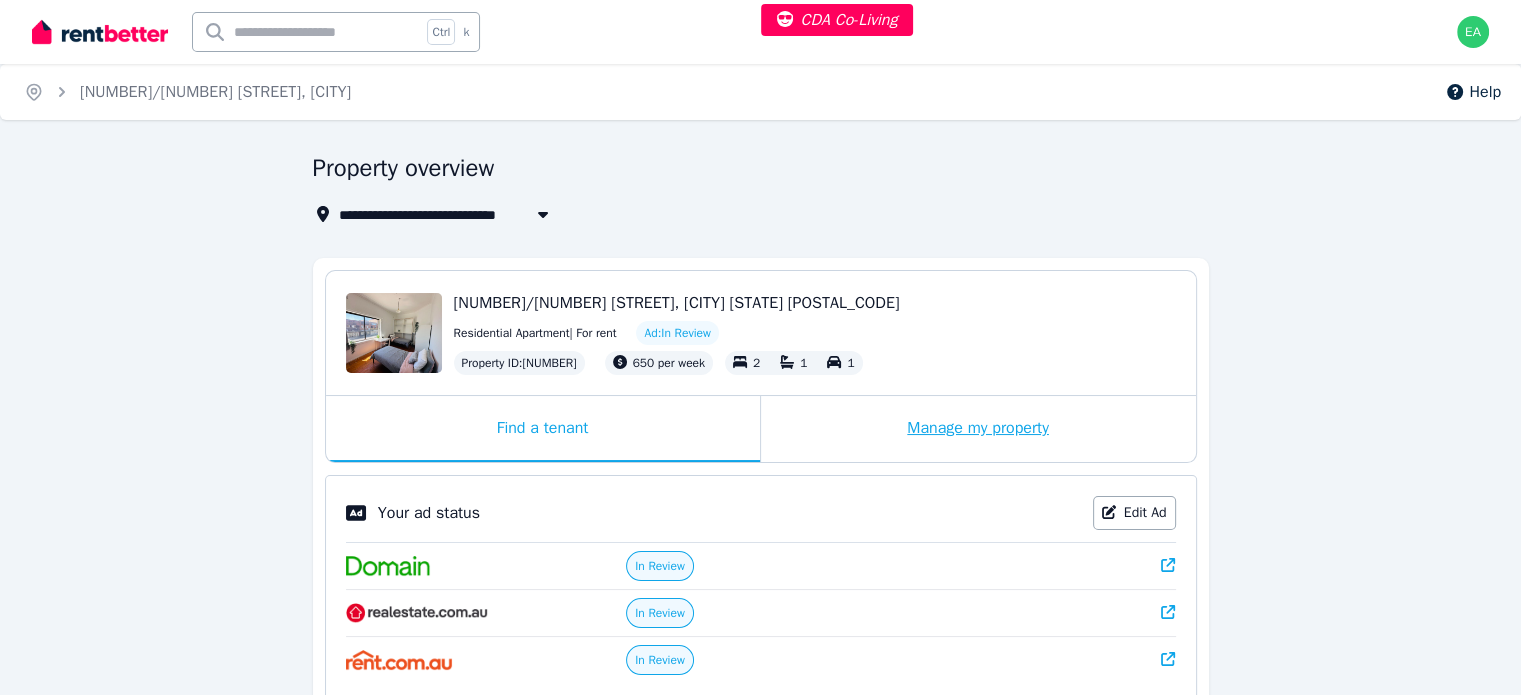 click on "Manage my property" at bounding box center [978, 429] 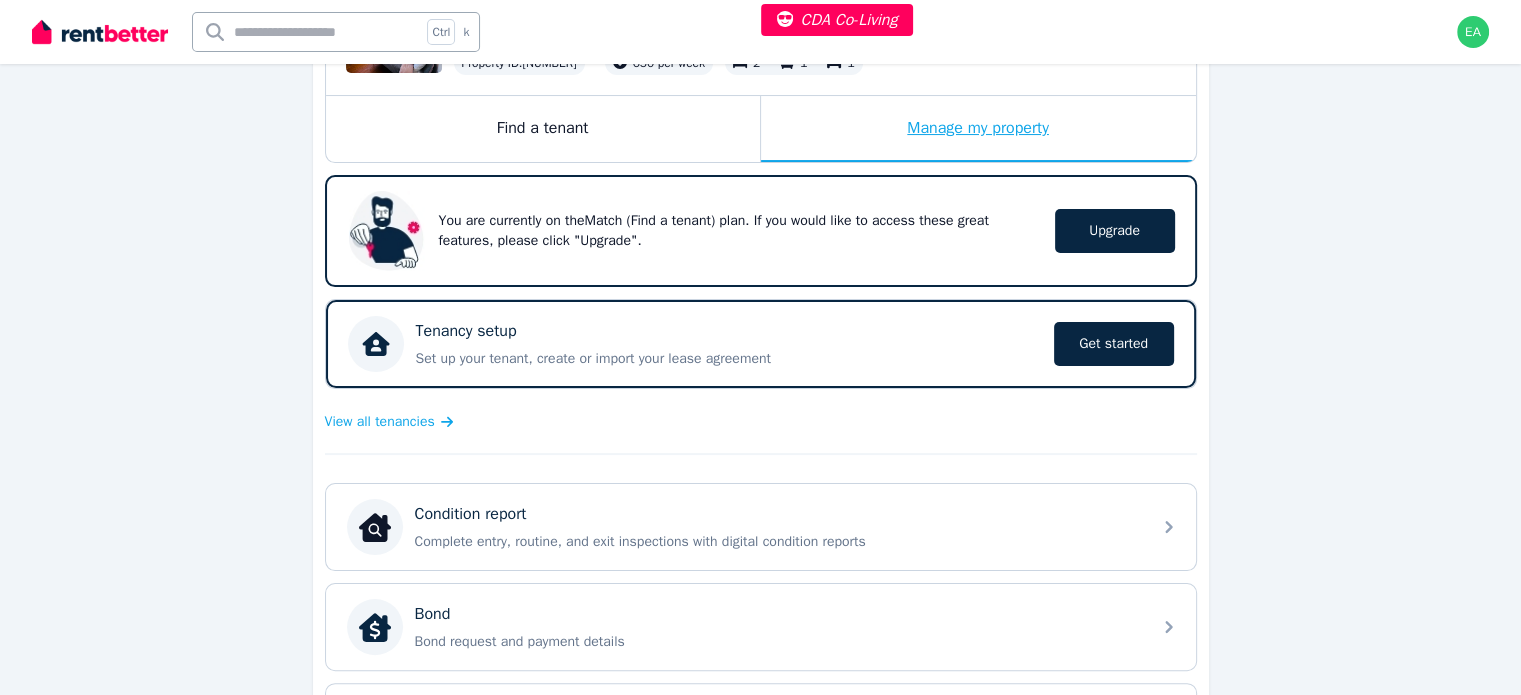 scroll, scrollTop: 400, scrollLeft: 0, axis: vertical 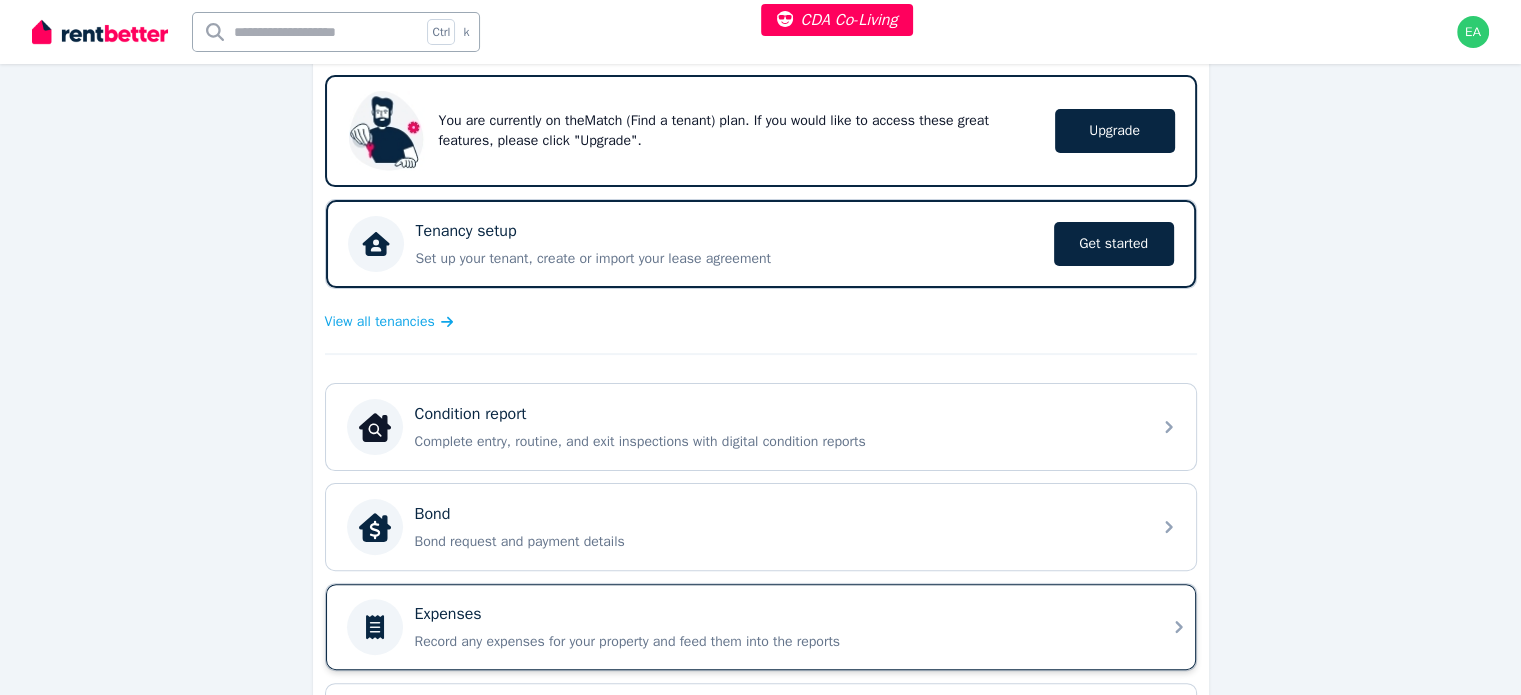 click on "Expenses" at bounding box center (777, 614) 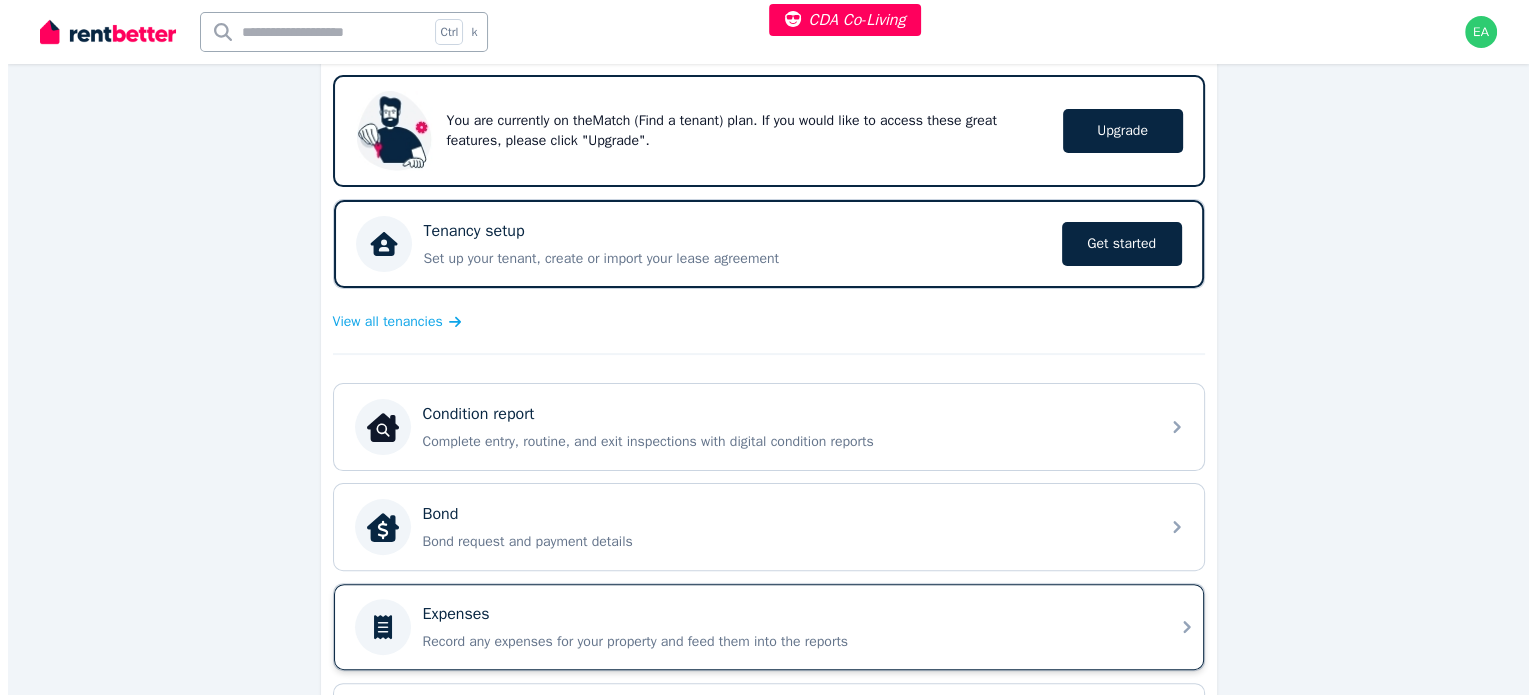 scroll, scrollTop: 0, scrollLeft: 0, axis: both 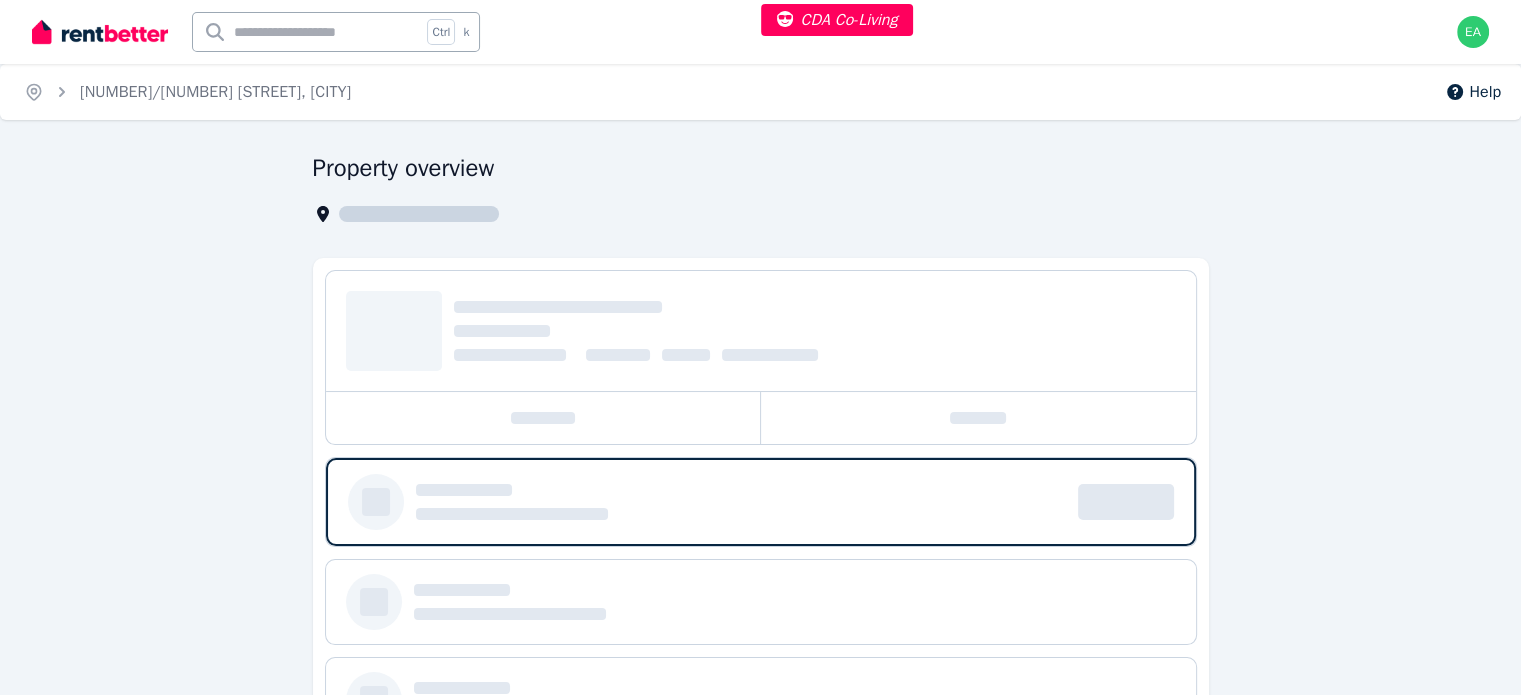 select on "***" 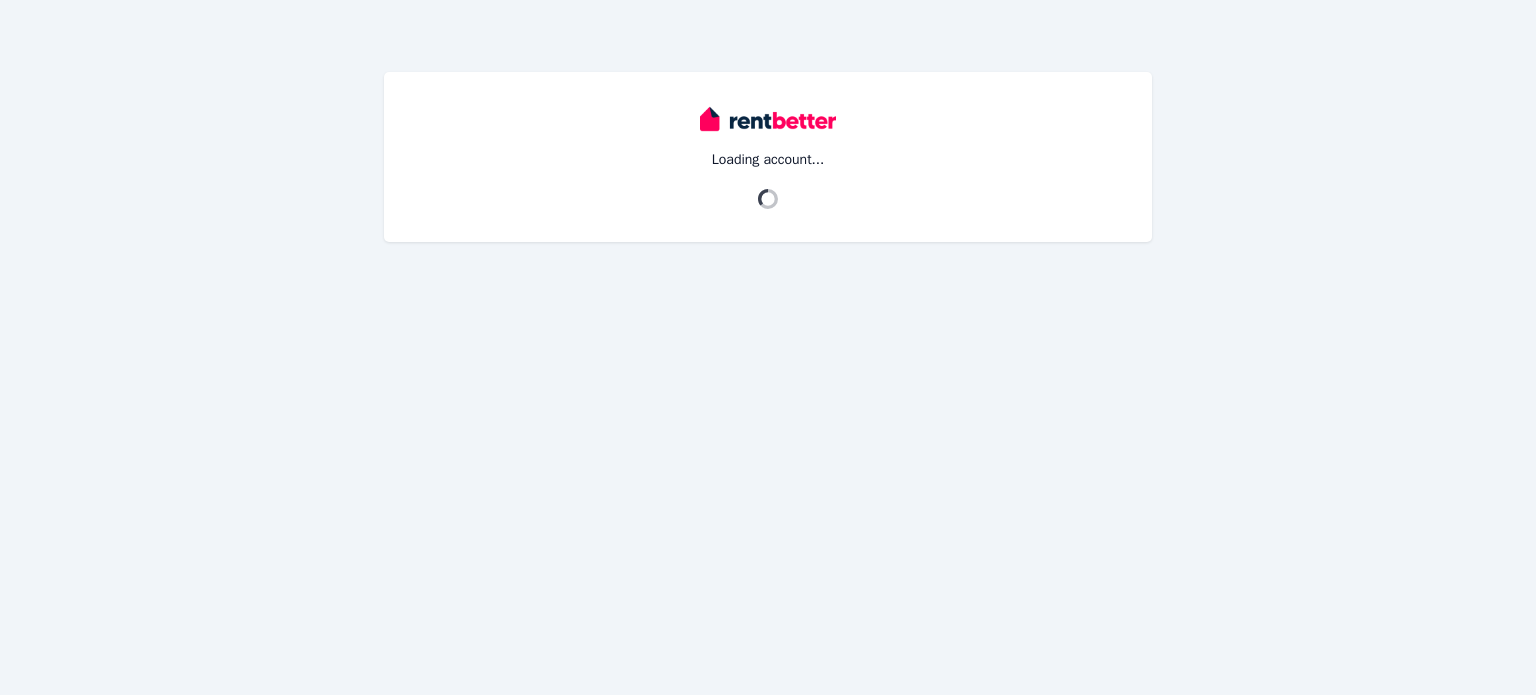scroll, scrollTop: 0, scrollLeft: 0, axis: both 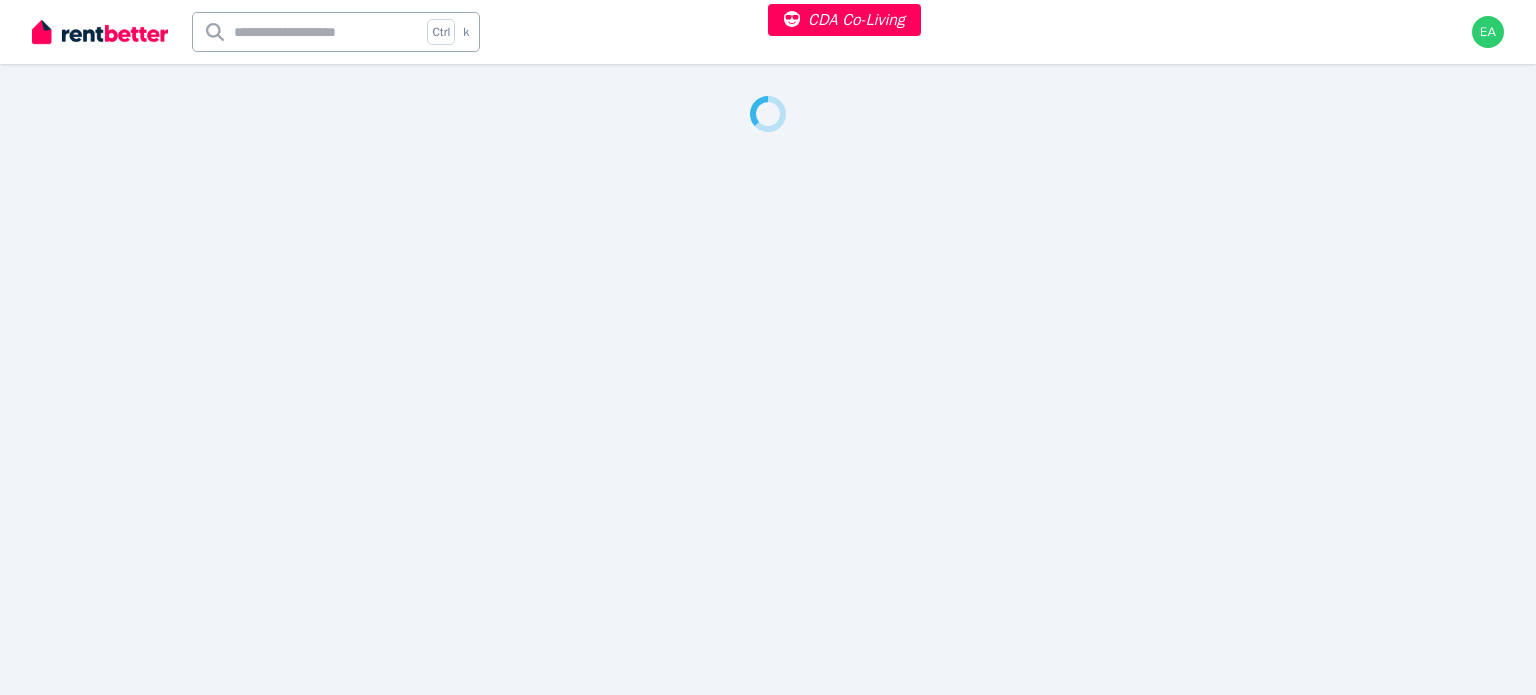 select on "***" 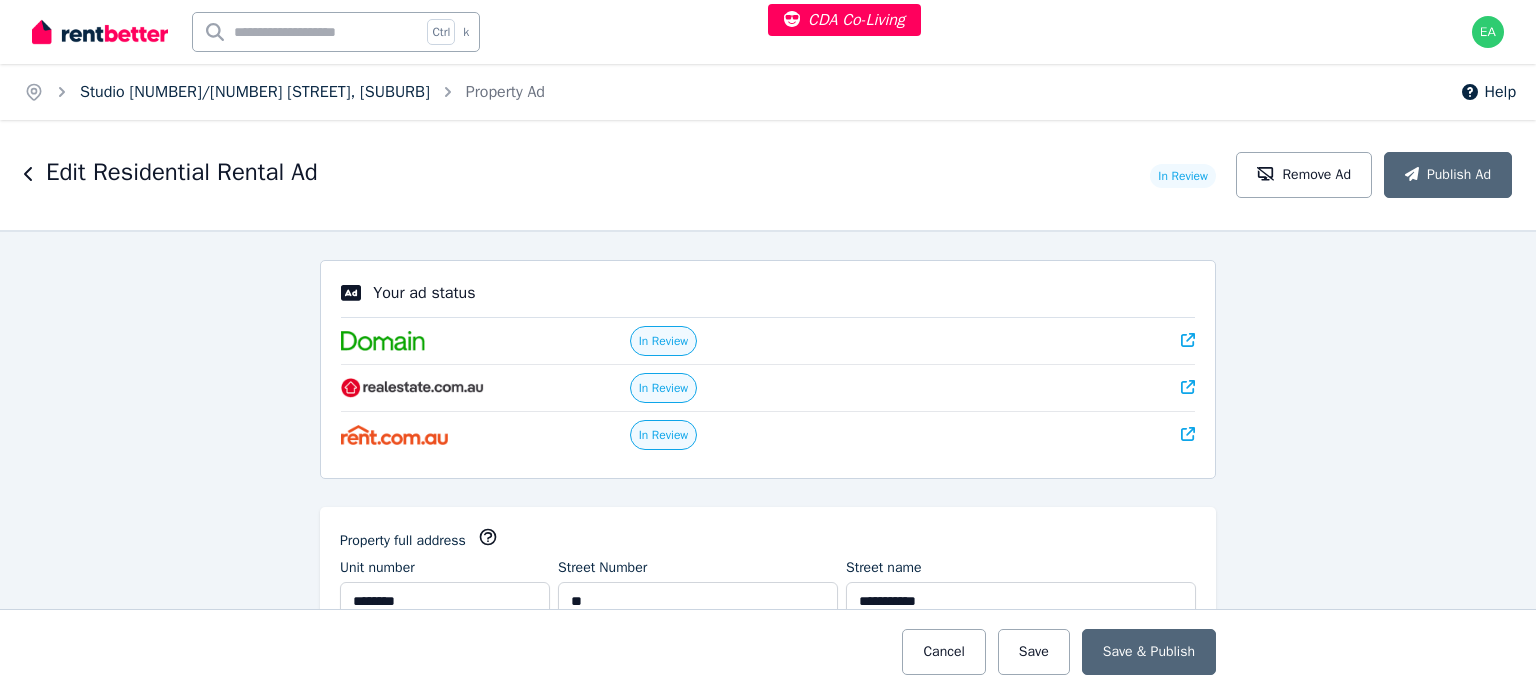 click on "Studio [NUMBER]/[NUMBER] [STREET], [SUBURB]" at bounding box center (255, 92) 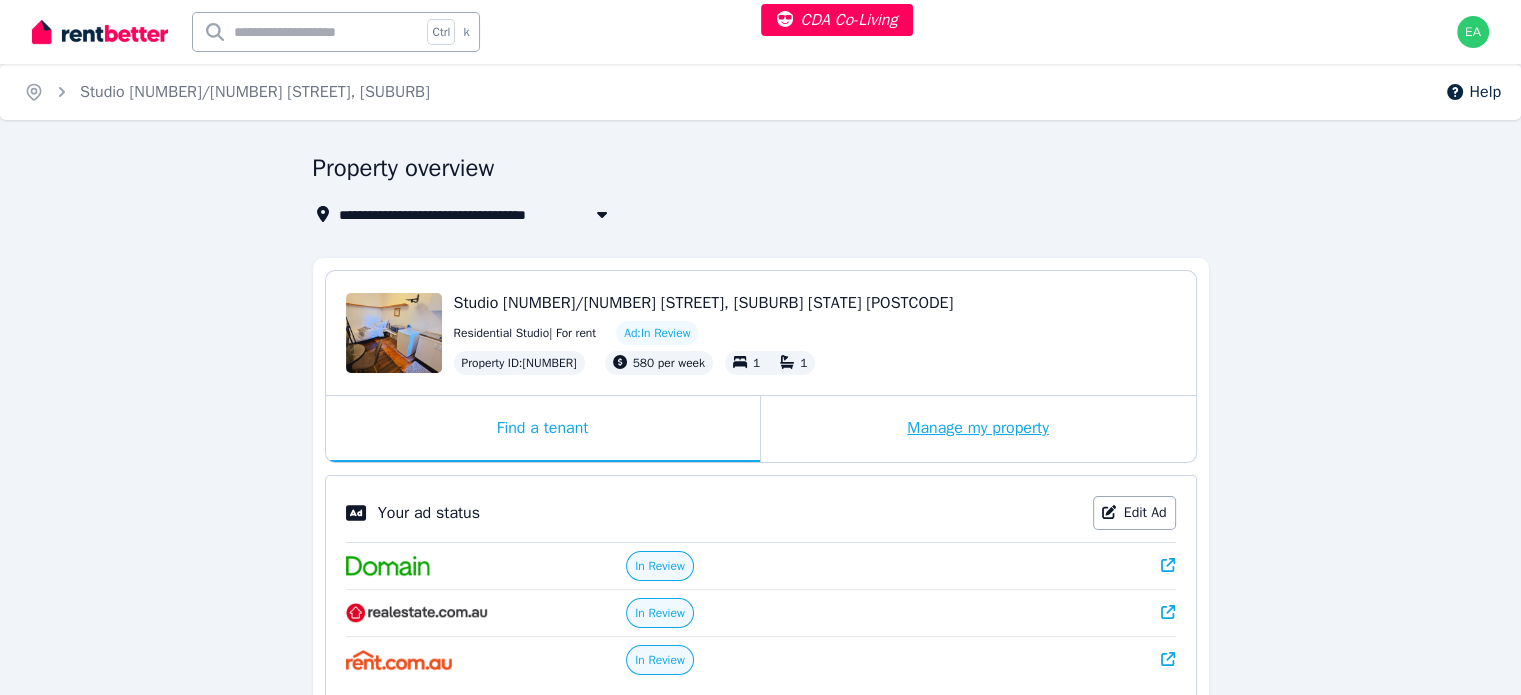 click on "Manage my property" at bounding box center [978, 429] 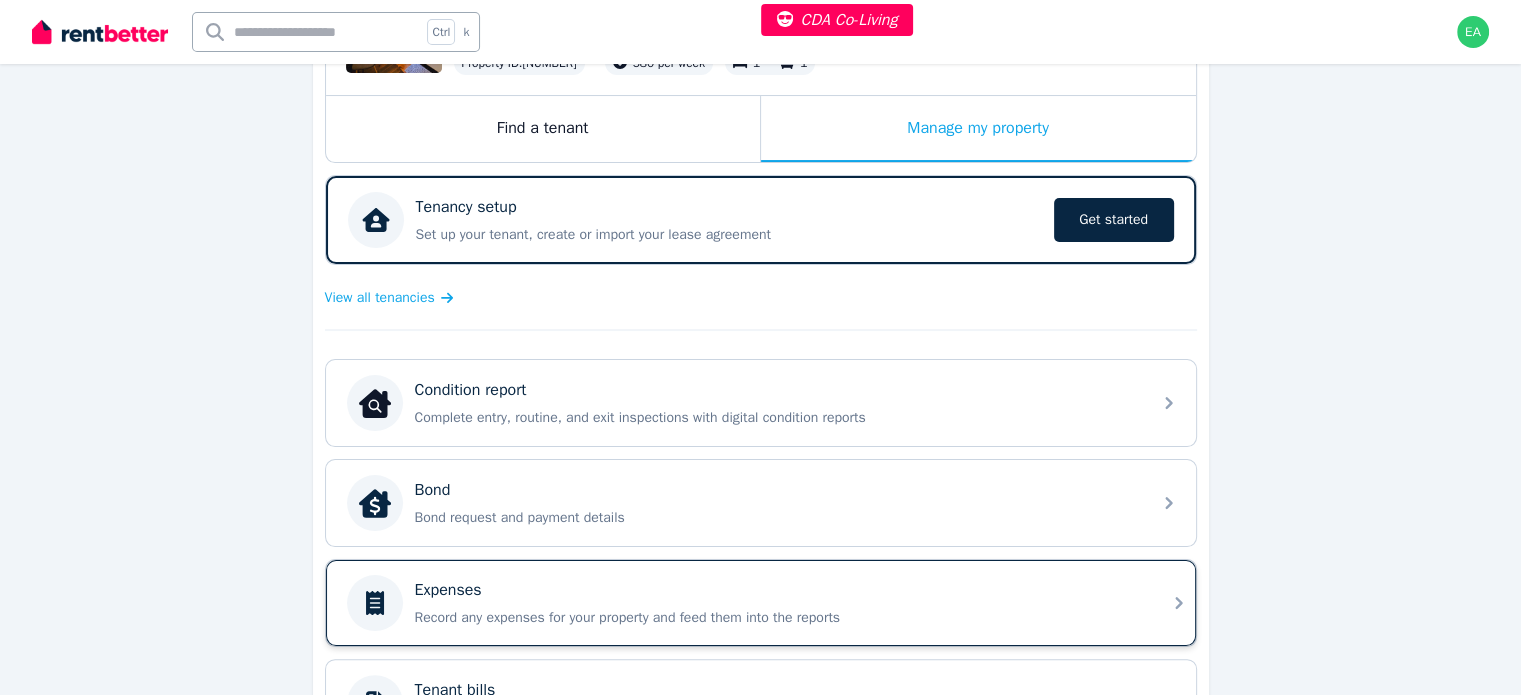 scroll, scrollTop: 400, scrollLeft: 0, axis: vertical 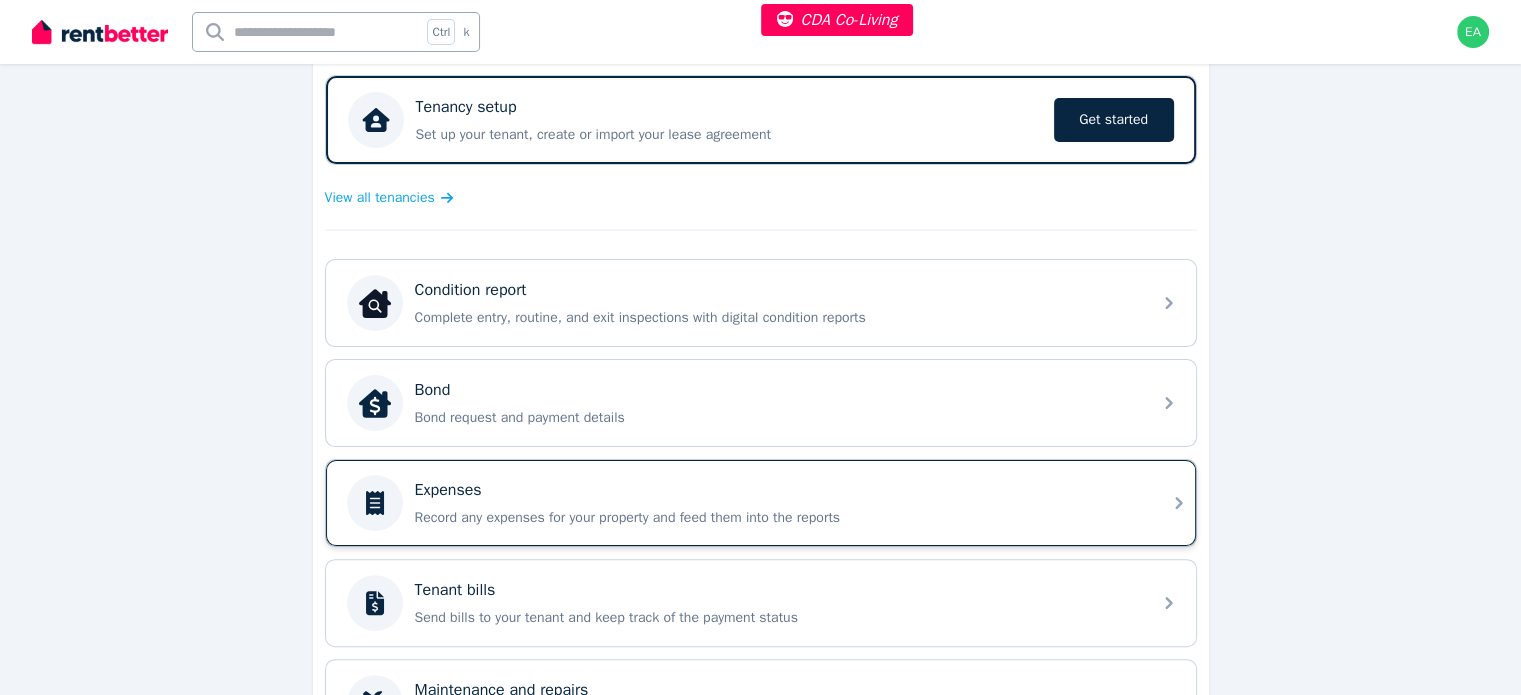 click on "Expenses" at bounding box center [777, 490] 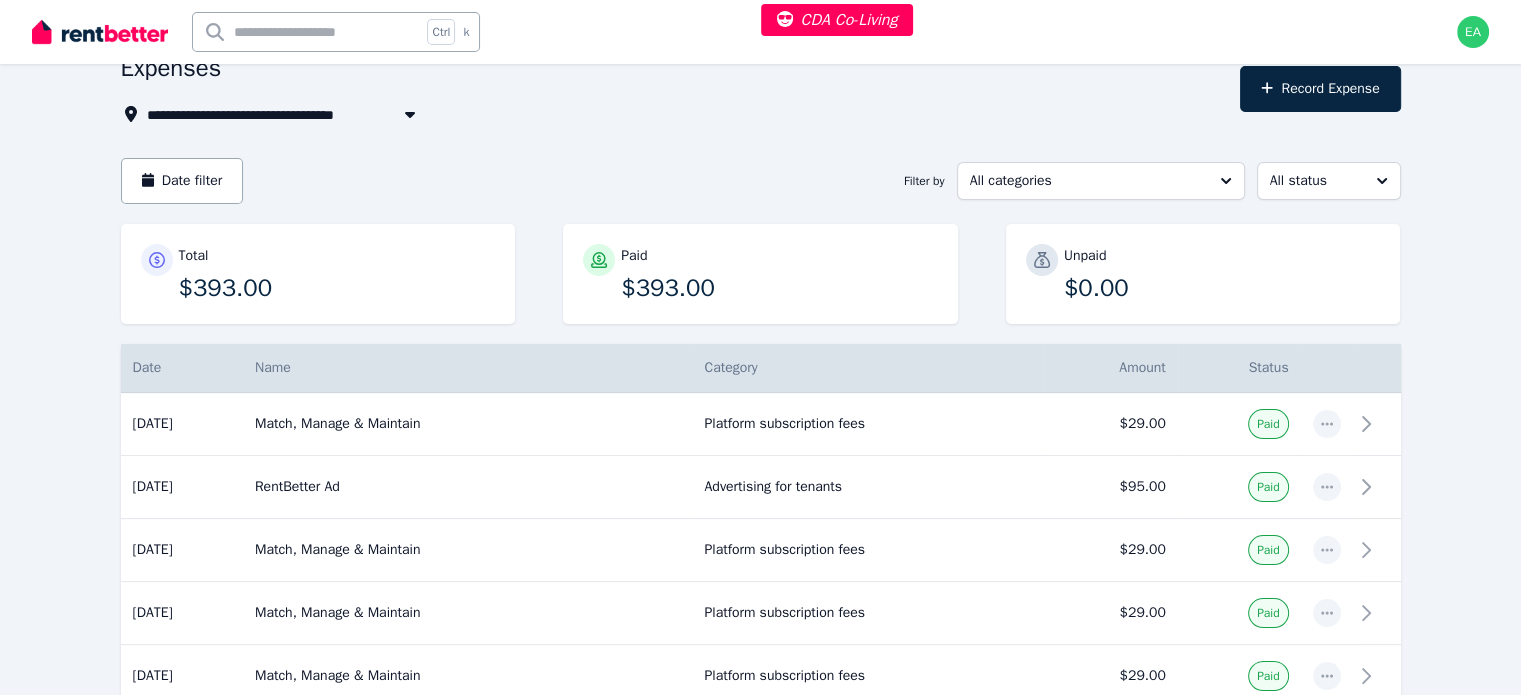scroll, scrollTop: 0, scrollLeft: 0, axis: both 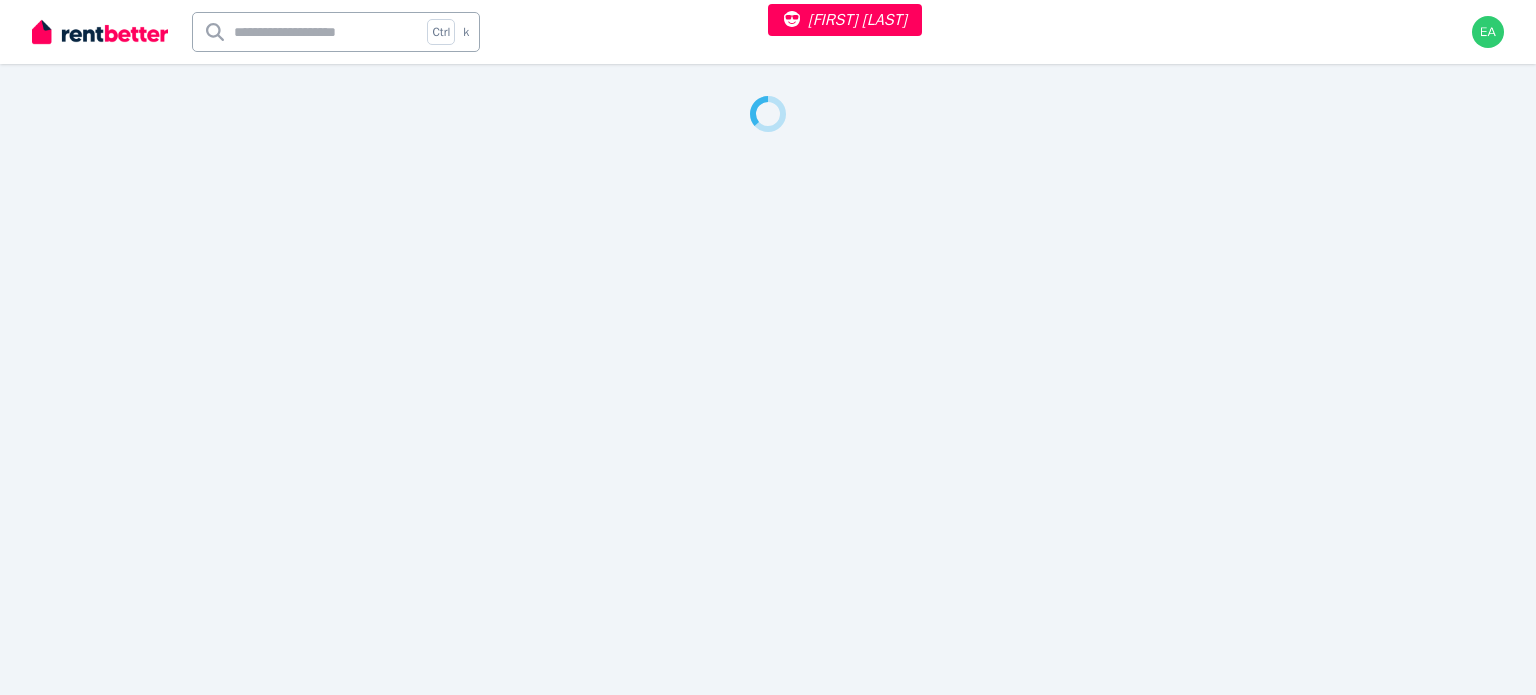 select on "***" 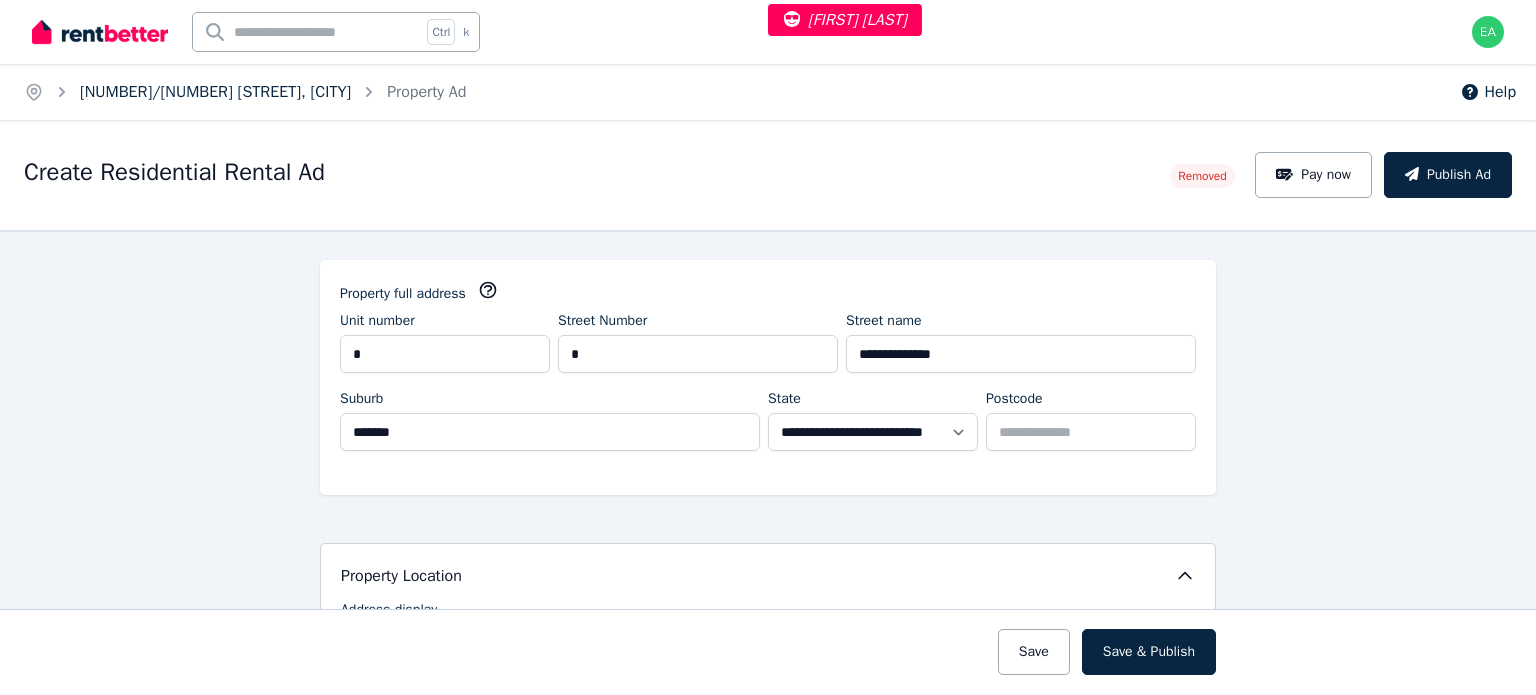 click on "8/7 Wheeler Parade, Dee Why" at bounding box center (215, 92) 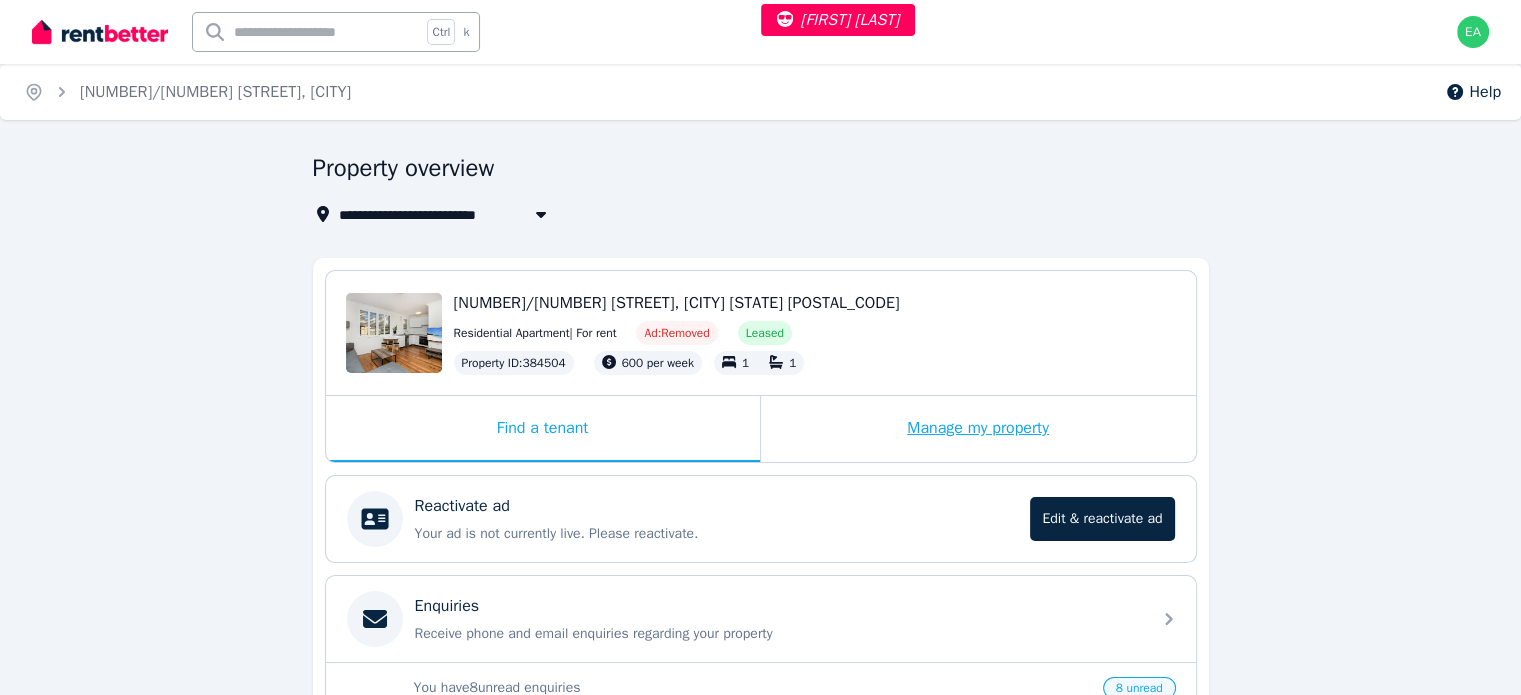 click on "Manage my property" at bounding box center [978, 429] 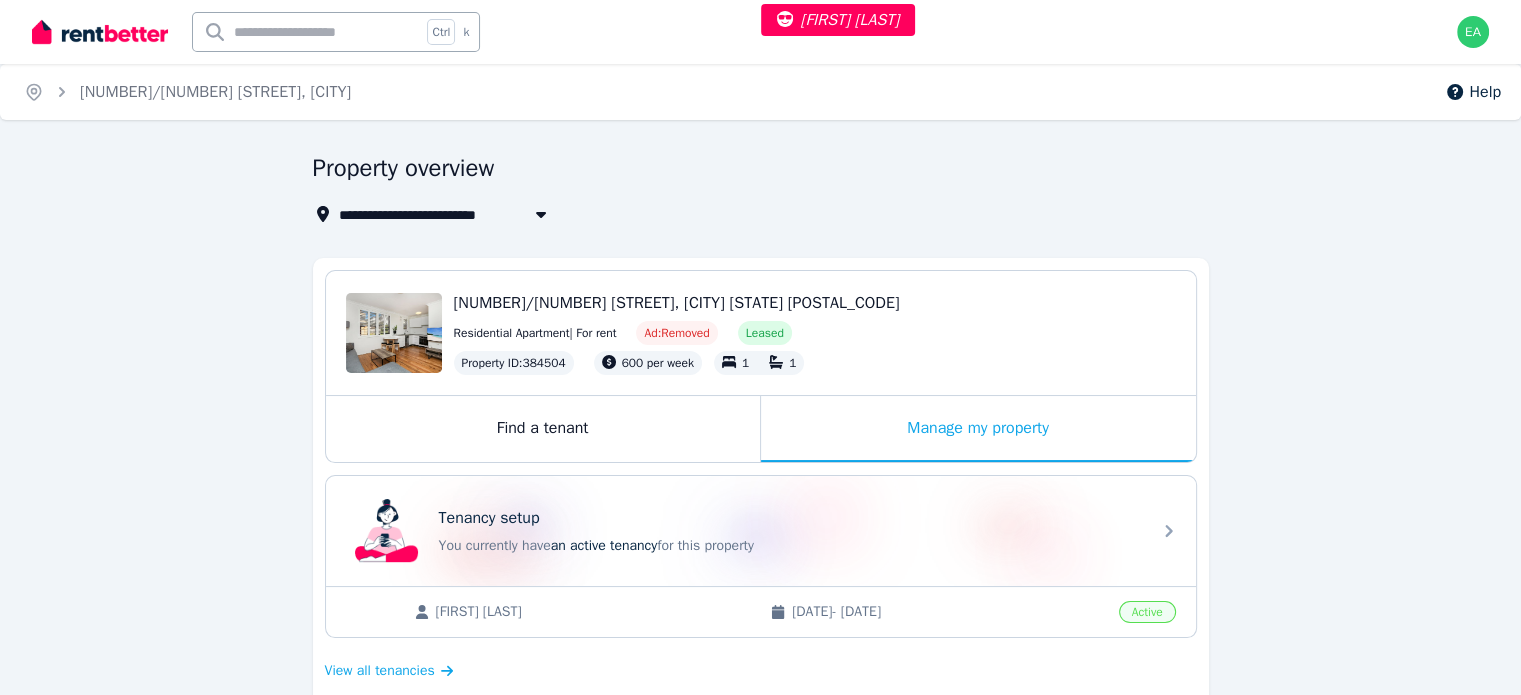 scroll, scrollTop: 500, scrollLeft: 0, axis: vertical 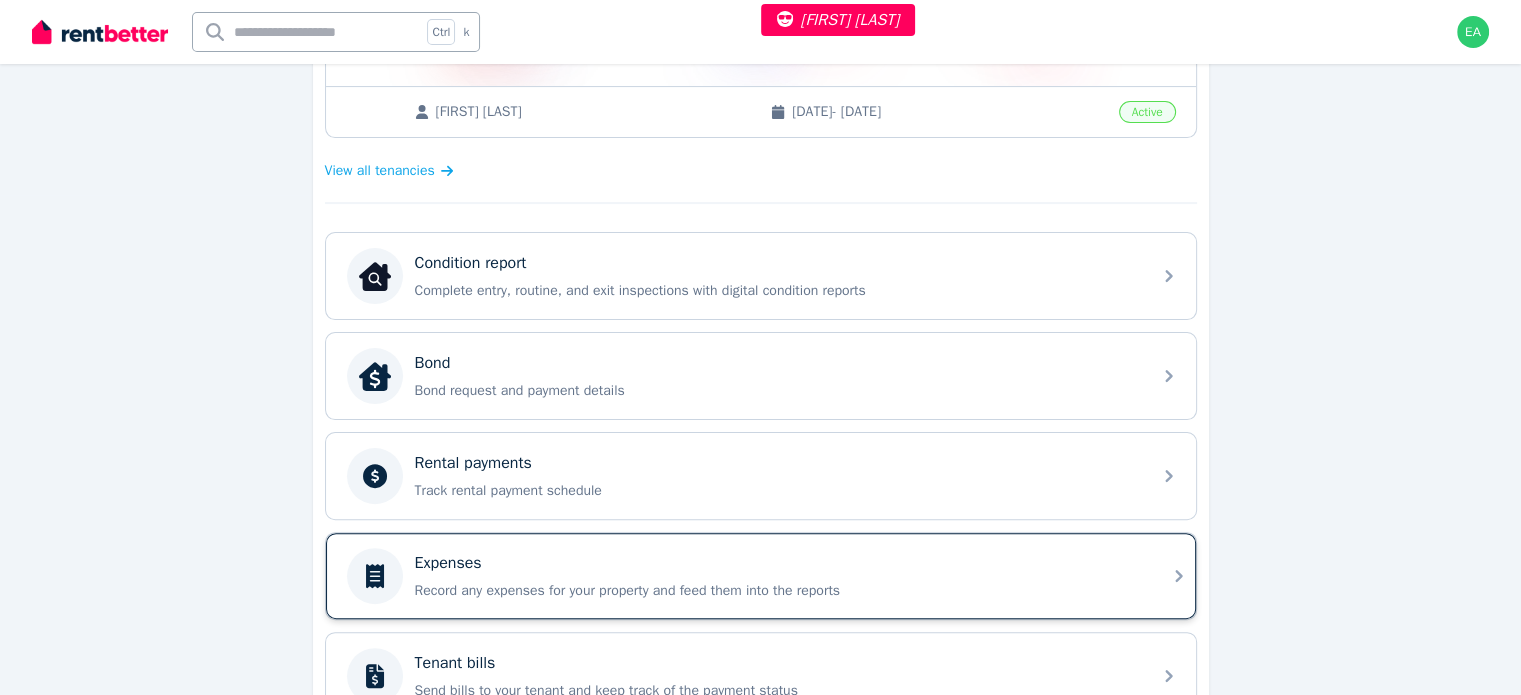 click on "Expenses Record any expenses for your property and feed them into the reports" at bounding box center (777, 576) 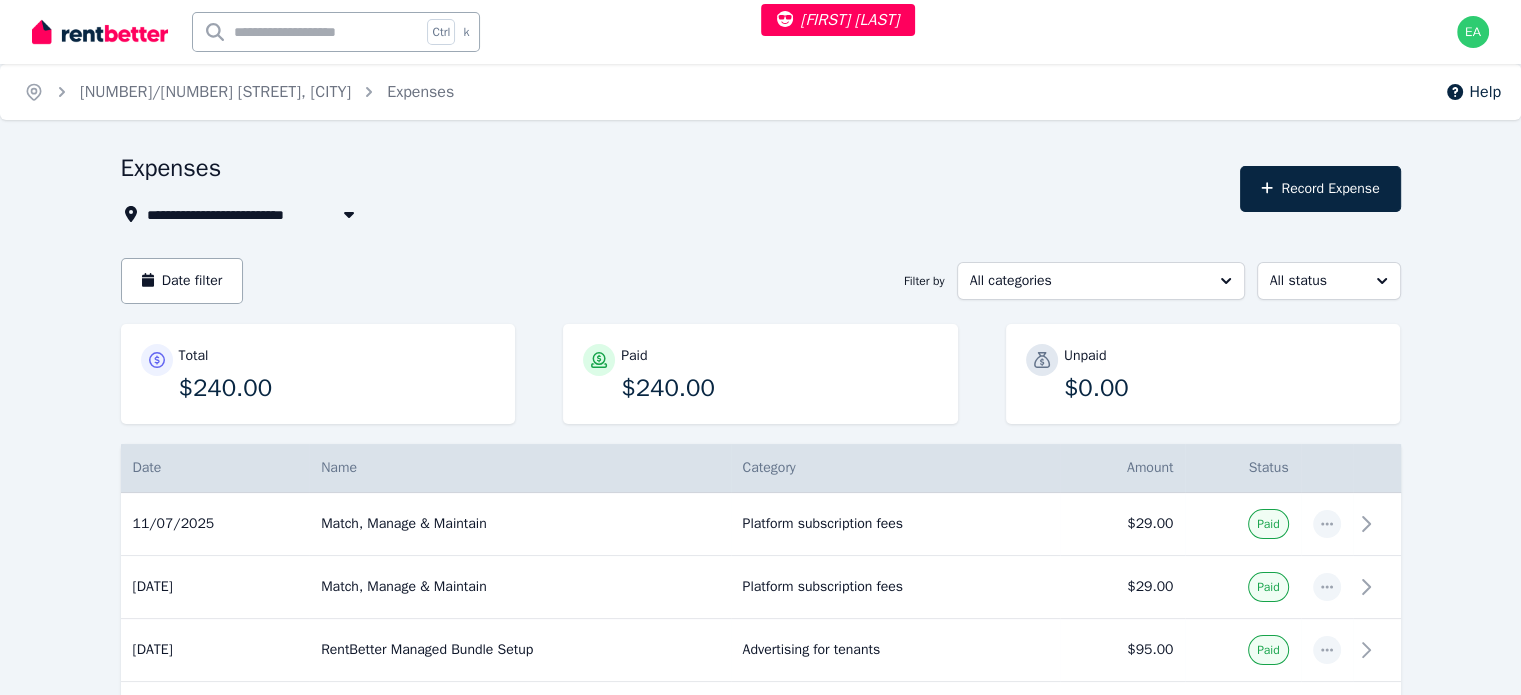 scroll, scrollTop: 154, scrollLeft: 0, axis: vertical 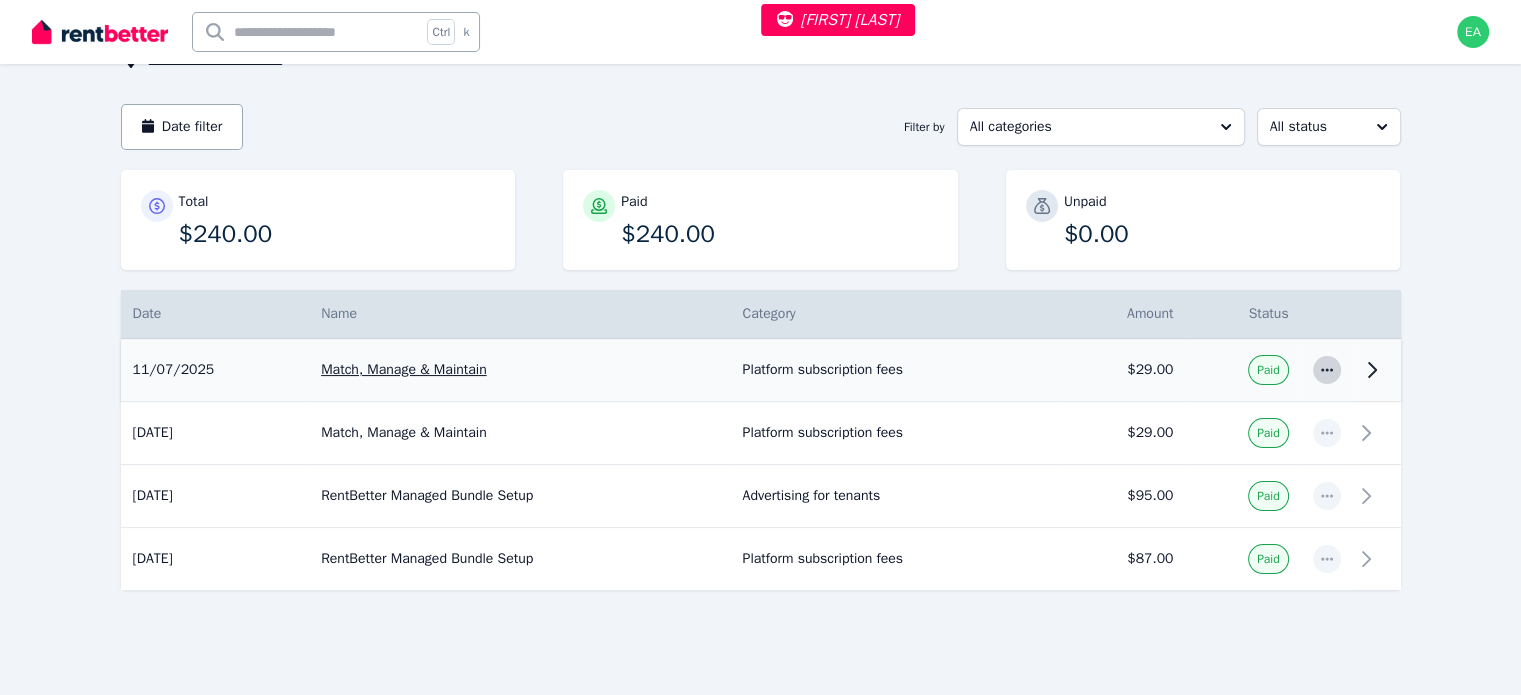click 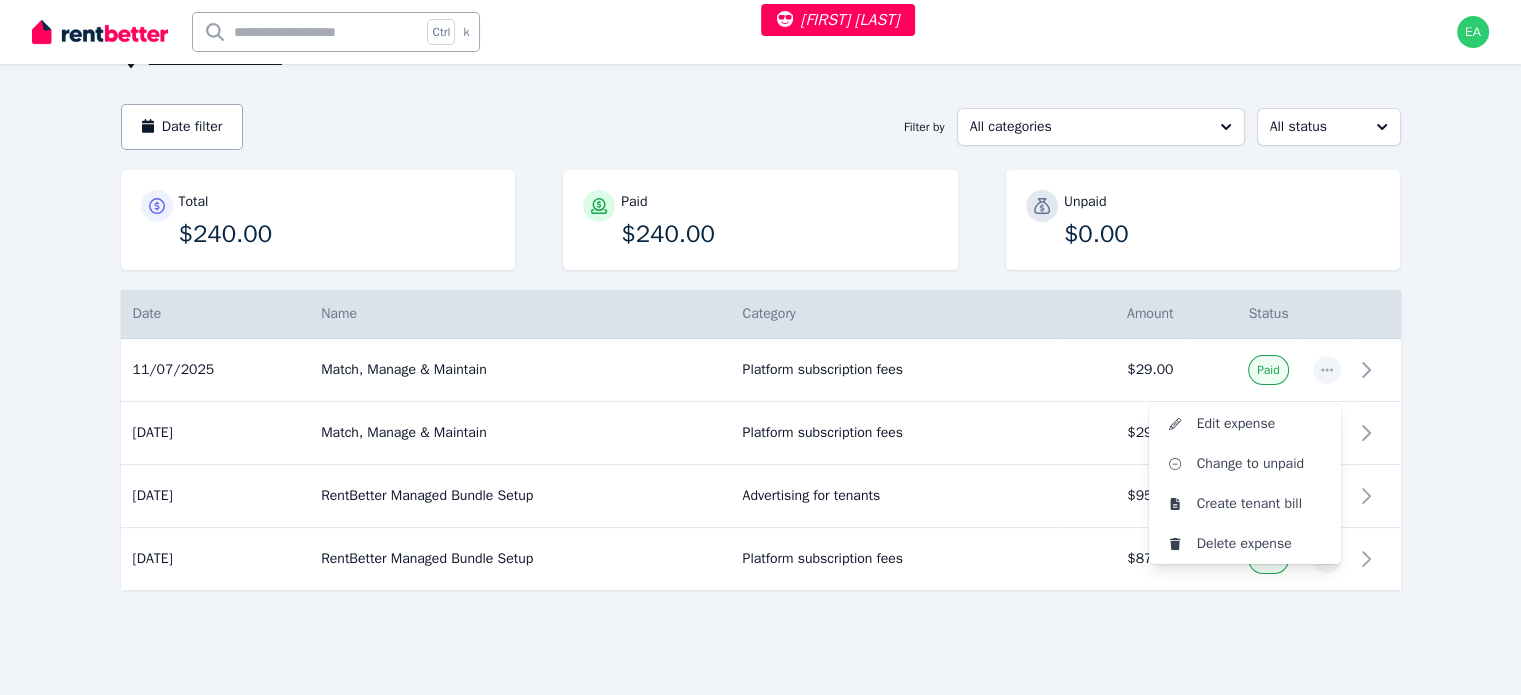 click on "Date filter Filter by All categories All status" at bounding box center [761, 127] 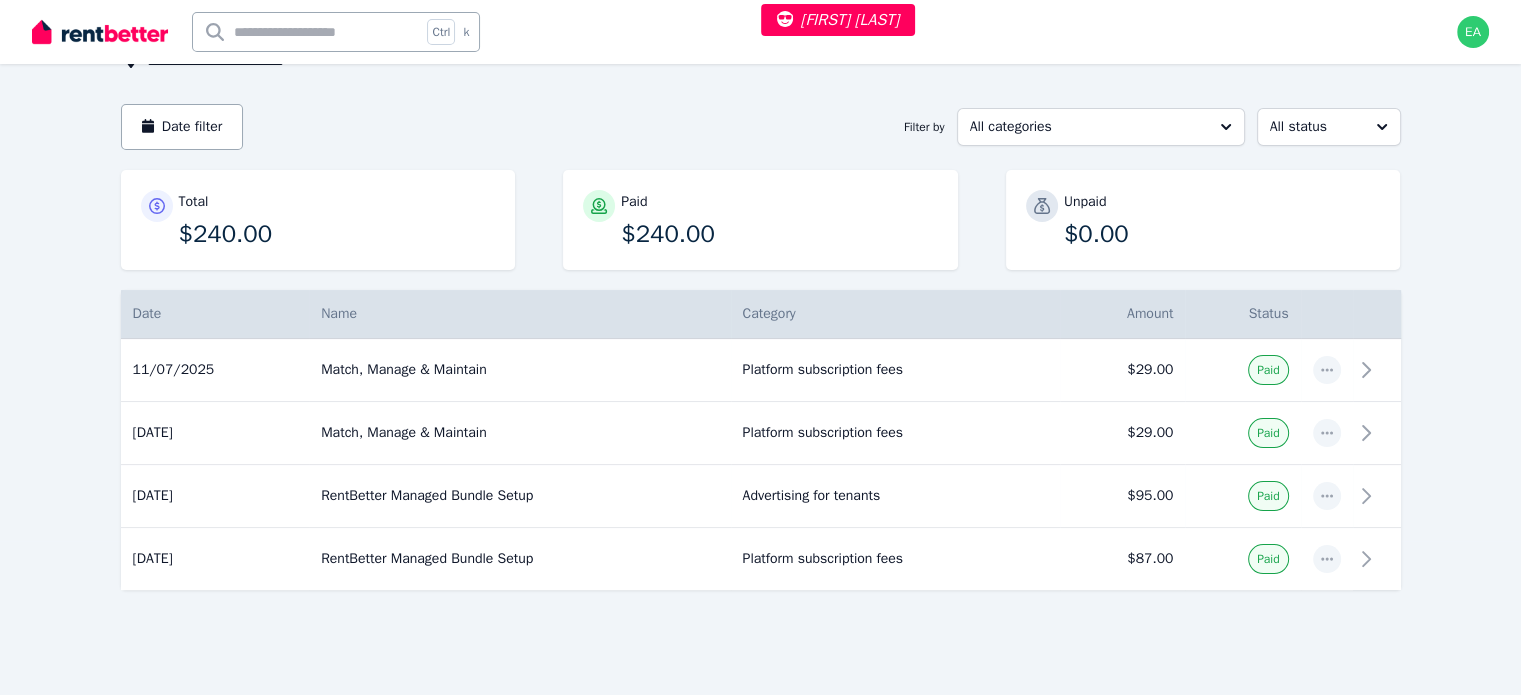 scroll, scrollTop: 0, scrollLeft: 0, axis: both 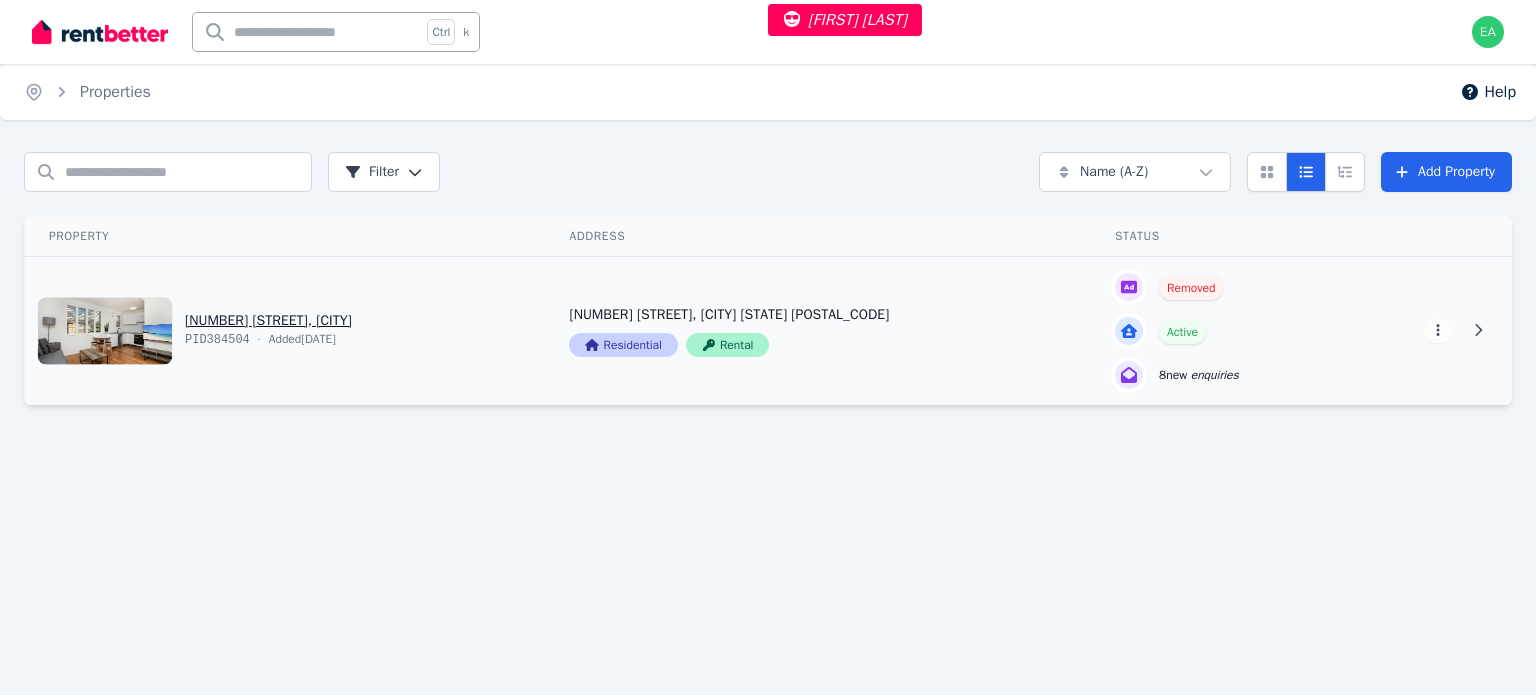 click on "View property details" at bounding box center [285, 331] 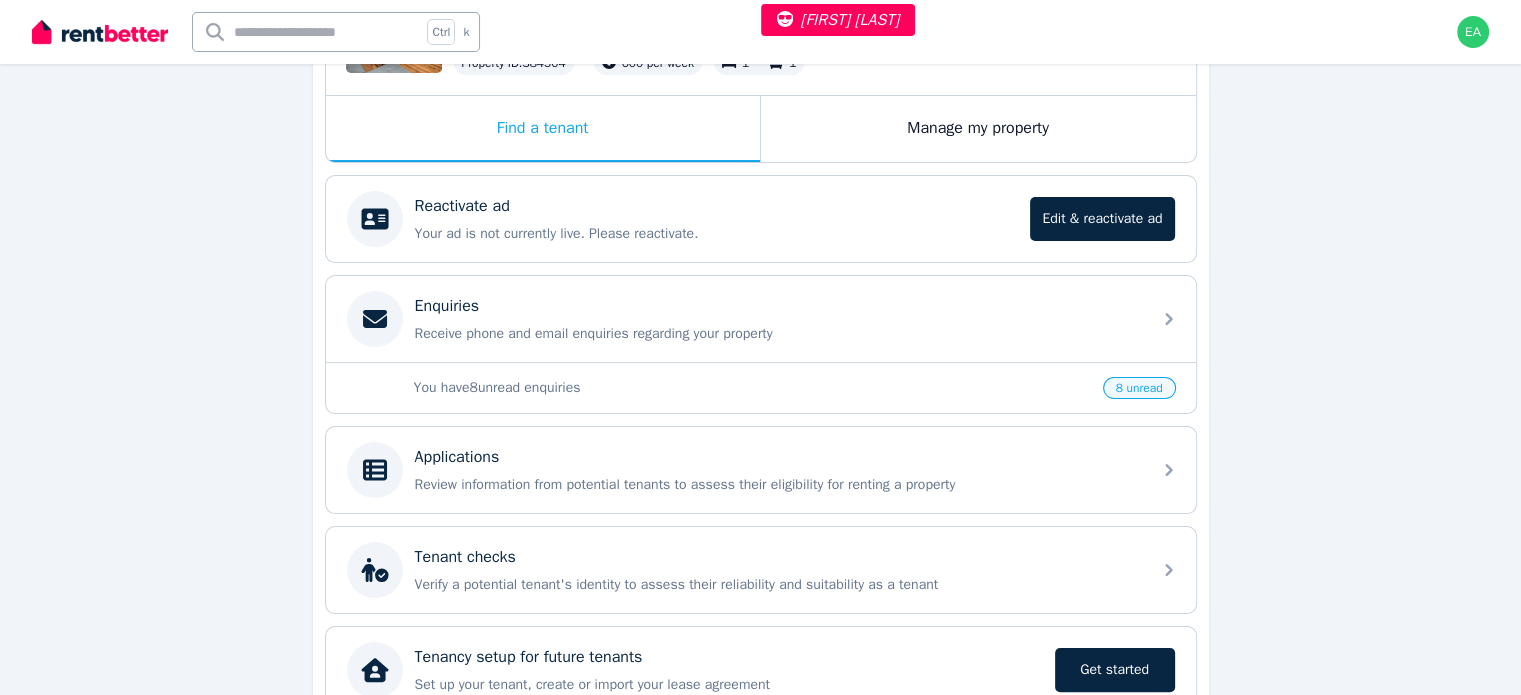scroll, scrollTop: 0, scrollLeft: 0, axis: both 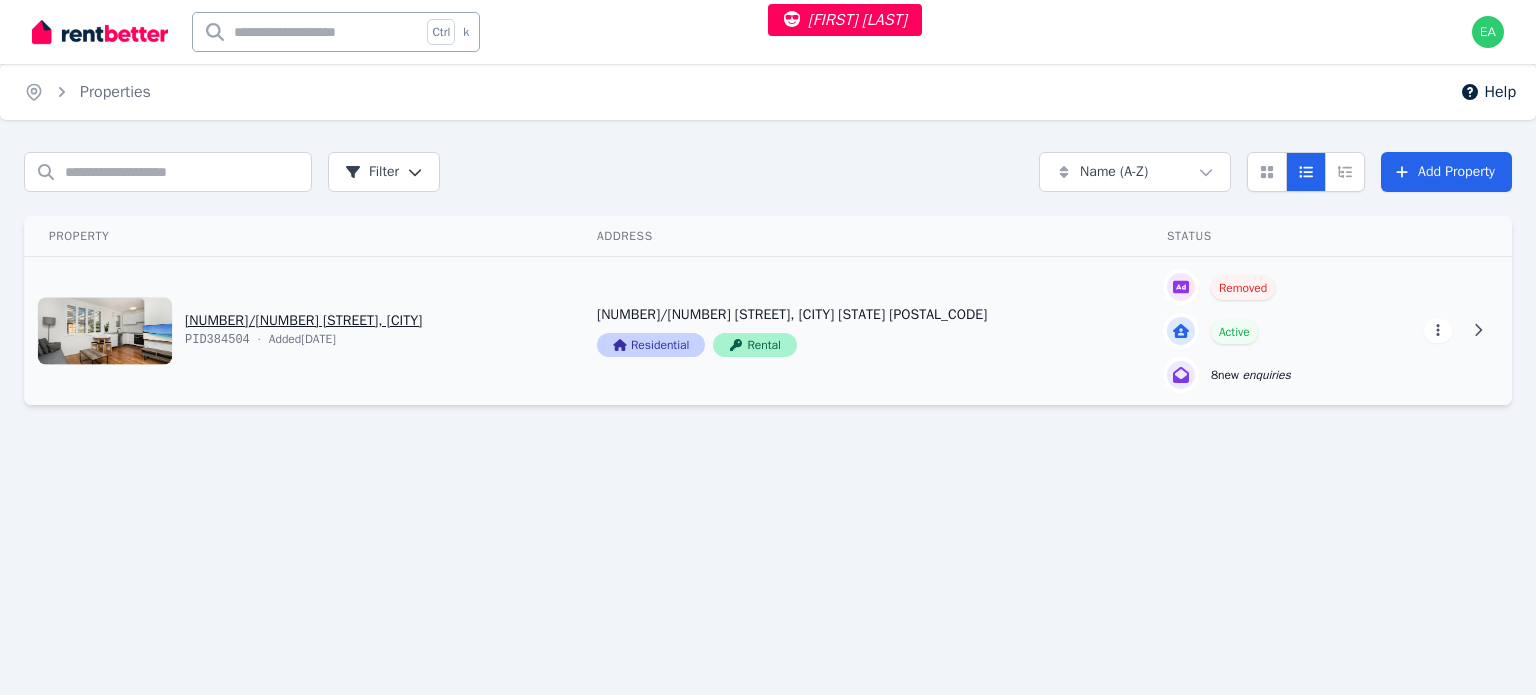 click on "[FIRST] [LAST] Open main menu Ctrl k Open user menu Home Properties Help Search properties Filter Name (A-Z) Add Property Property Address Status Actions [NUMBER]/[NUMBER] [STREET], [CITY] PID 384504 · Added [DATE] [NUMBER]/[NUMBER] [STREET], [CITY] [STATE] [POSTAL_CODE] Residential Rental Removed Active 8 new enquiries View property details [NUMBER]/[NUMBER] [STREET], [CITY] [STATE] Residential Rental View property details Removed Active 8 new enquiries View property details View property details" at bounding box center (768, 347) 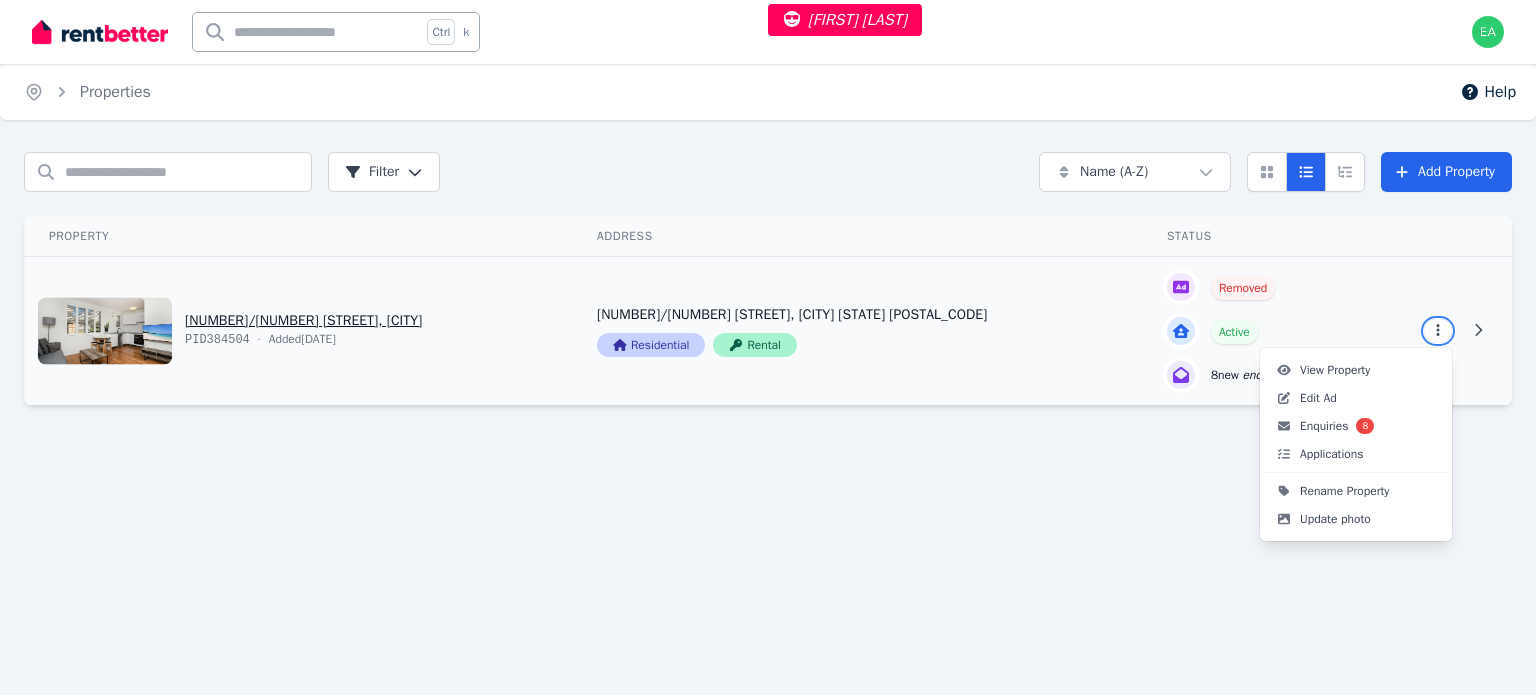 click on "[FIRST] [LAST] Open main menu Ctrl k Open user menu Home Properties Help Search properties Filter Name (A-Z) Add Property Property Address Status Actions [NUMBER]/[NUMBER] [STREET], [CITY] PID 384504 · Added [DATE] [NUMBER]/[NUMBER] [STREET], [CITY] [STATE] [POSTAL_CODE] Residential Rental Removed Active 8 new enquiries View property details [NUMBER]/[NUMBER] [STREET], [CITY] [STATE] Residential Rental View property details Removed Active 8 new enquiries View property details View property details
View Property Edit Ad Enquiries 8 Applications Rename Property Update photo" at bounding box center [768, 347] 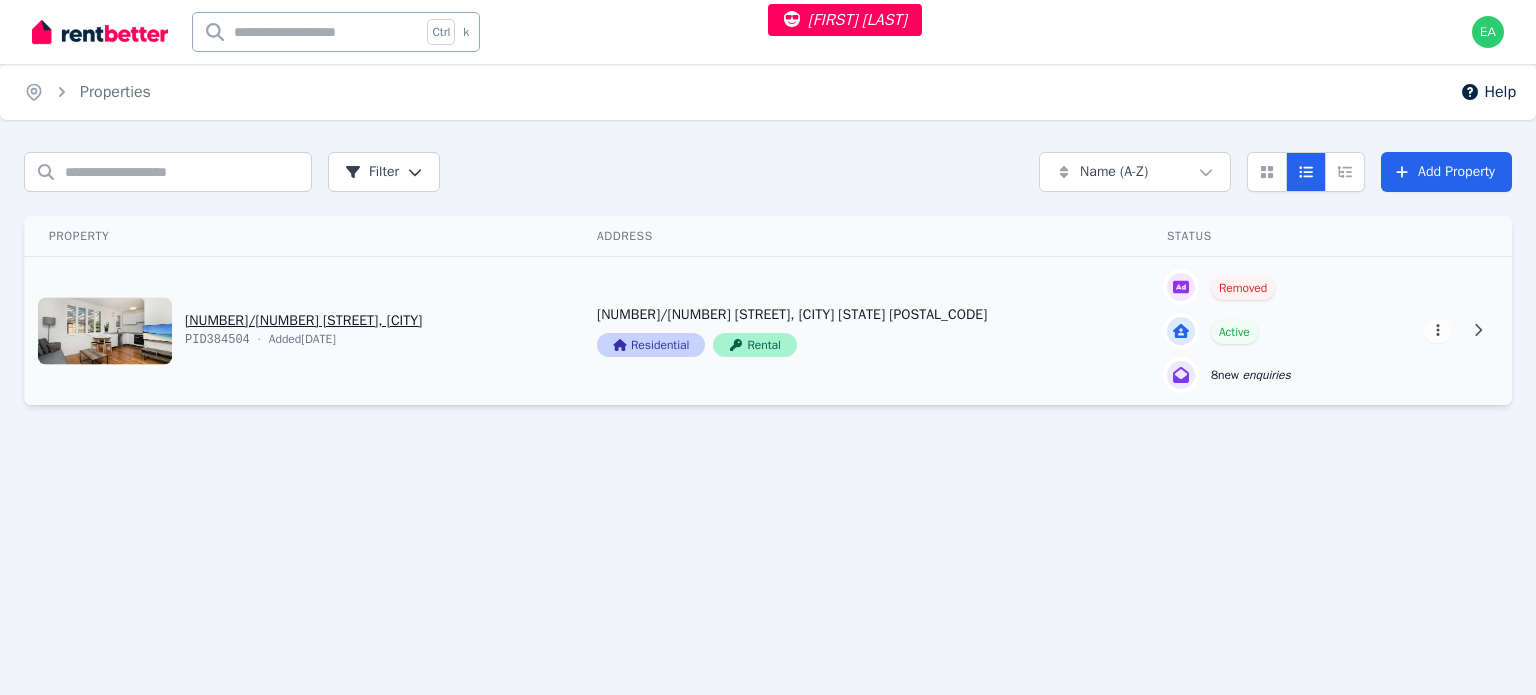click on "View property details" at bounding box center [299, 331] 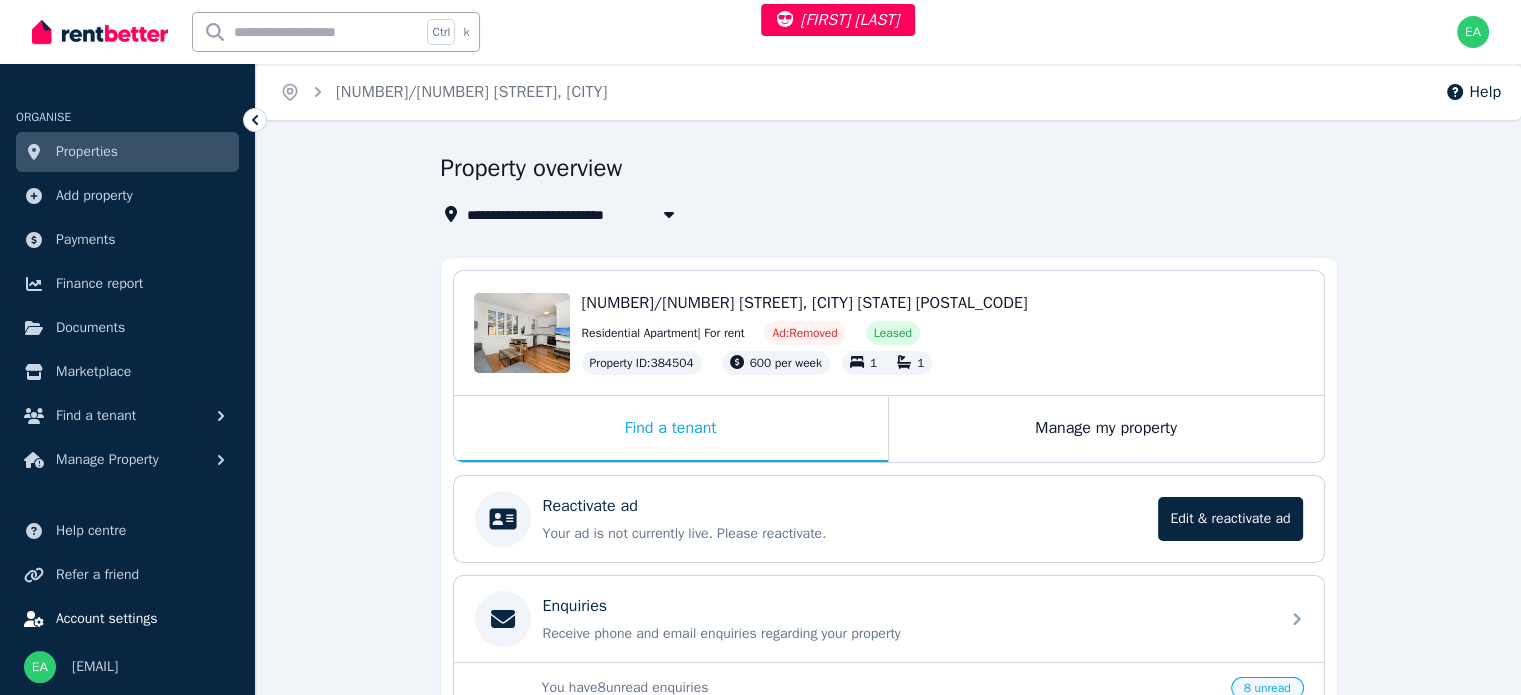 click on "Account settings" at bounding box center (107, 619) 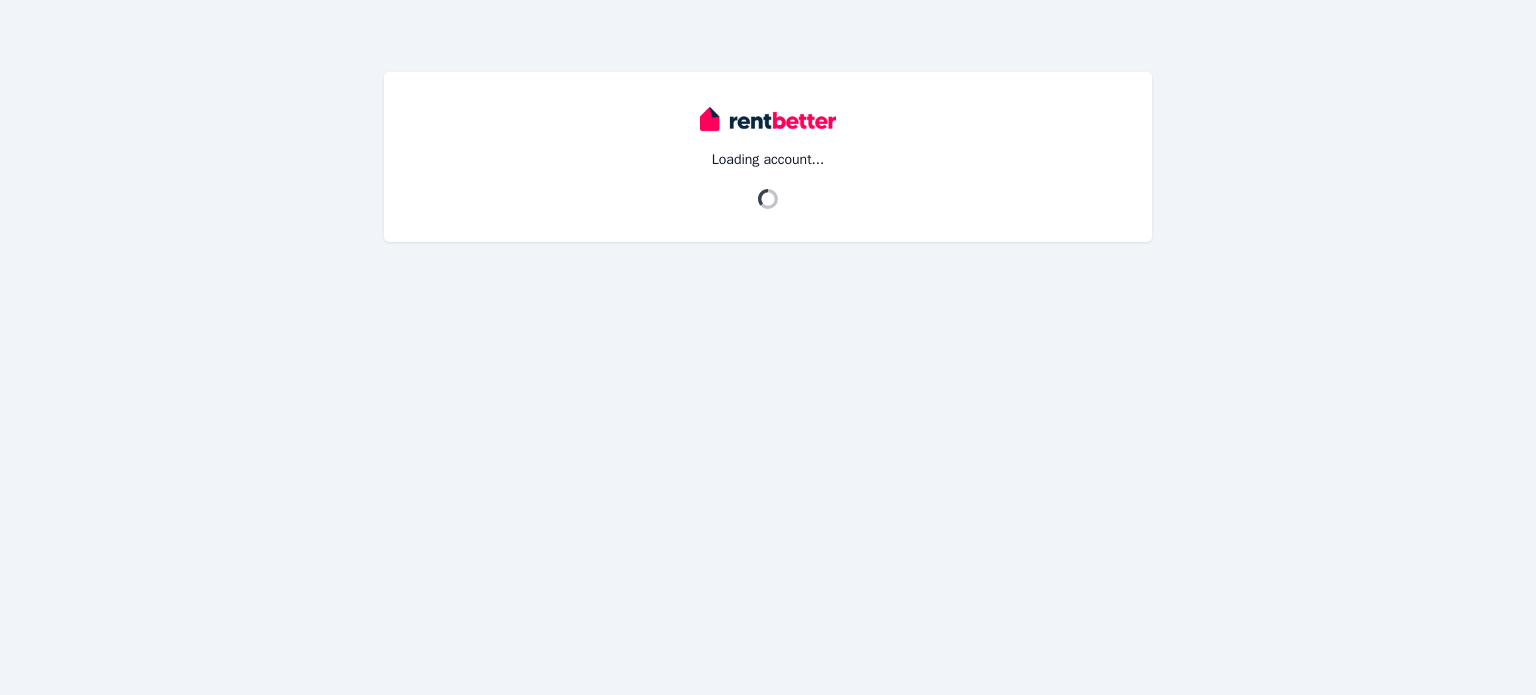 scroll, scrollTop: 0, scrollLeft: 0, axis: both 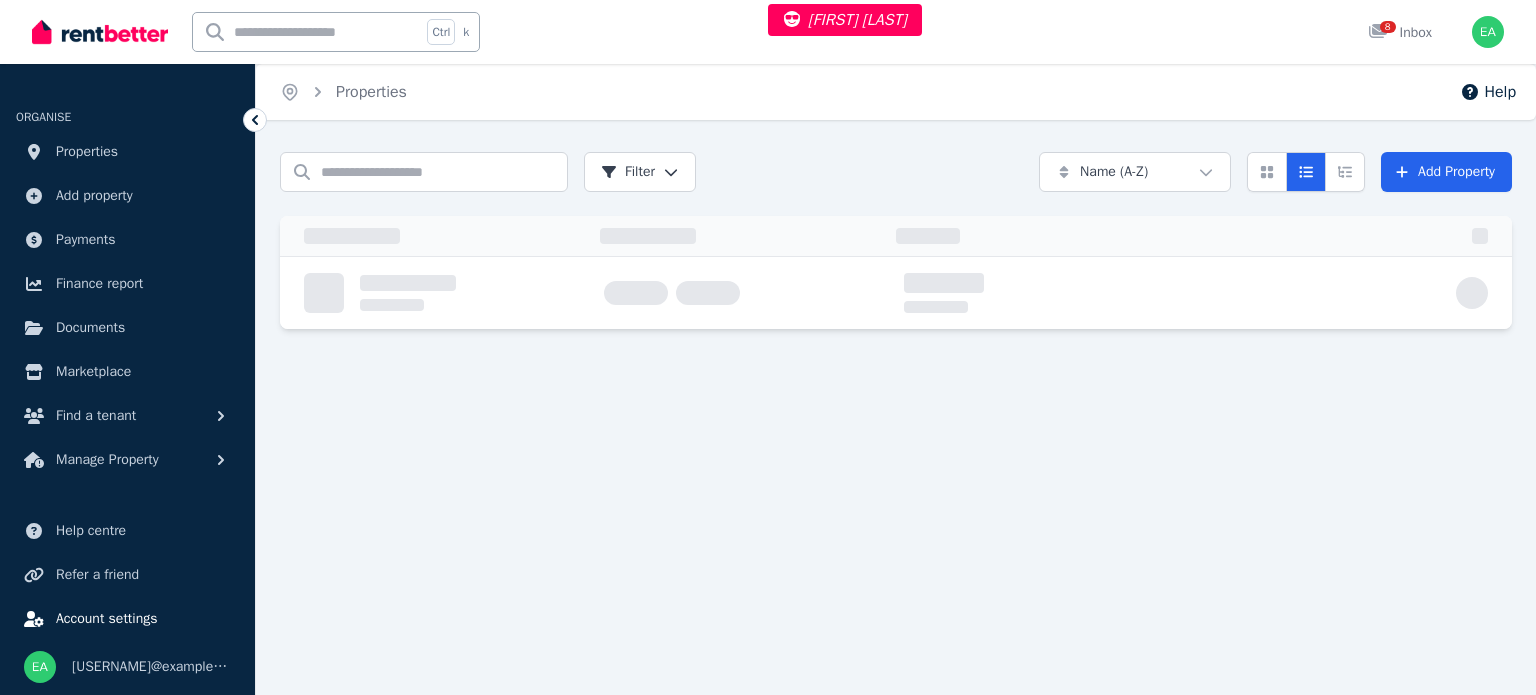 click on "Account settings" at bounding box center [107, 619] 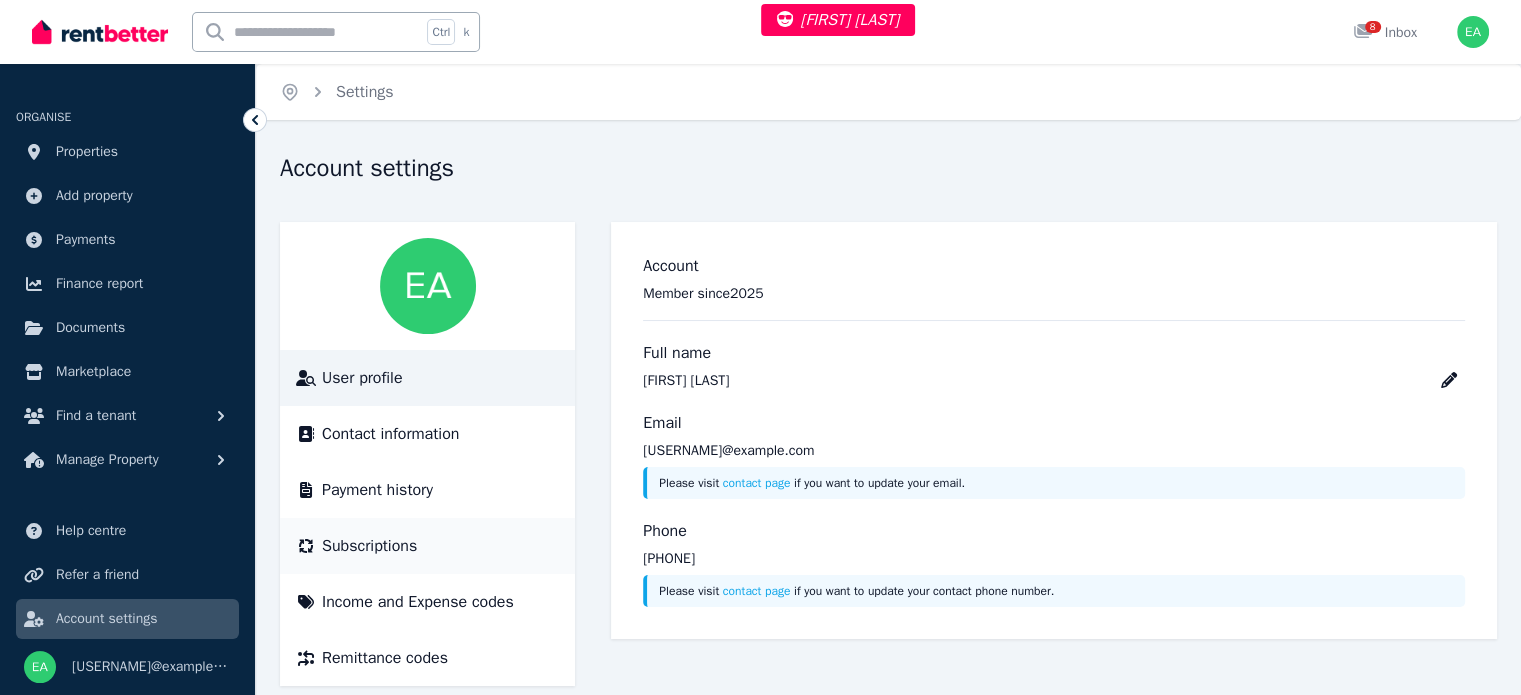click on "Subscriptions" at bounding box center (369, 546) 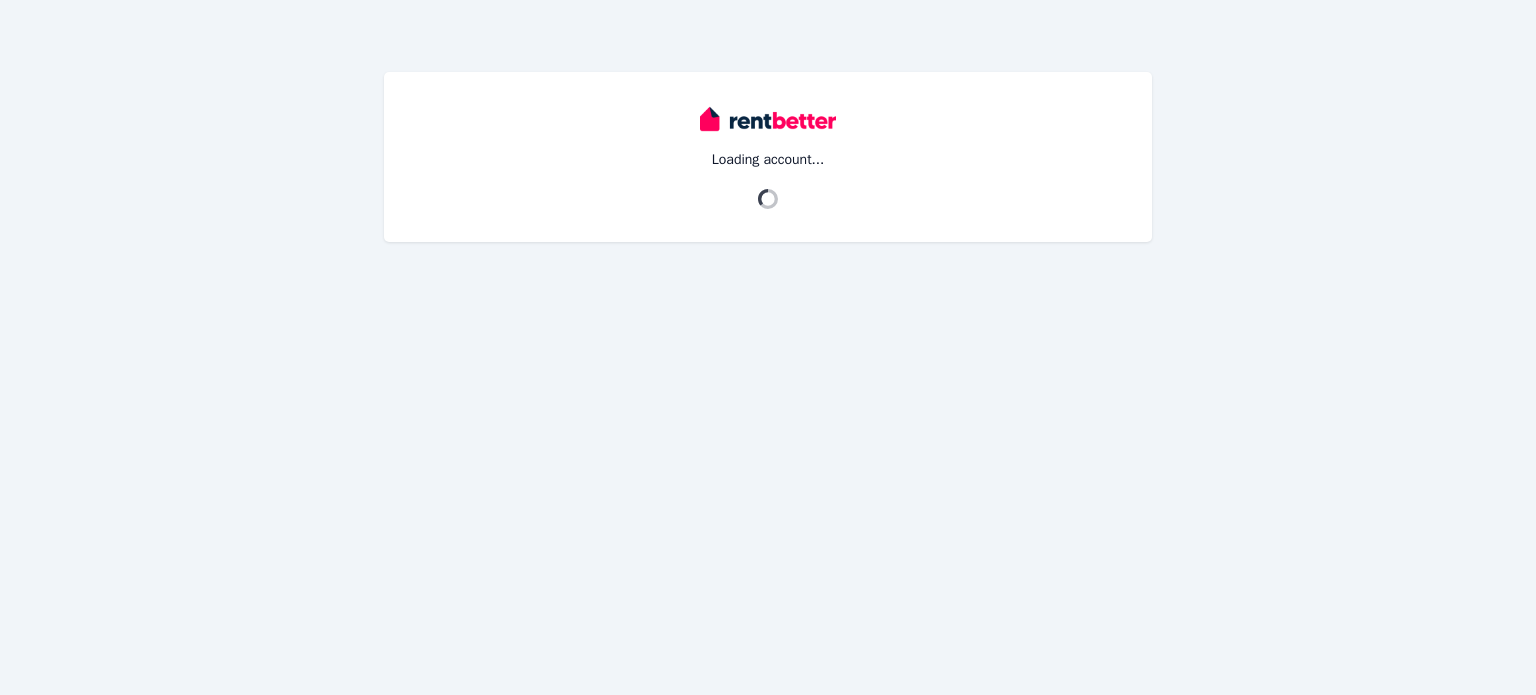 scroll, scrollTop: 0, scrollLeft: 0, axis: both 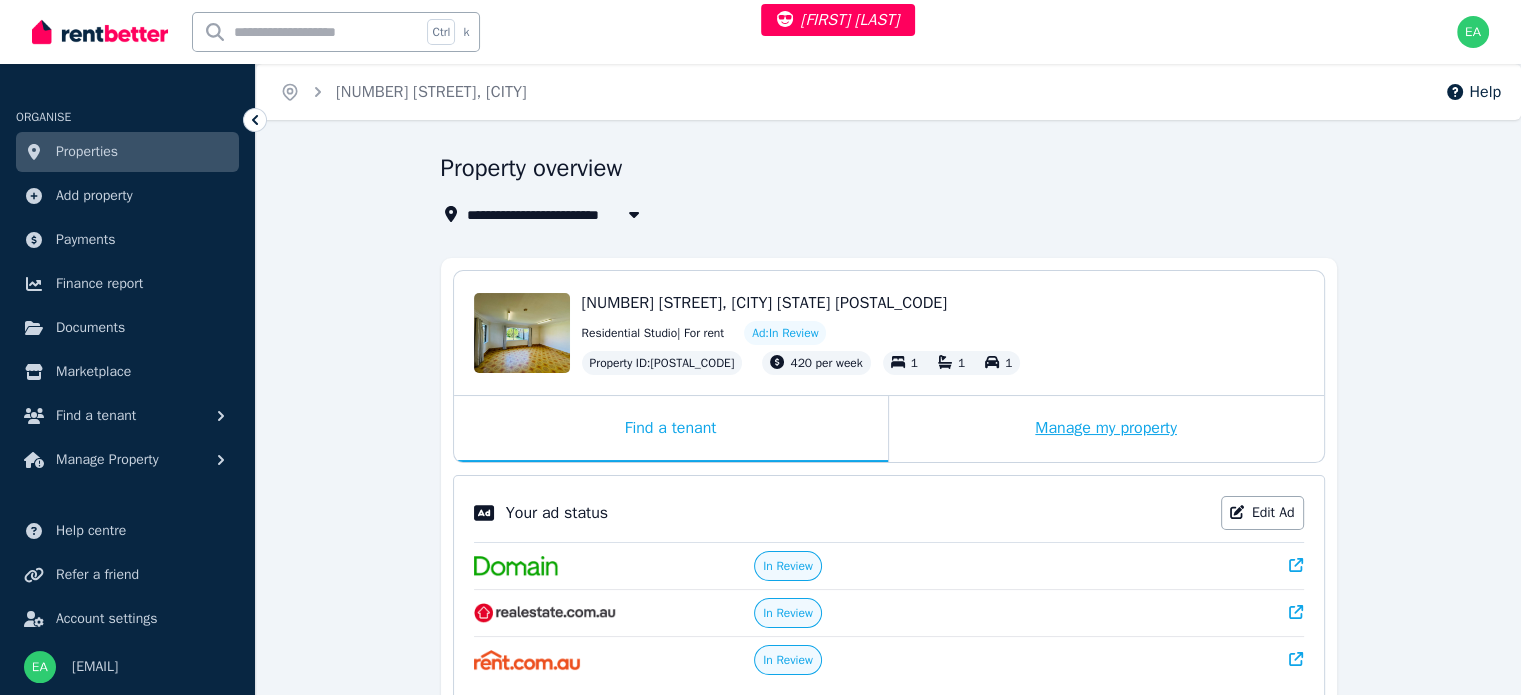 click on "Manage my property" at bounding box center [1106, 429] 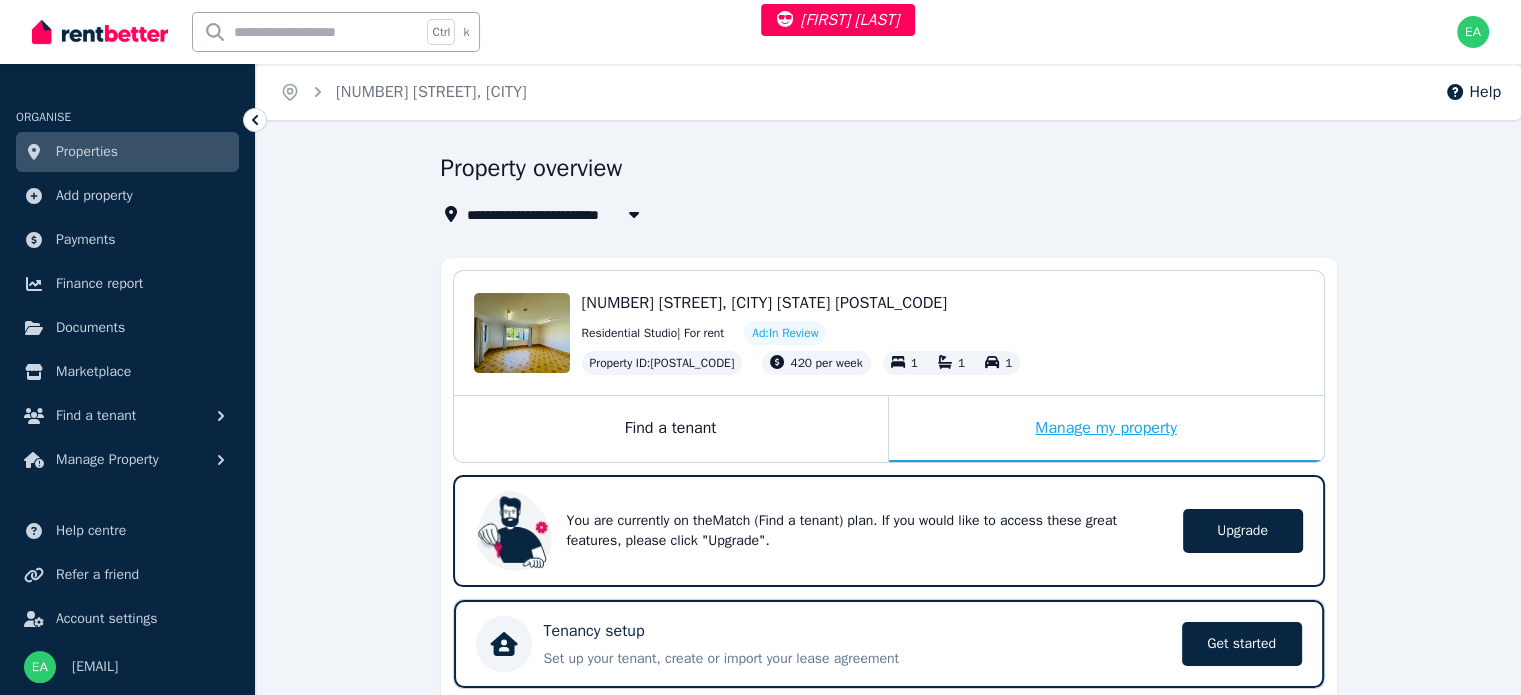 scroll, scrollTop: 400, scrollLeft: 0, axis: vertical 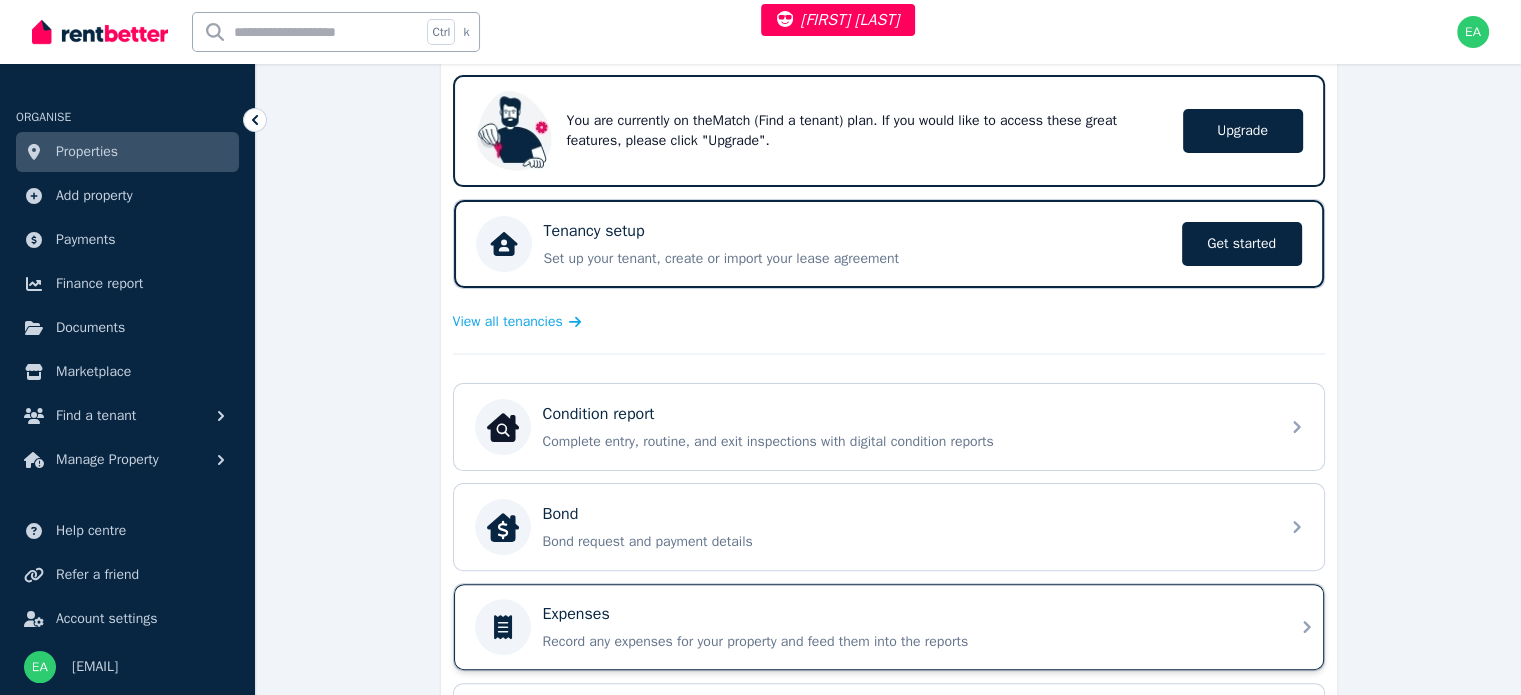 click on "Expenses" at bounding box center [905, 614] 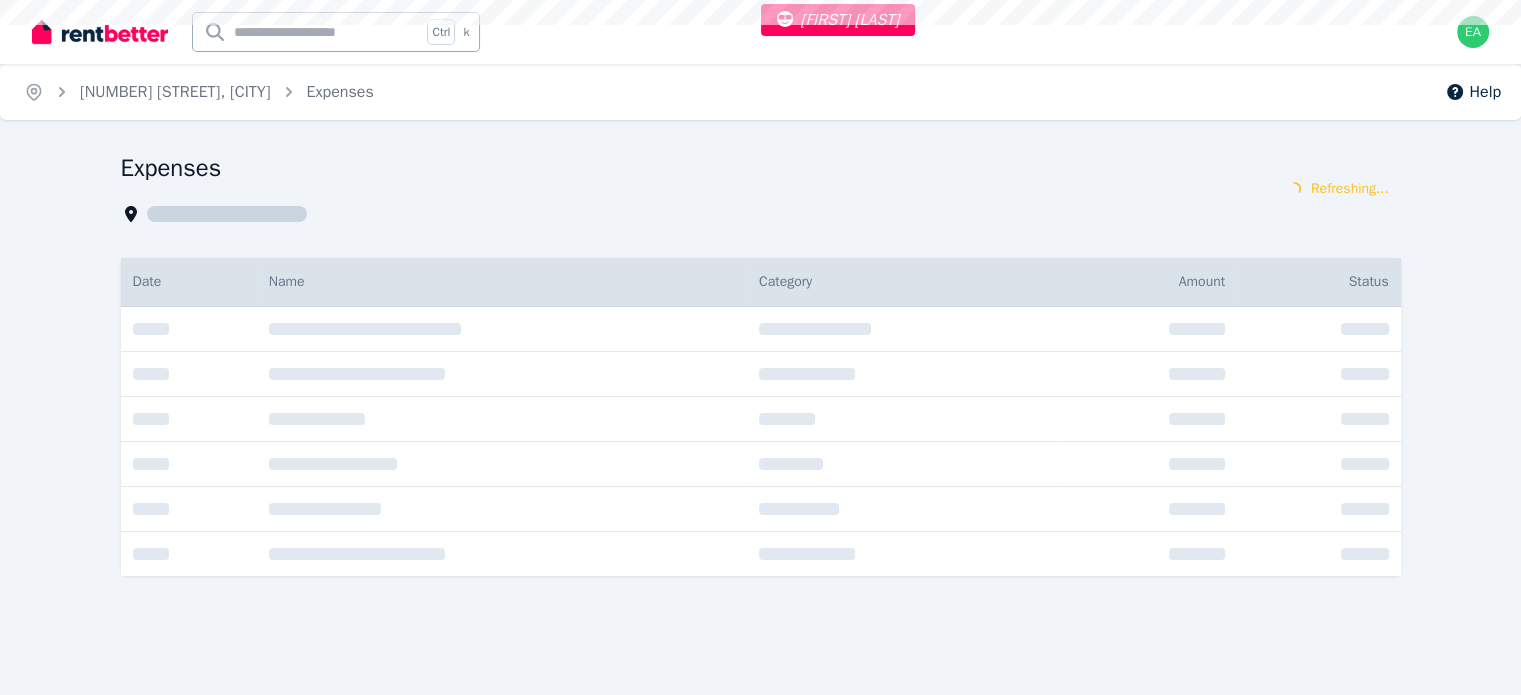 scroll, scrollTop: 0, scrollLeft: 0, axis: both 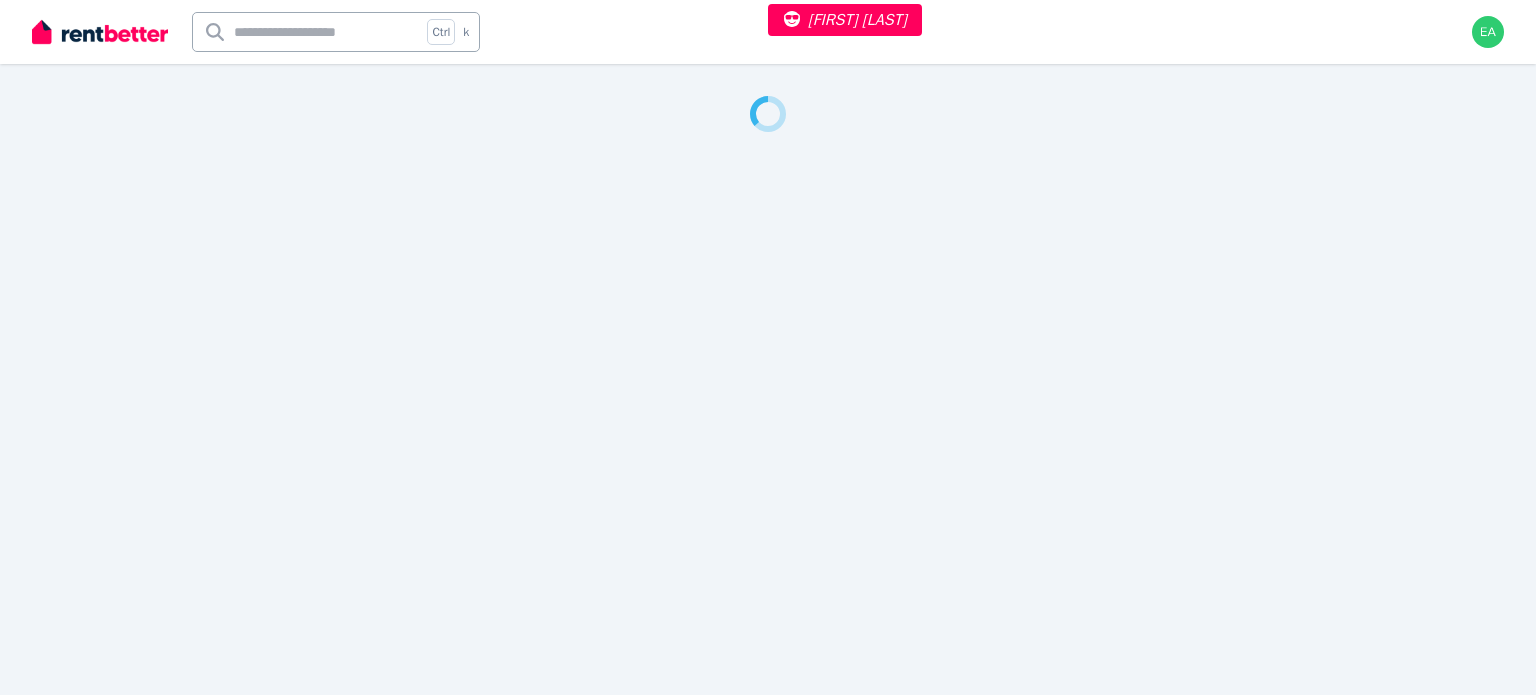 select on "***" 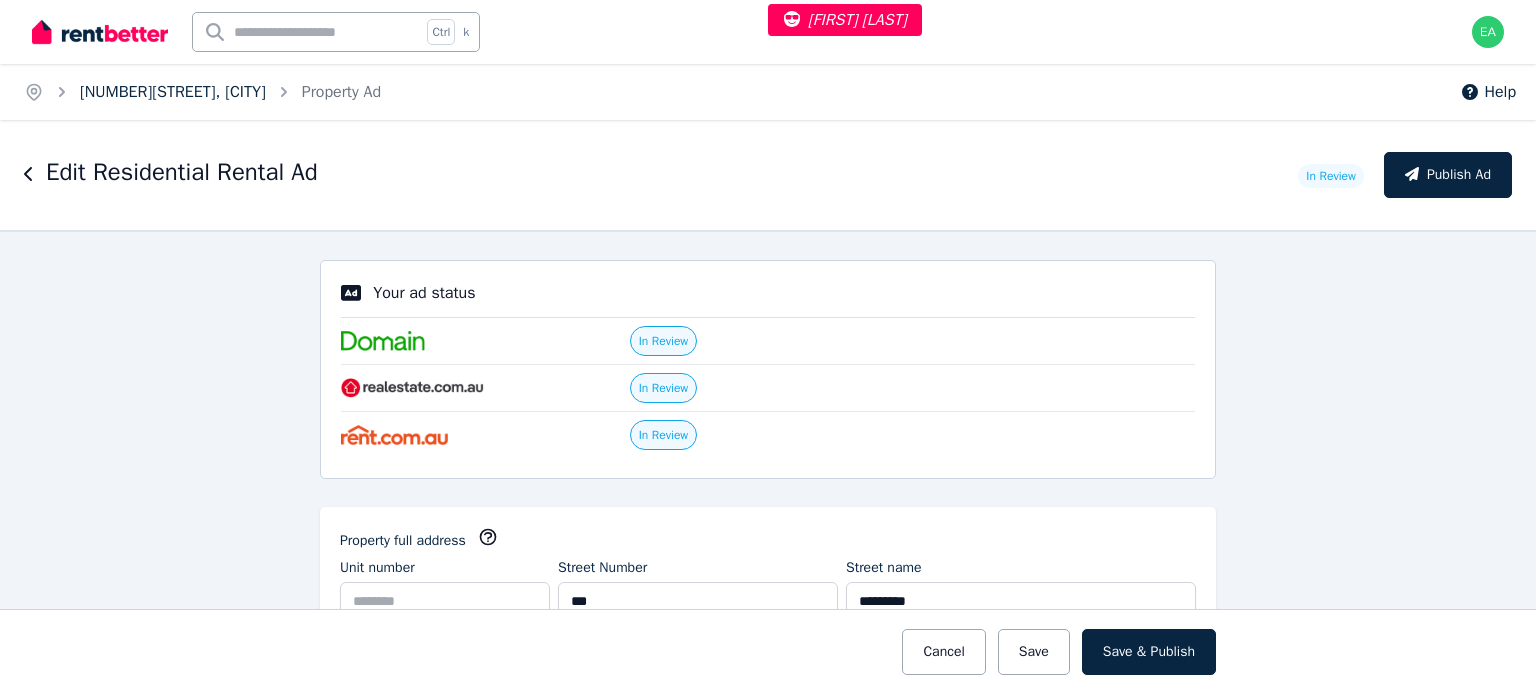 click on "22A Lang Cres, BLACKETT" at bounding box center [173, 92] 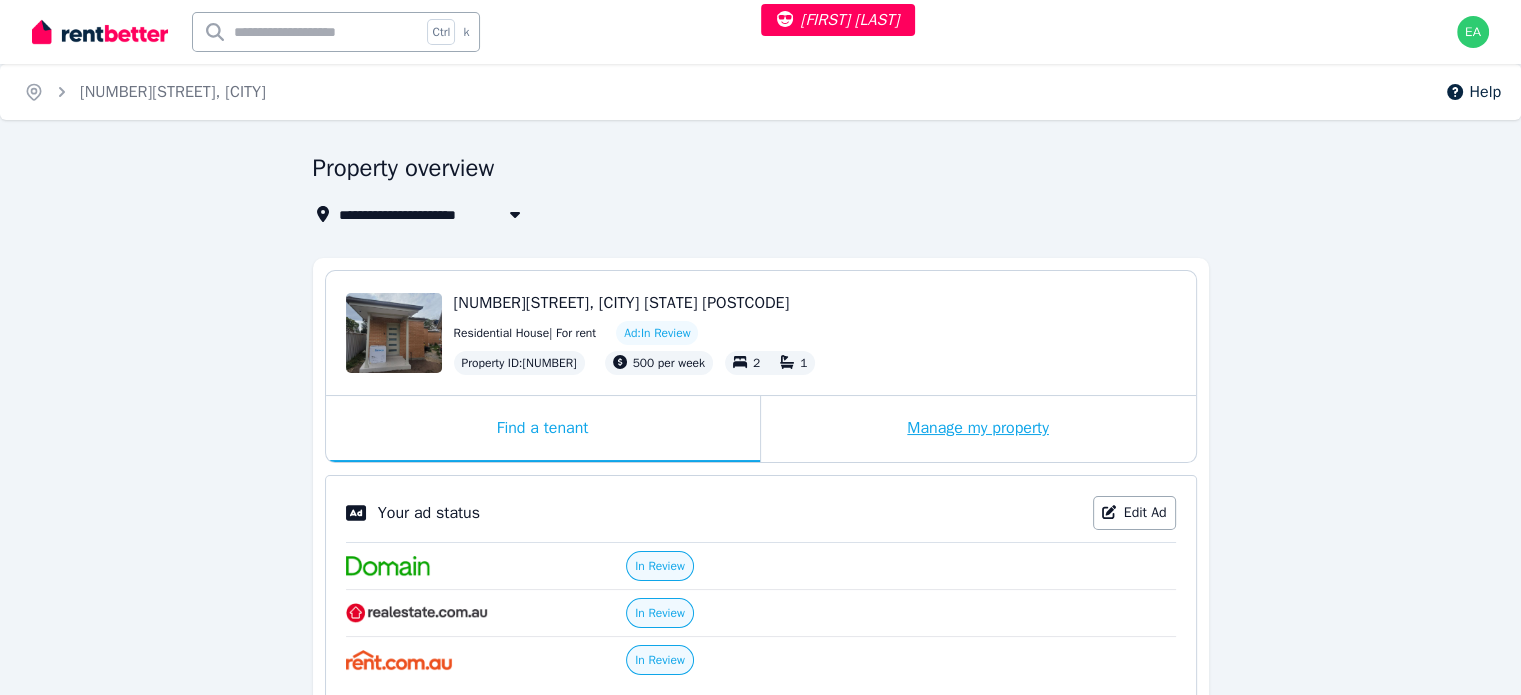 click on "Manage my property" at bounding box center [978, 429] 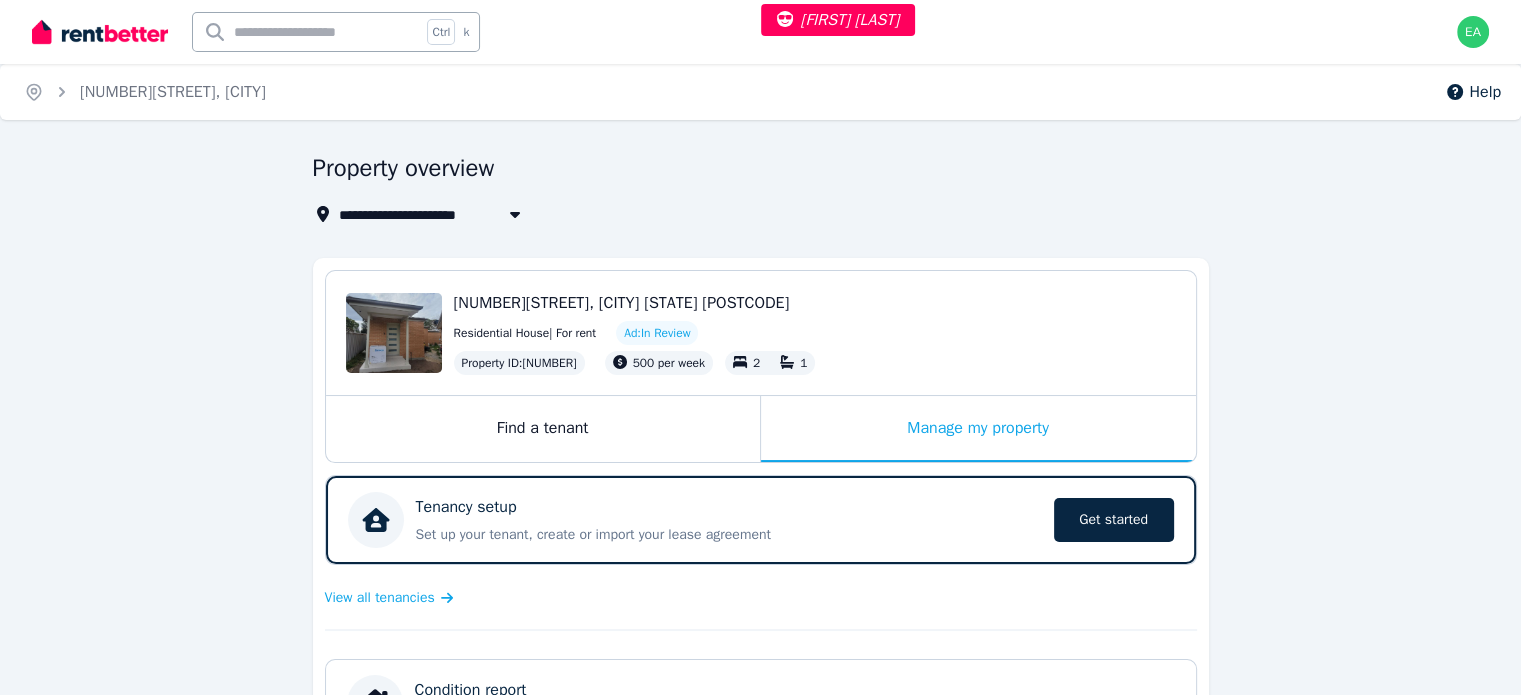 scroll, scrollTop: 400, scrollLeft: 0, axis: vertical 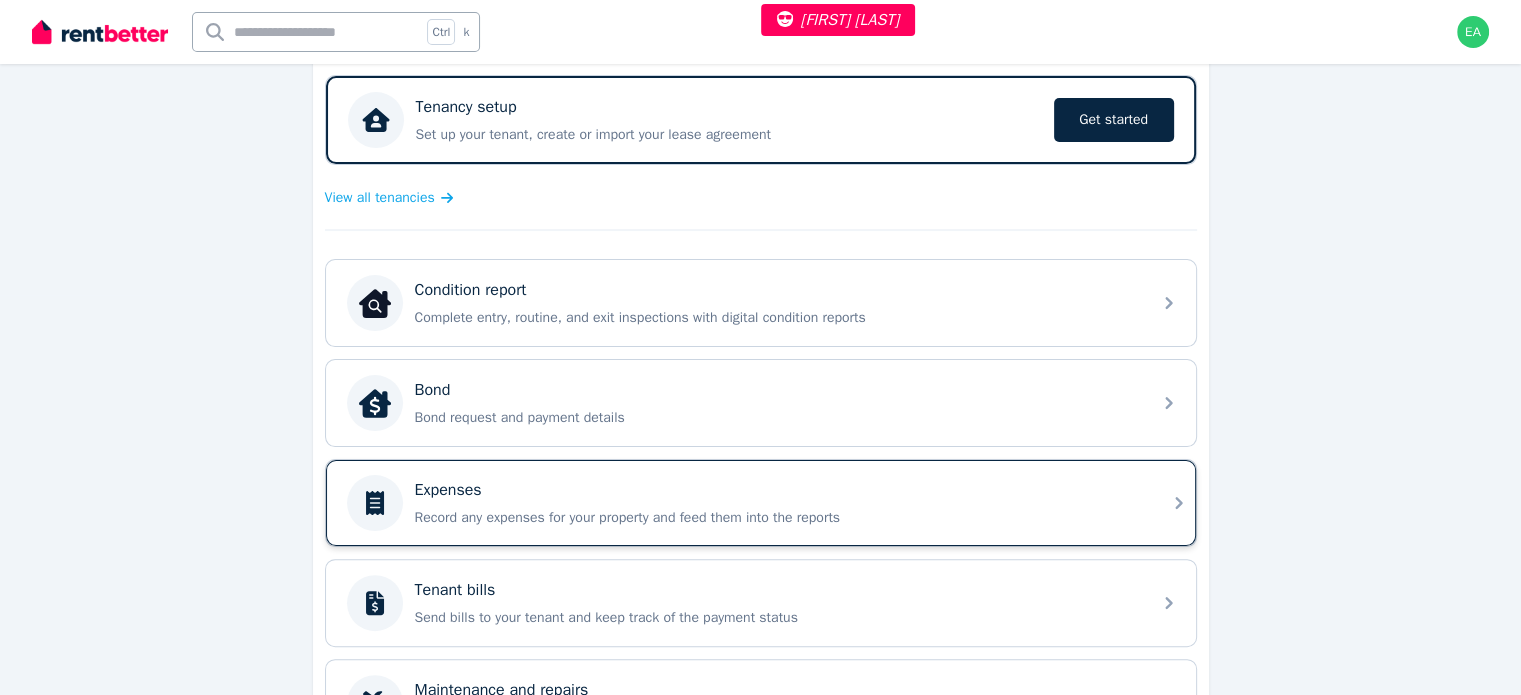 click on "Expenses Record any expenses for your property and feed them into the reports" at bounding box center (743, 503) 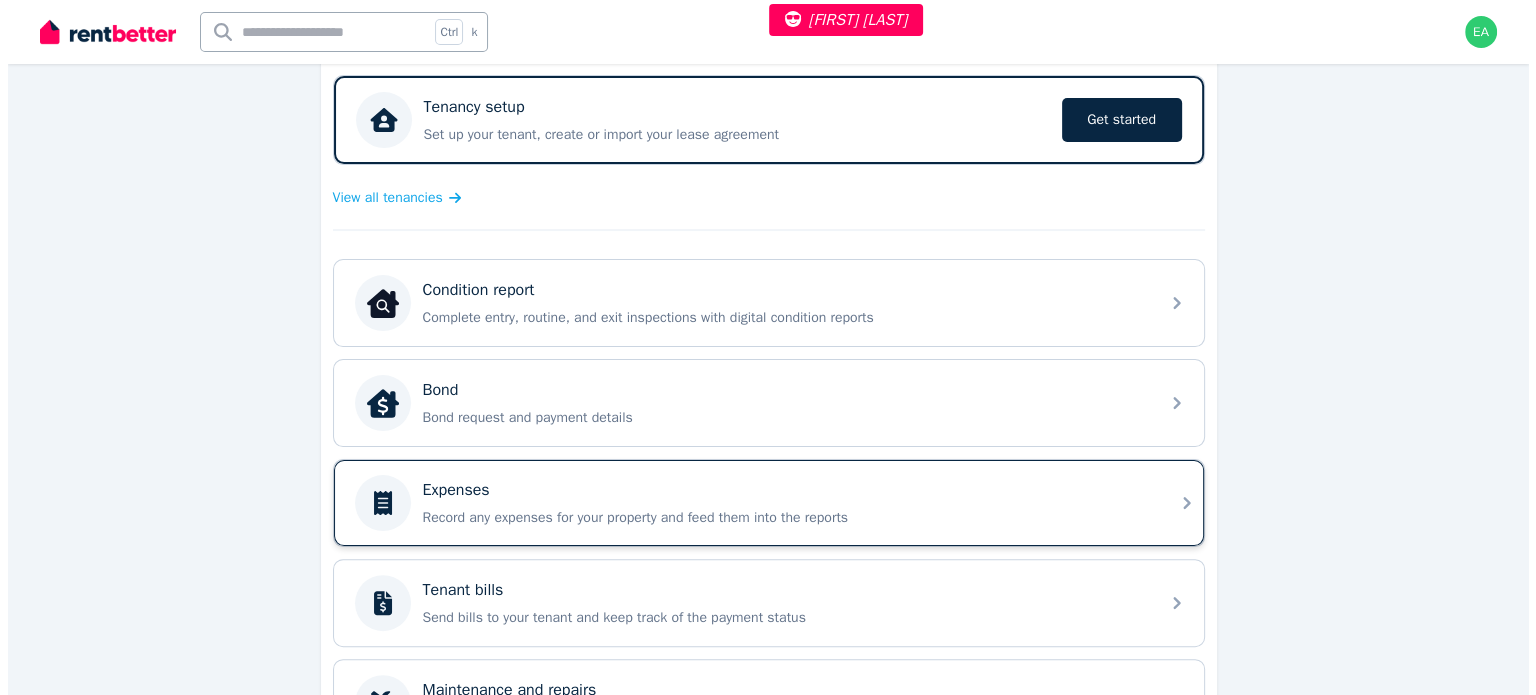 scroll, scrollTop: 0, scrollLeft: 0, axis: both 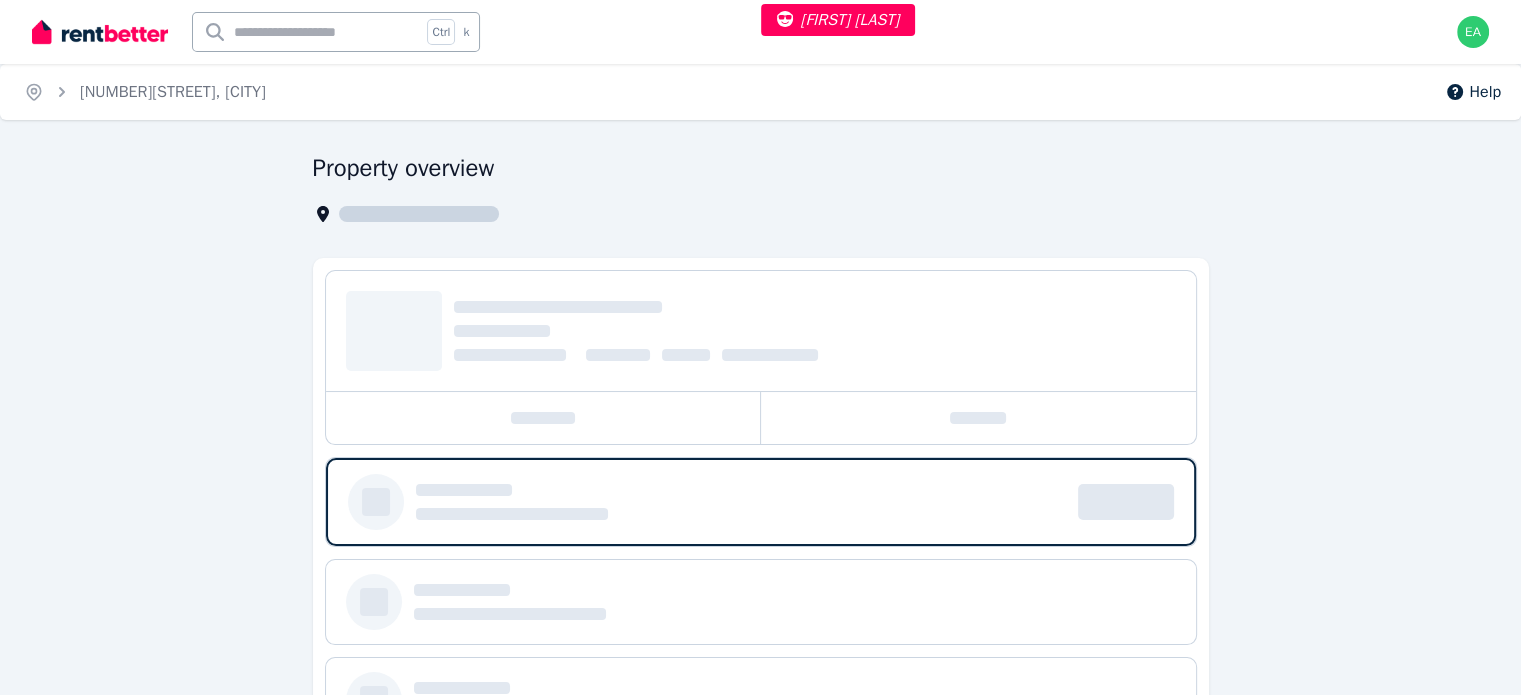 select on "***" 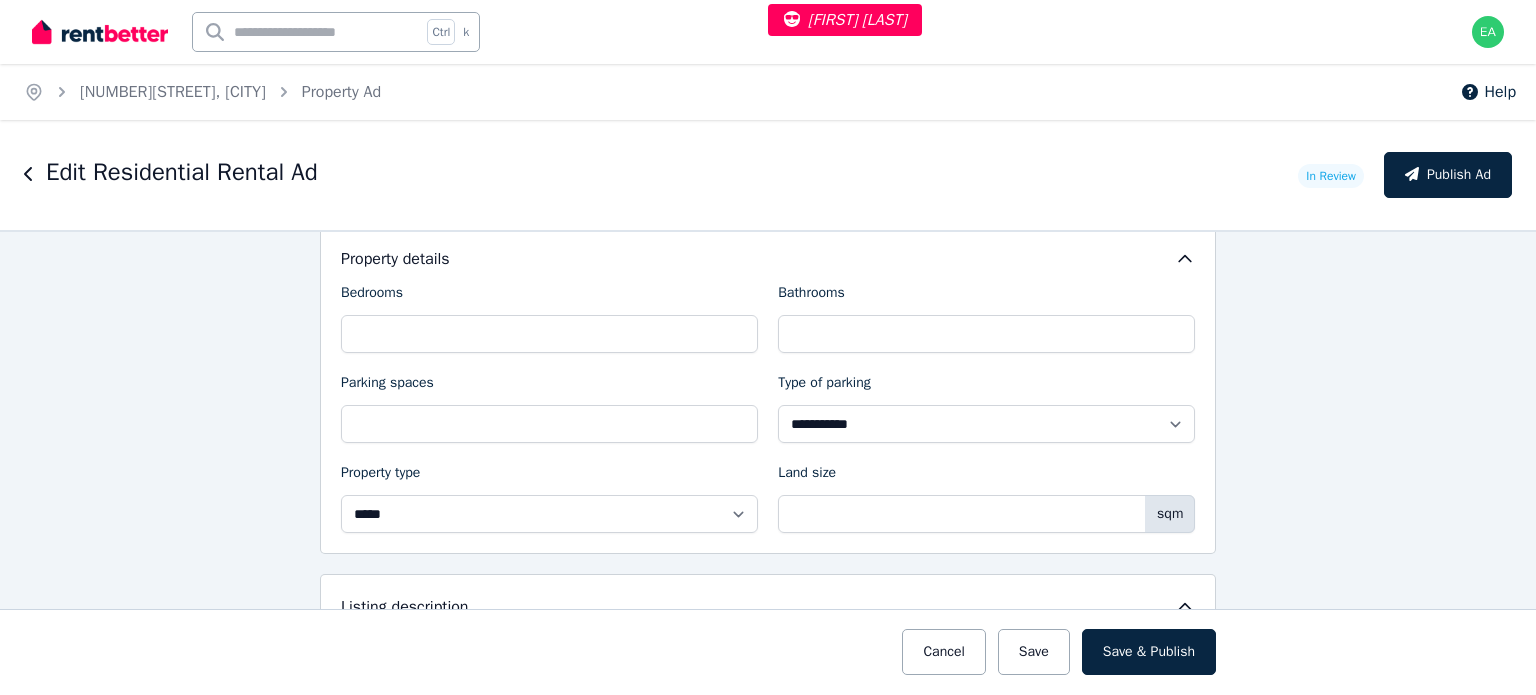 scroll, scrollTop: 1400, scrollLeft: 0, axis: vertical 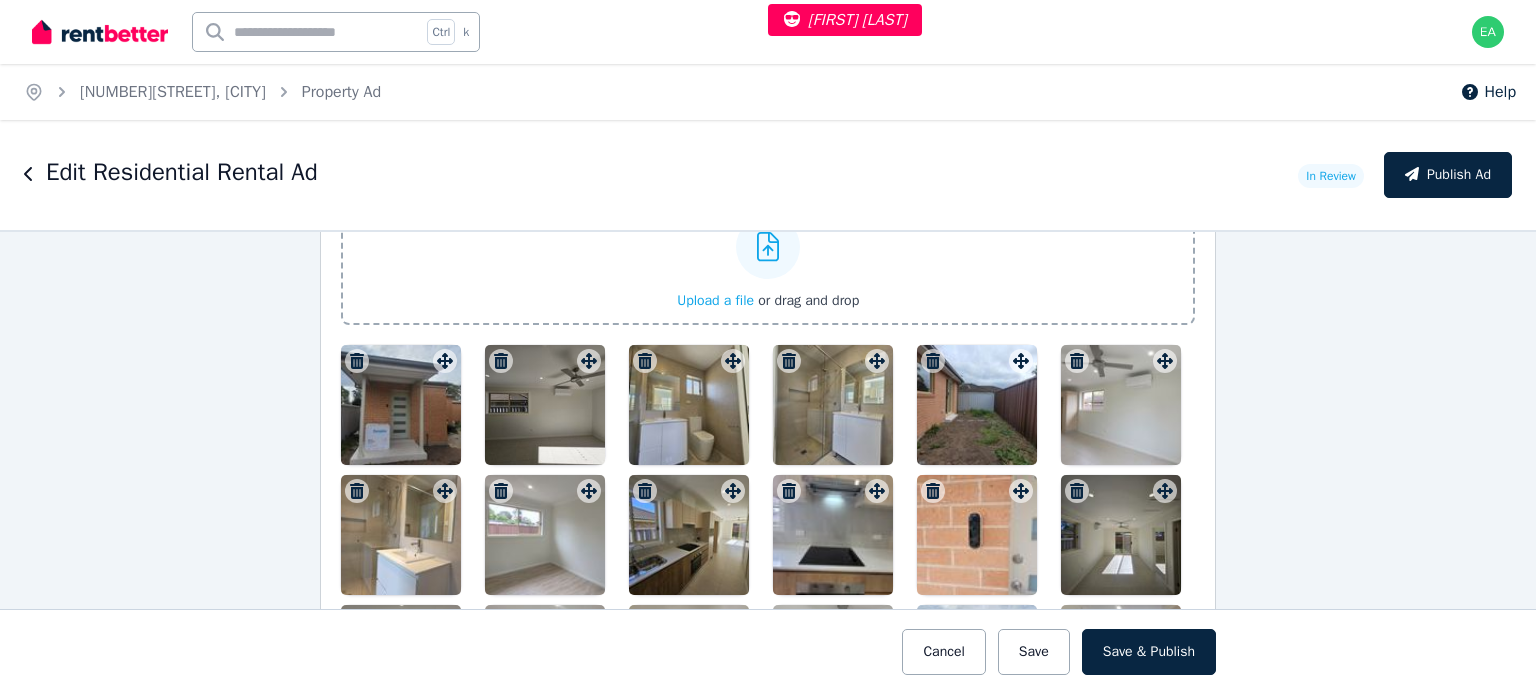 click at bounding box center (401, 405) 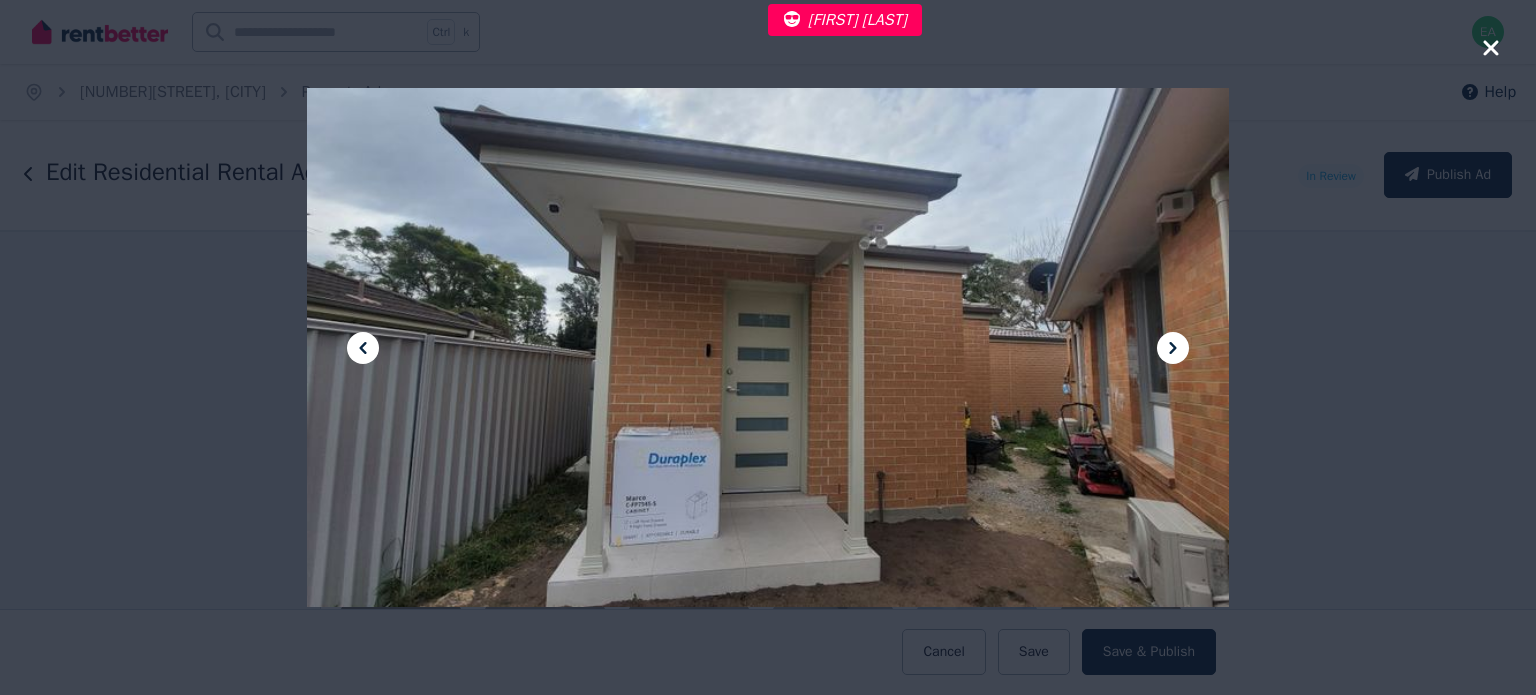 click 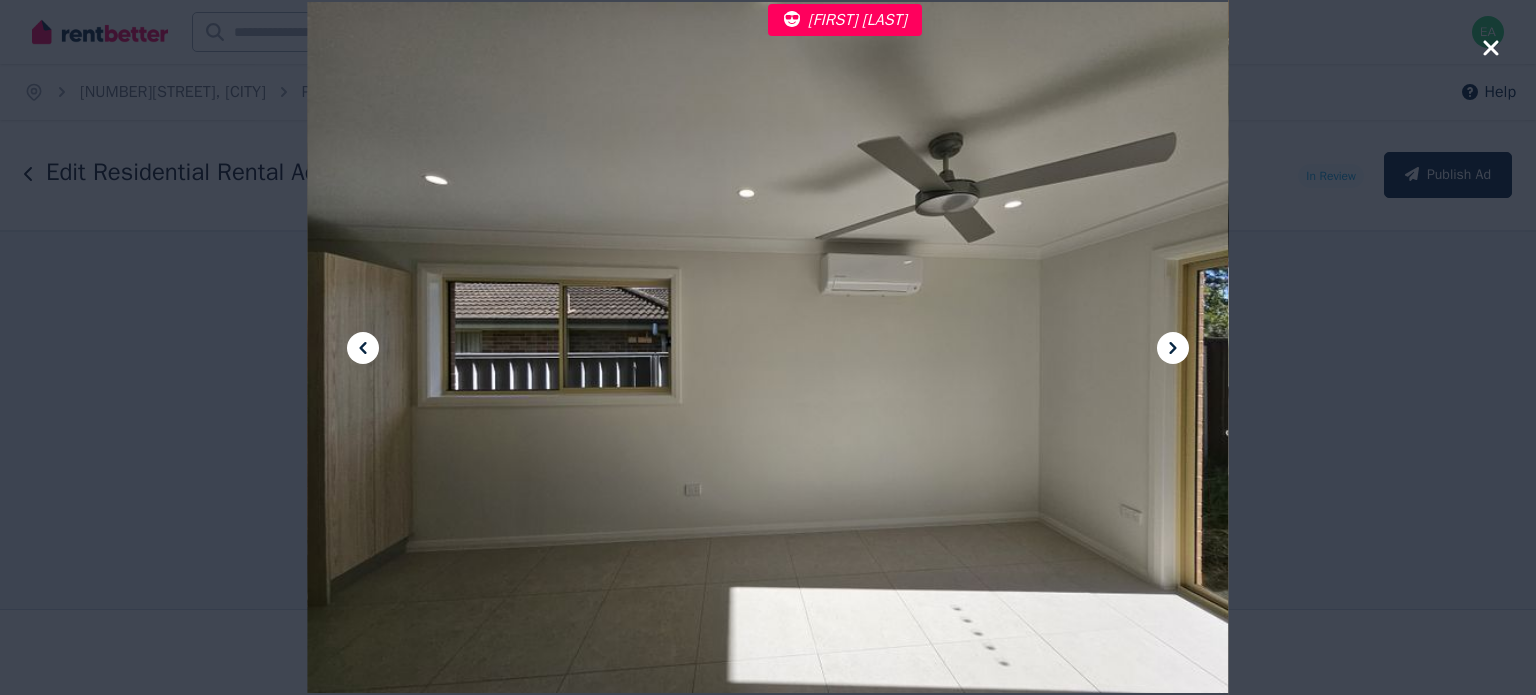 click 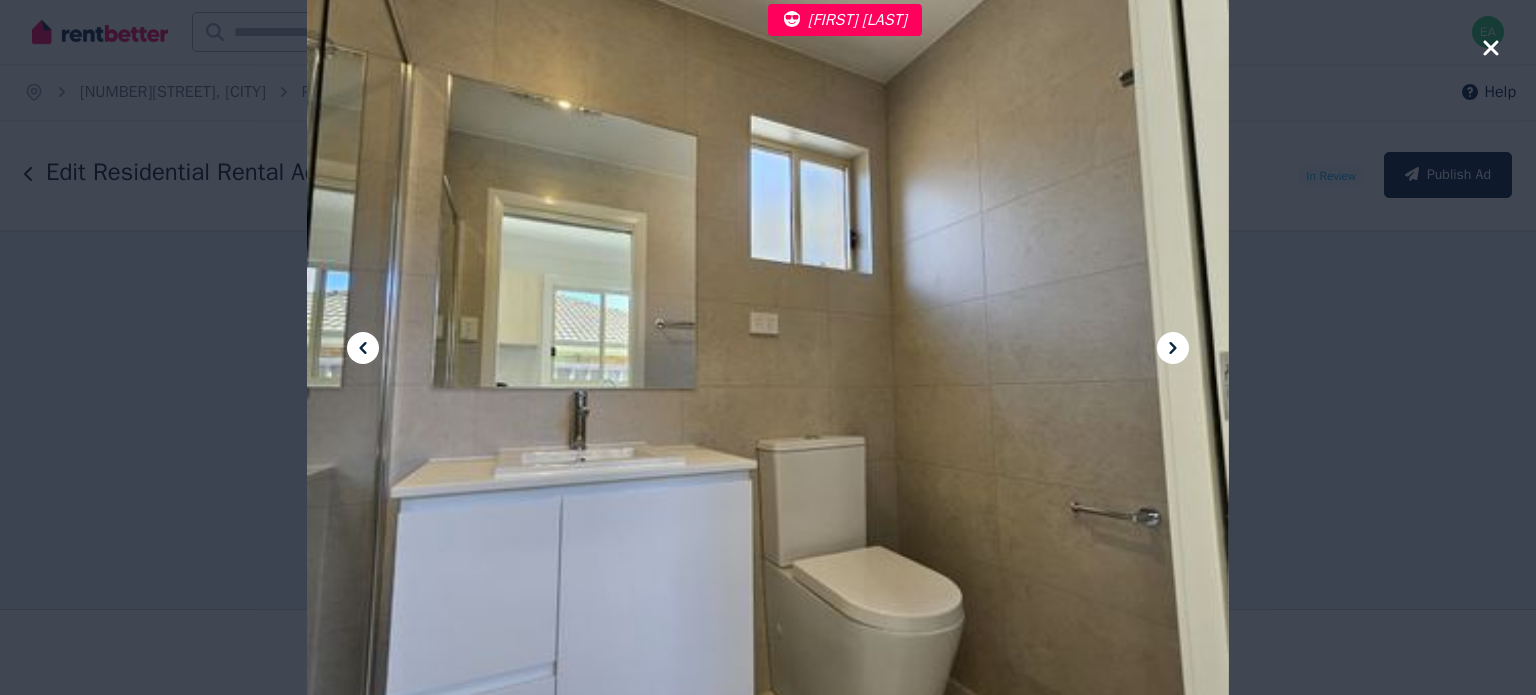 click 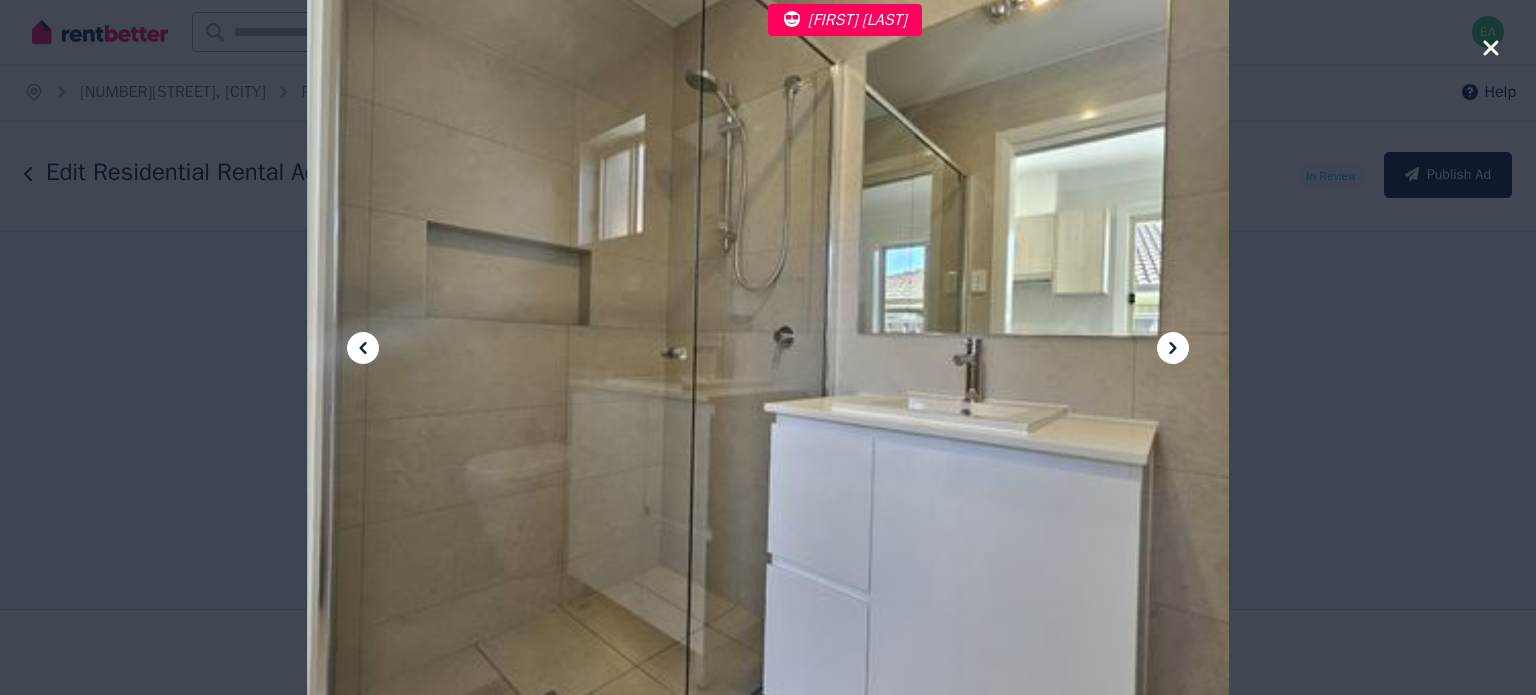 click 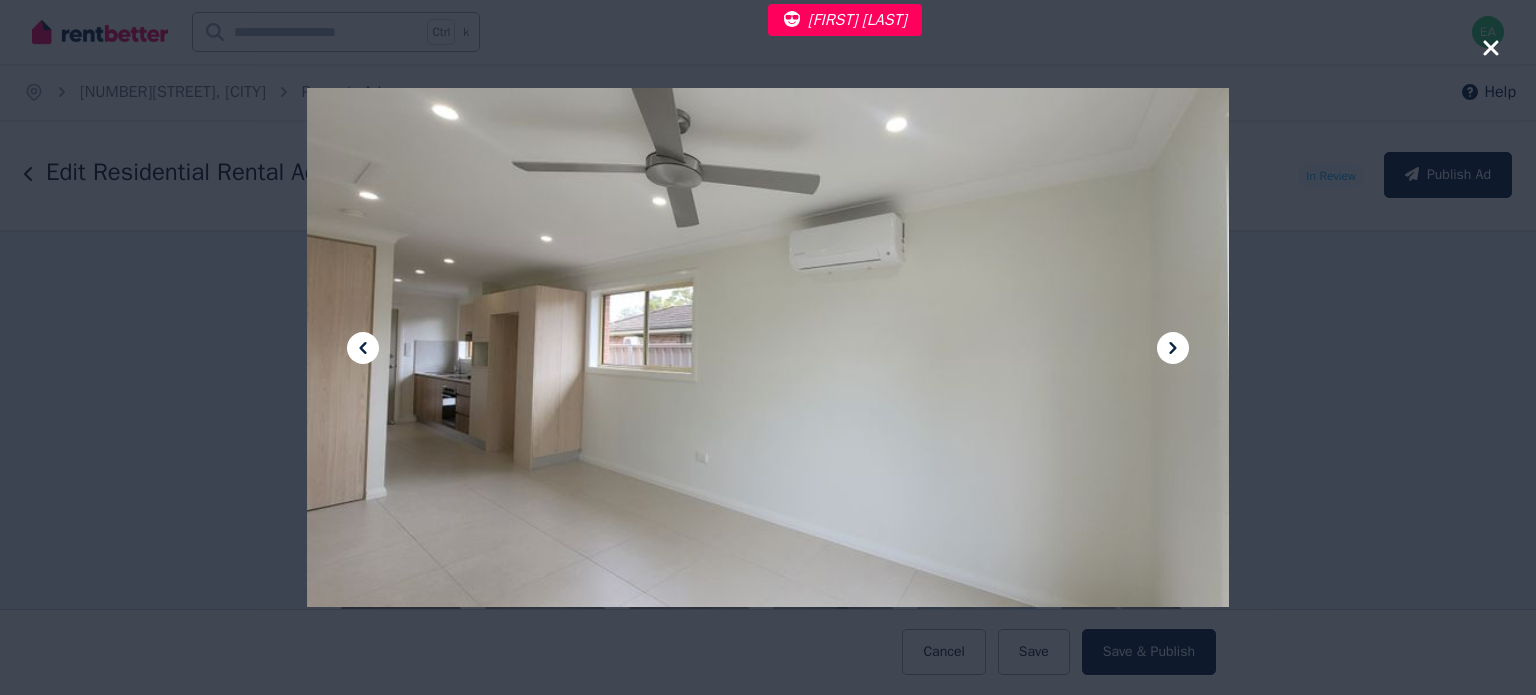 click 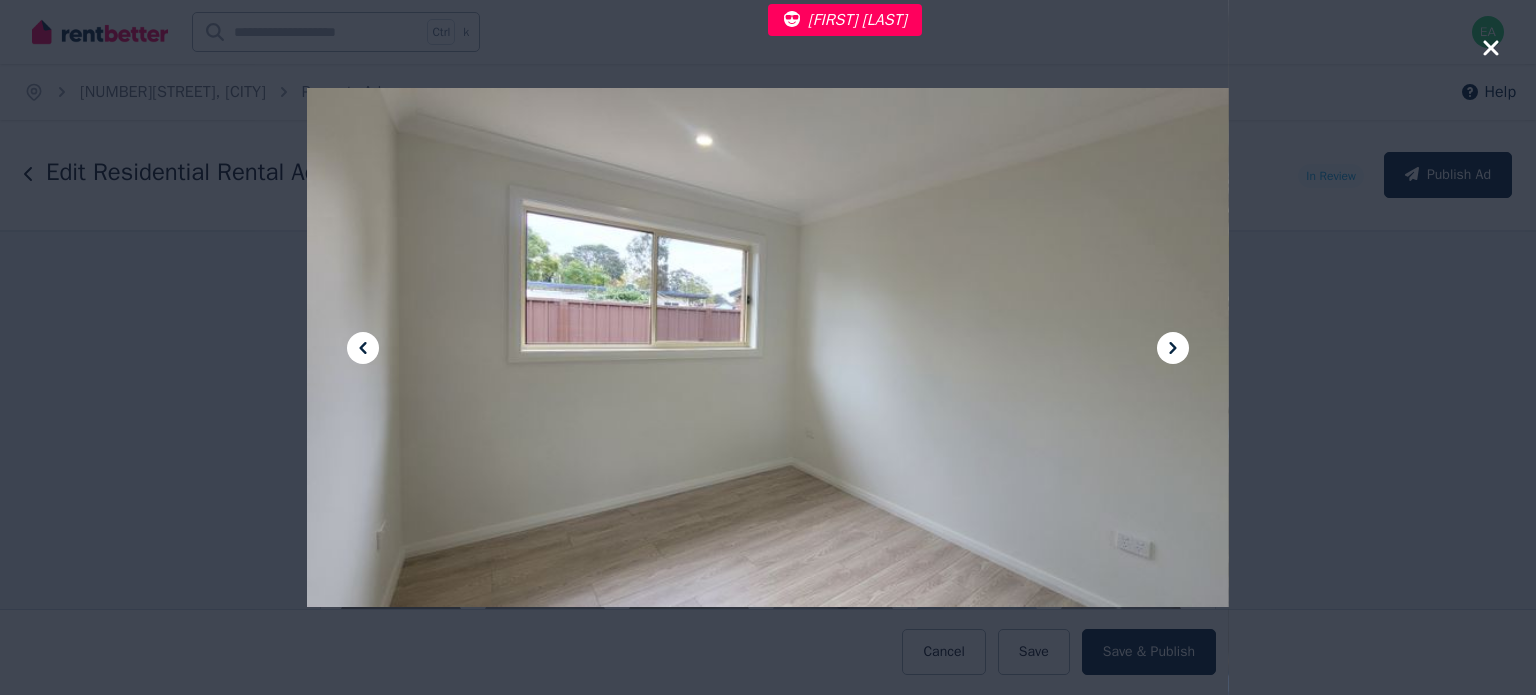 click 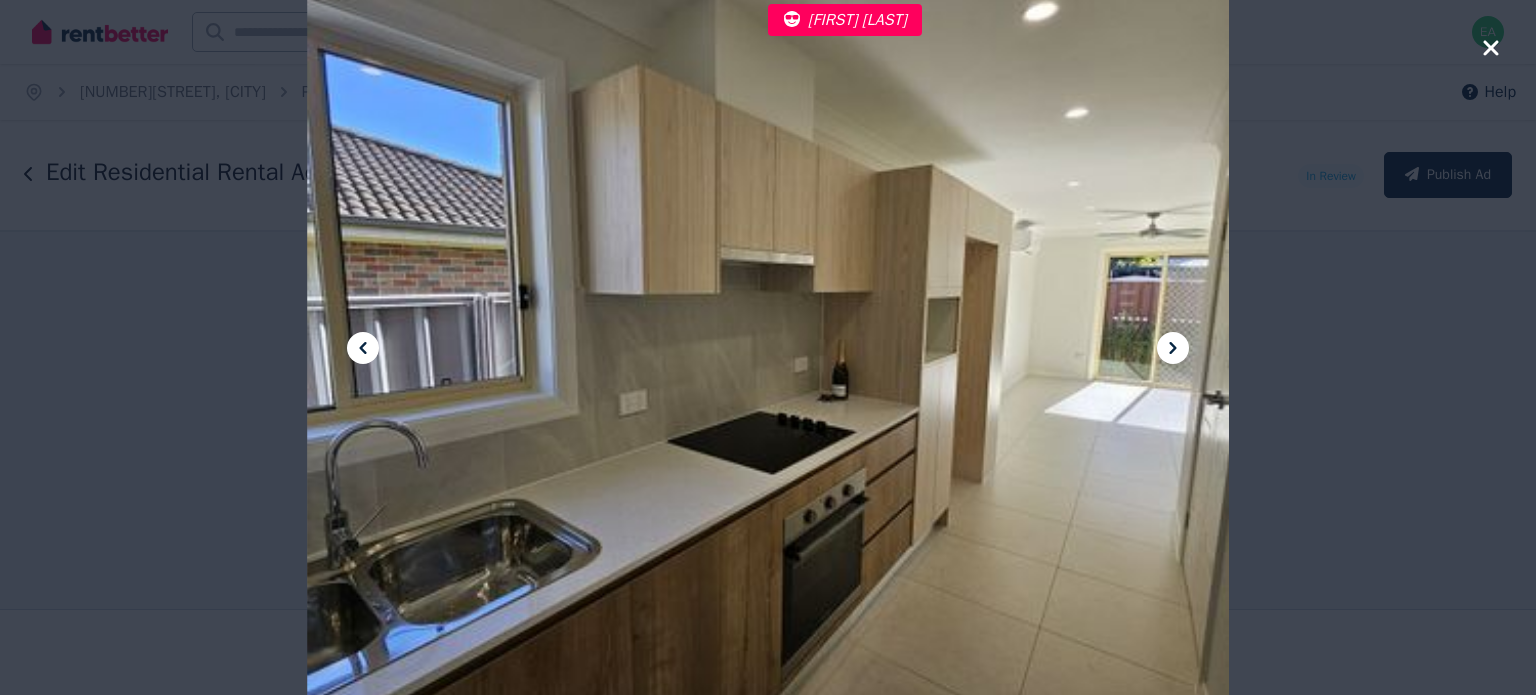 click 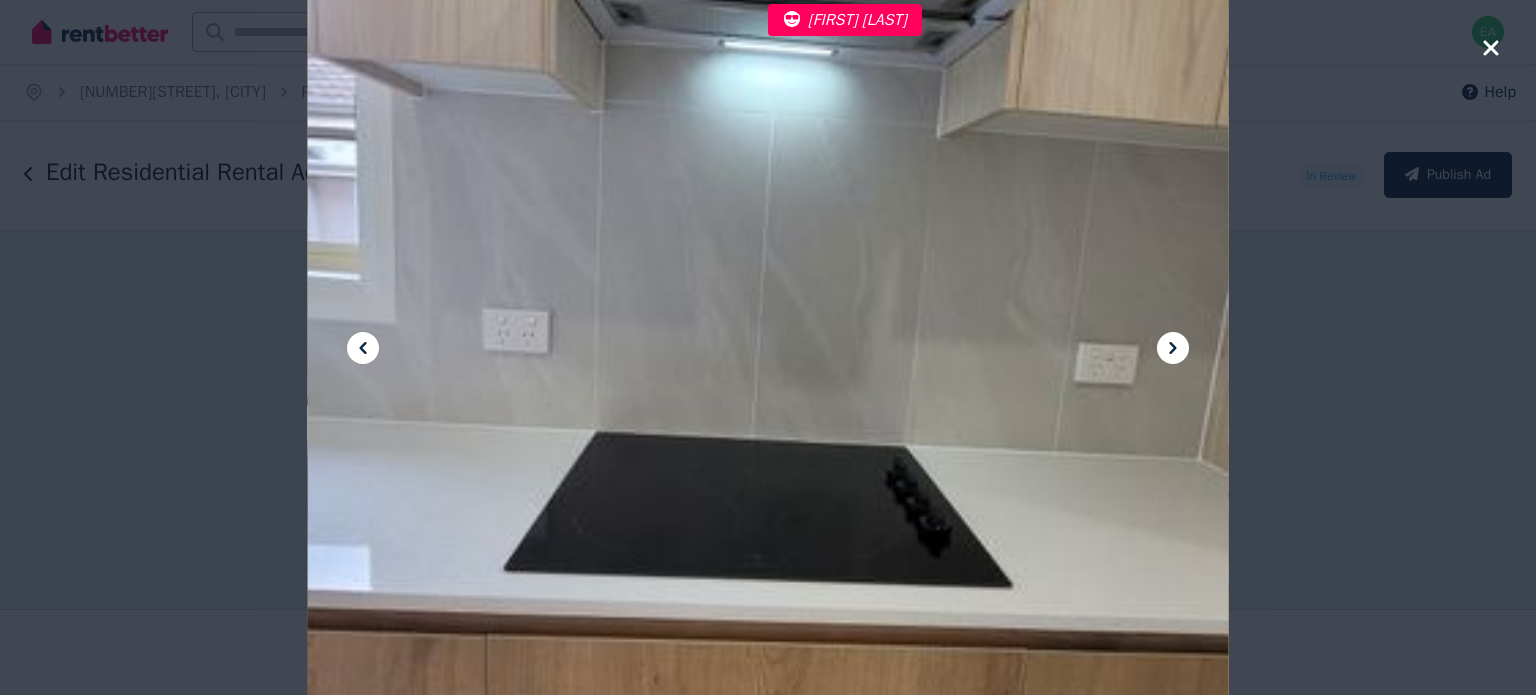click 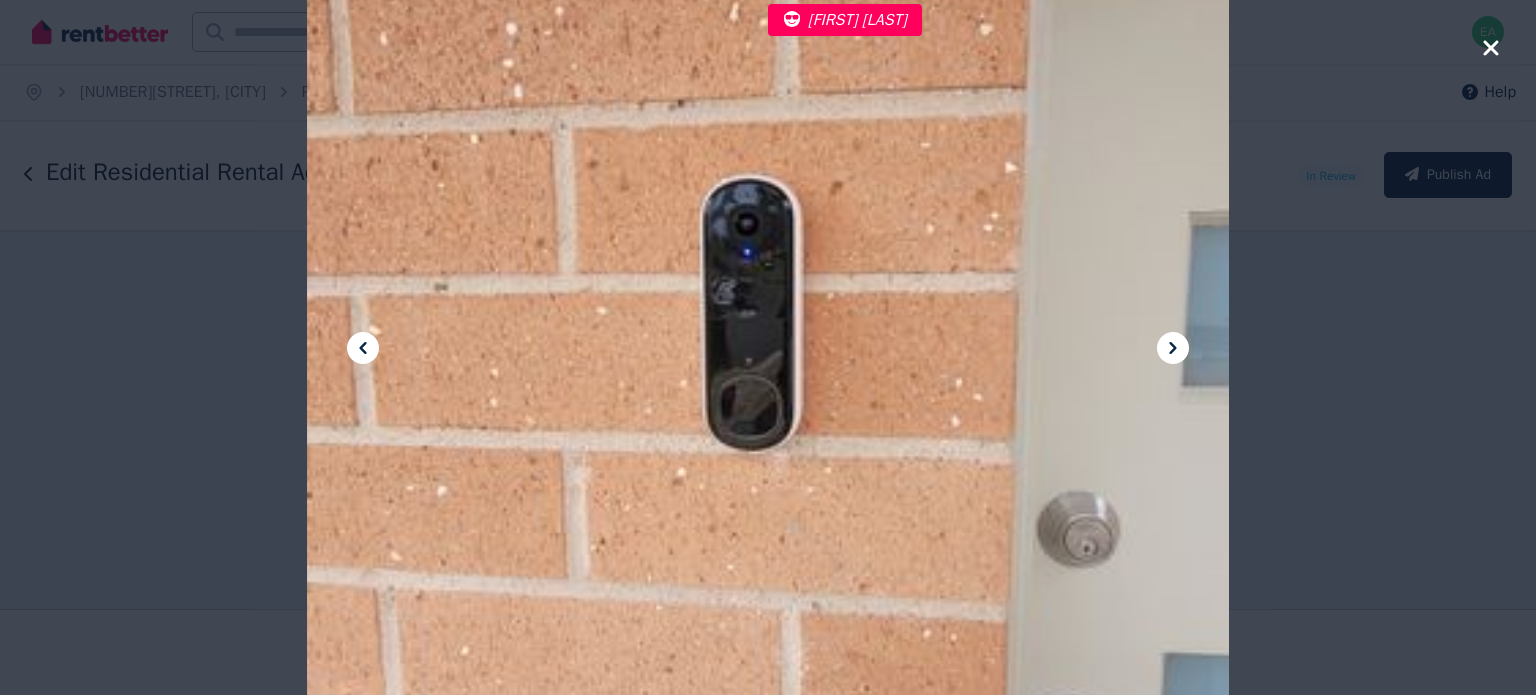 click 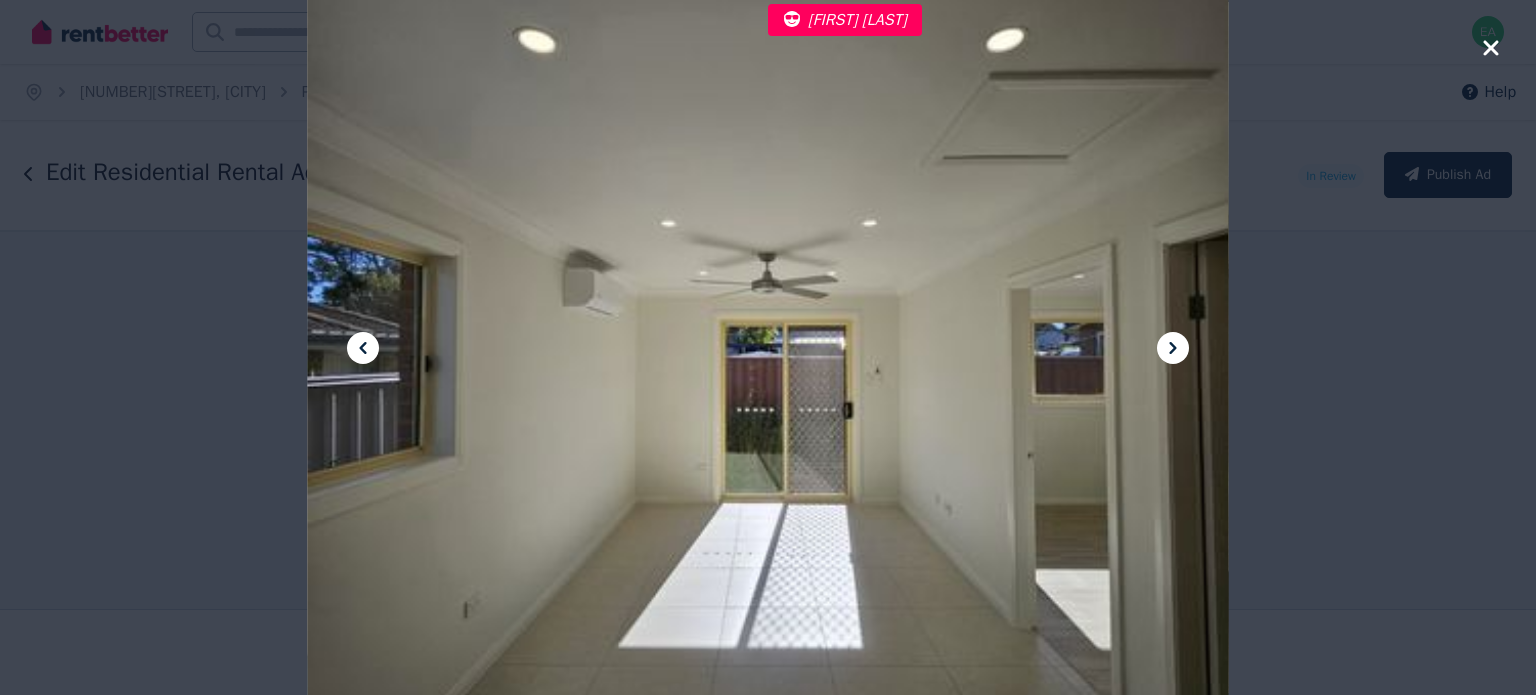 click 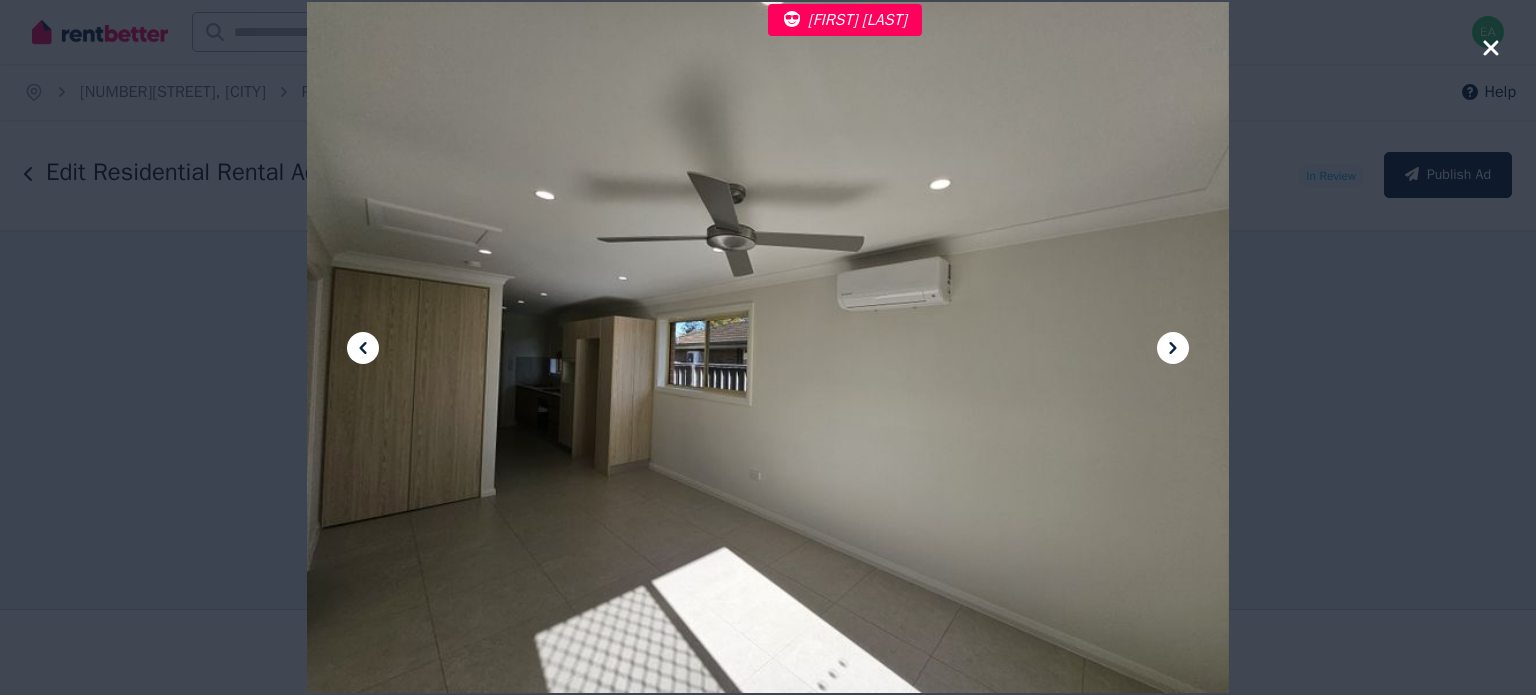 click 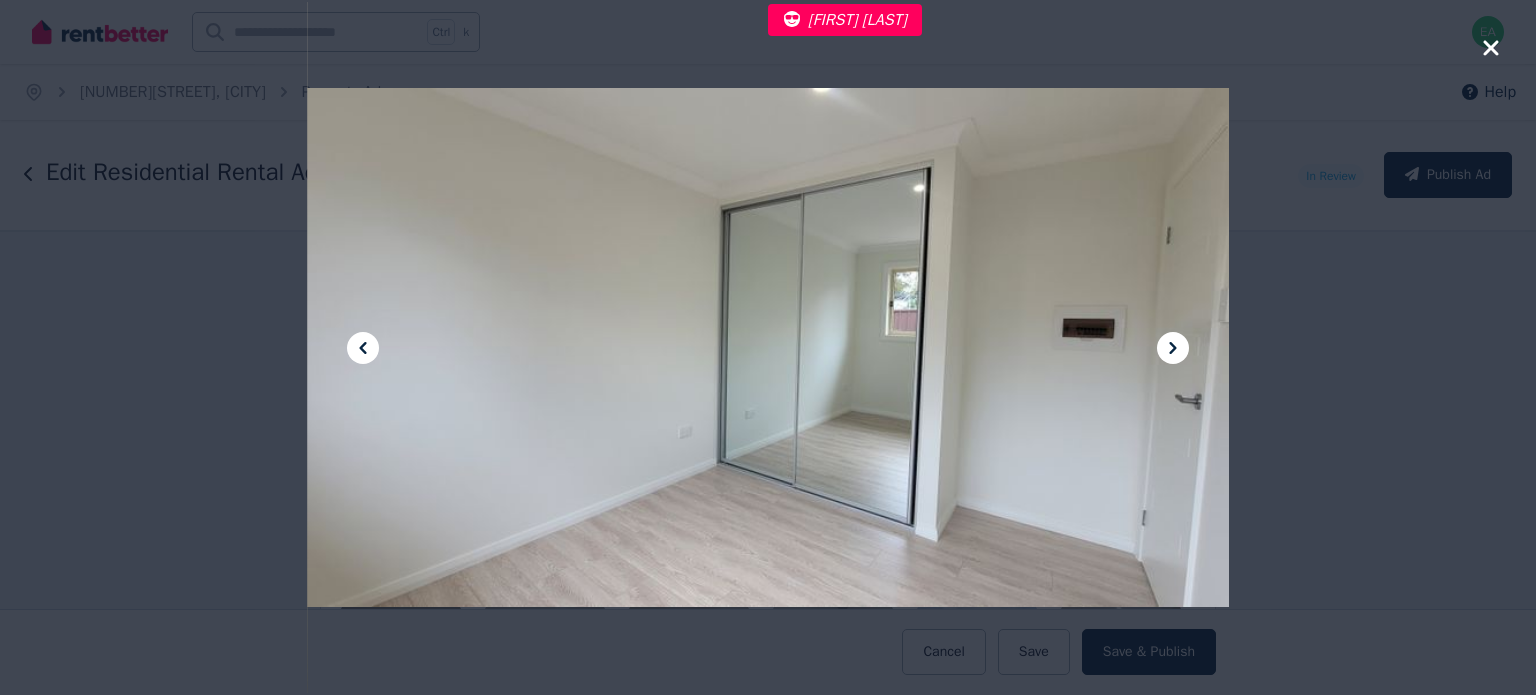 click 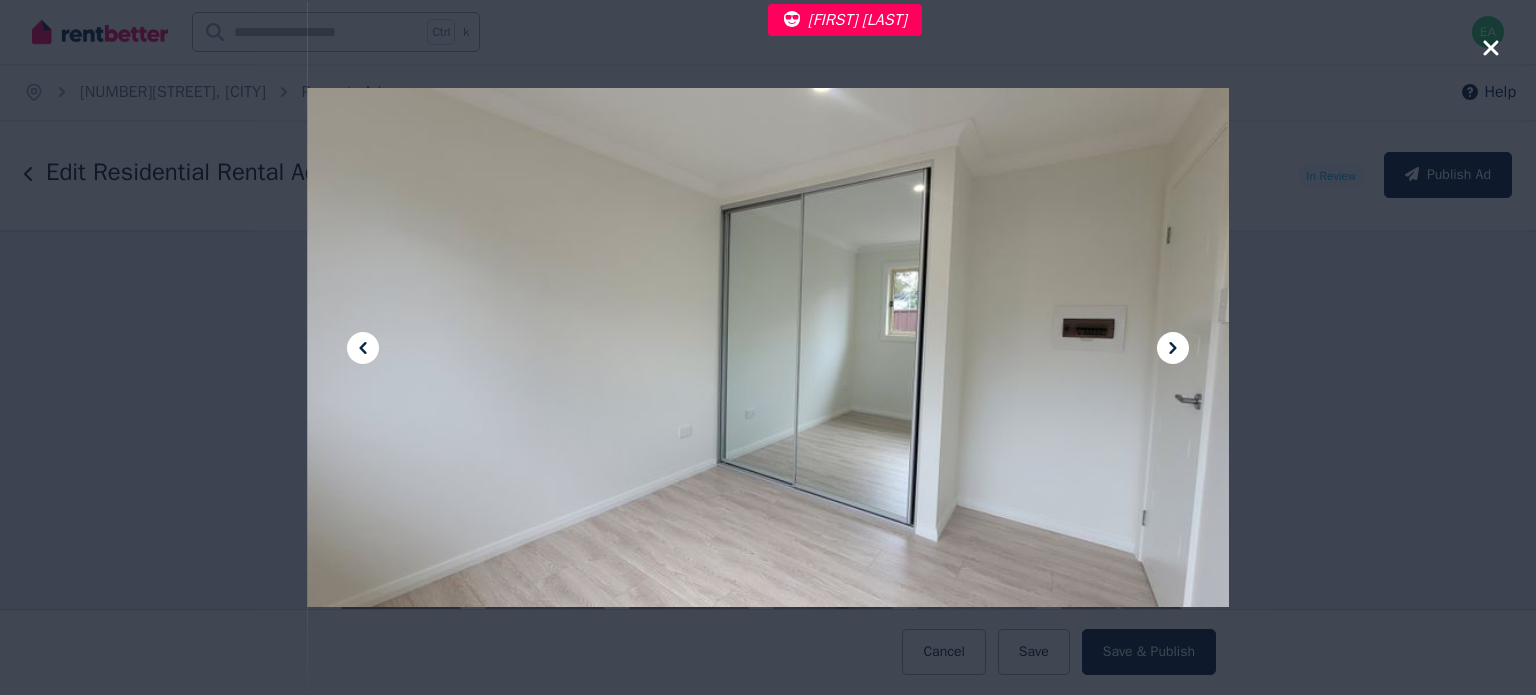 click 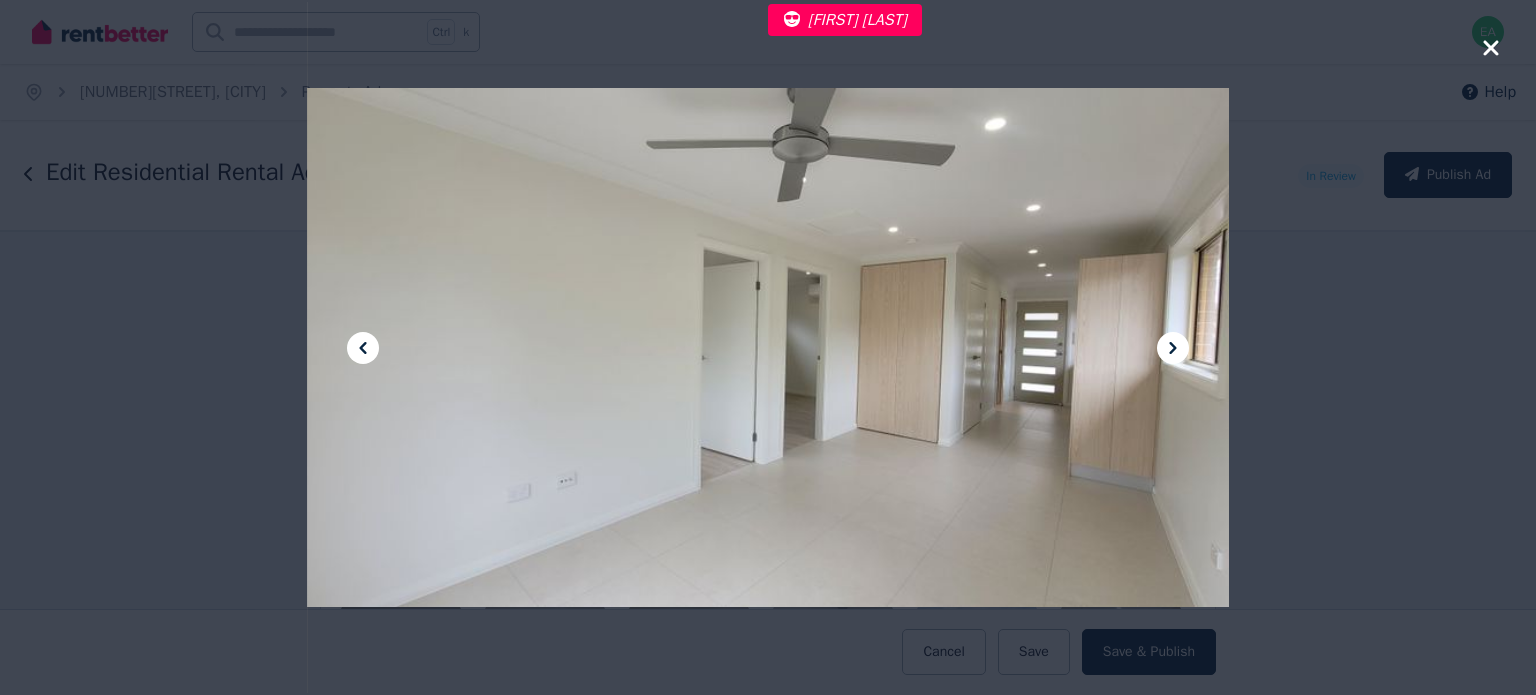 click 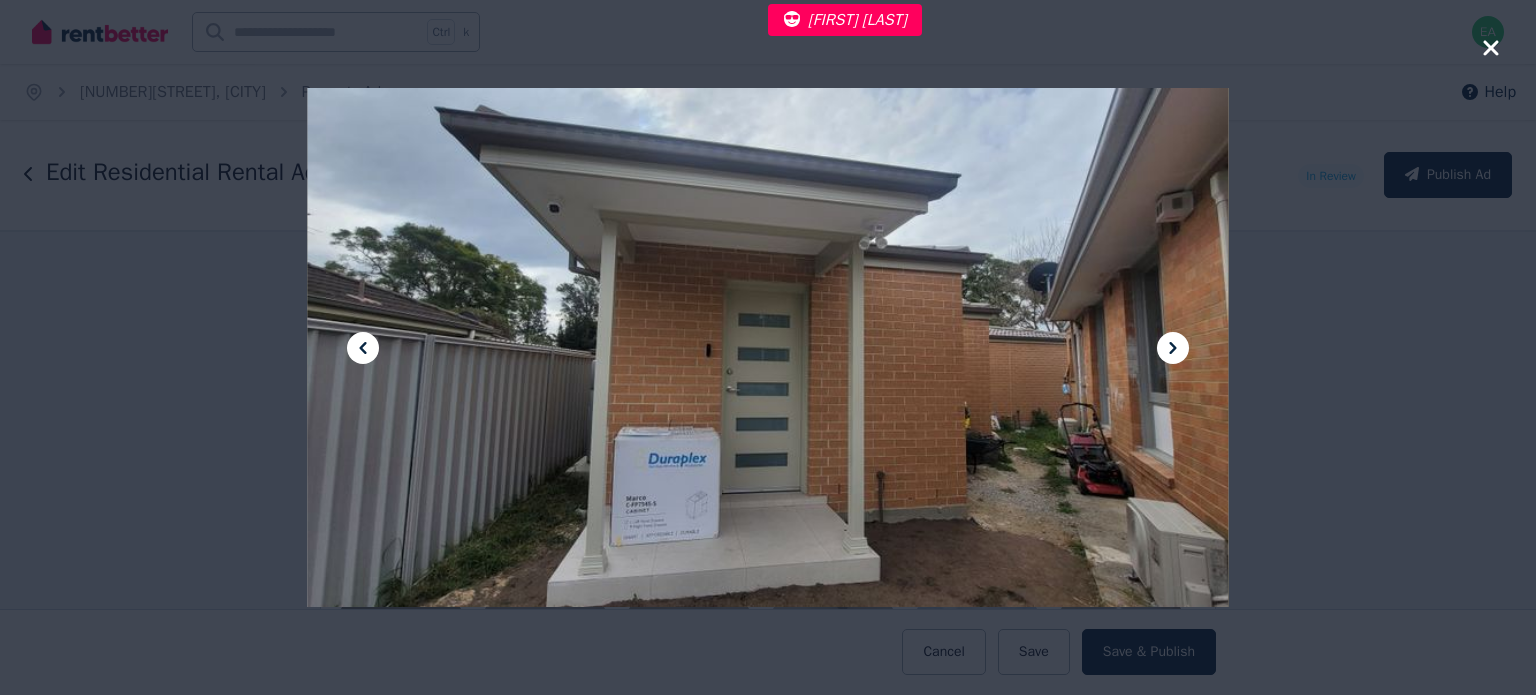 click 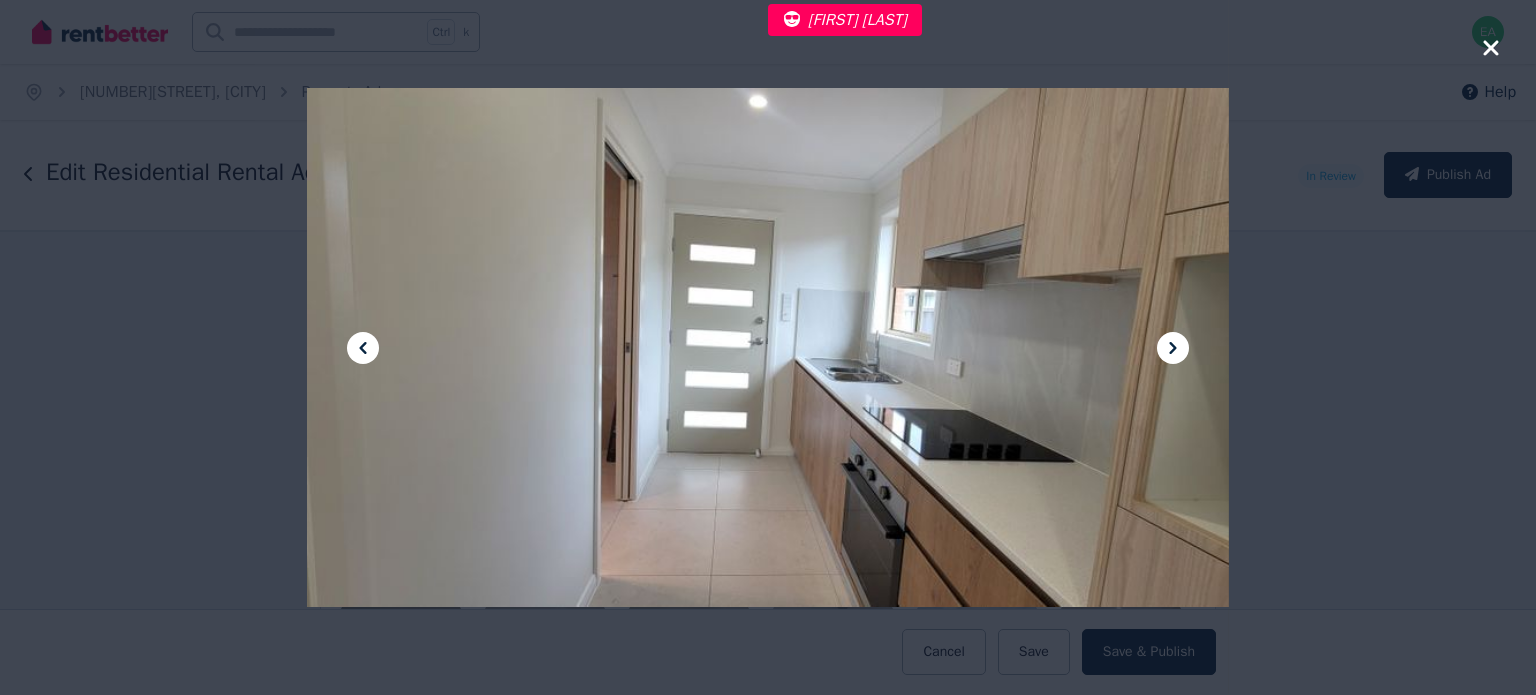 click 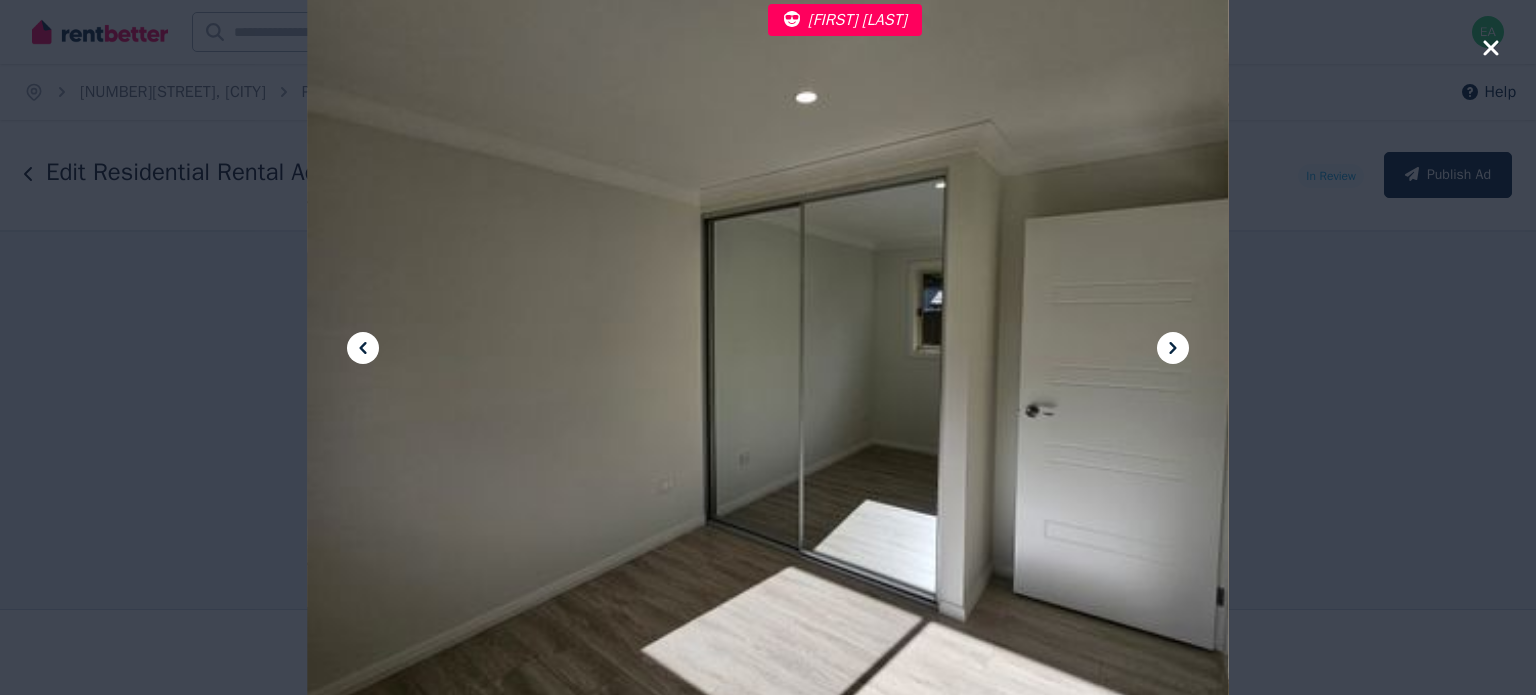click 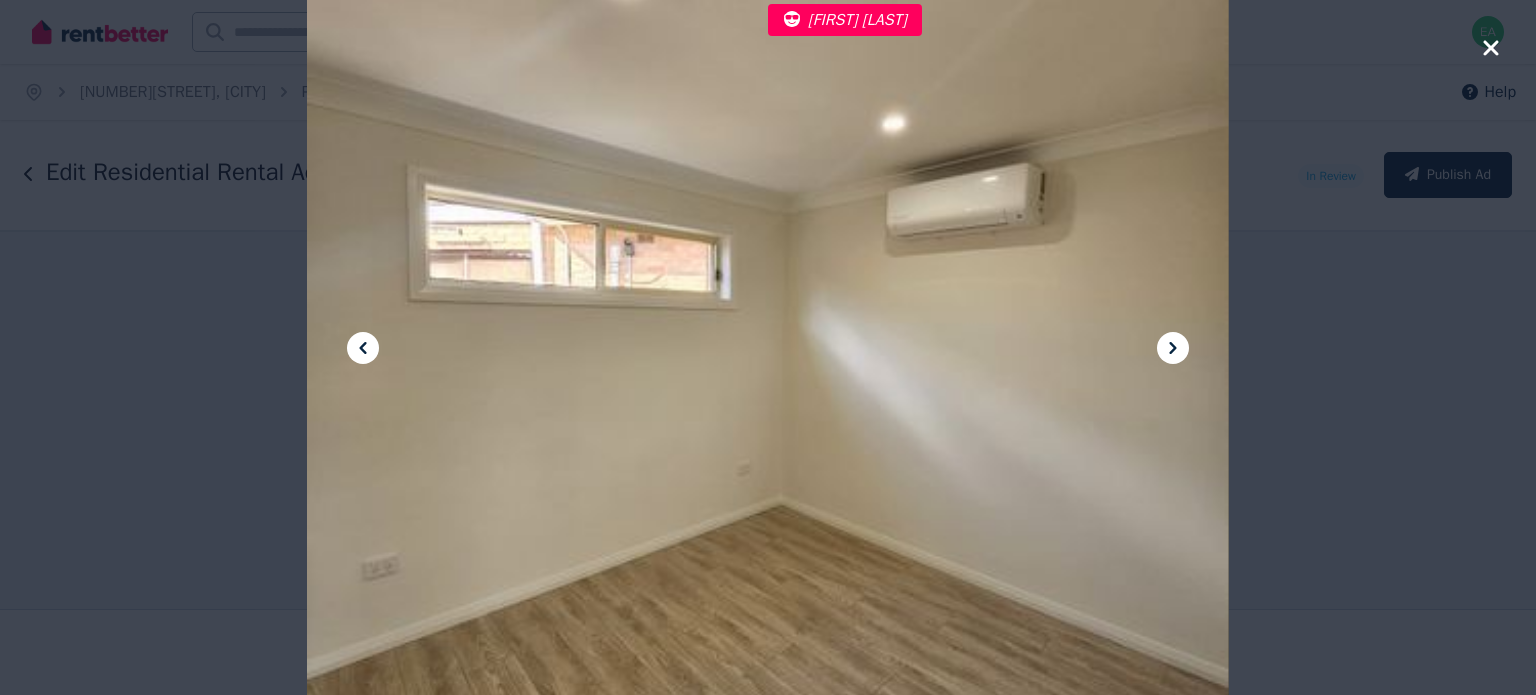 click 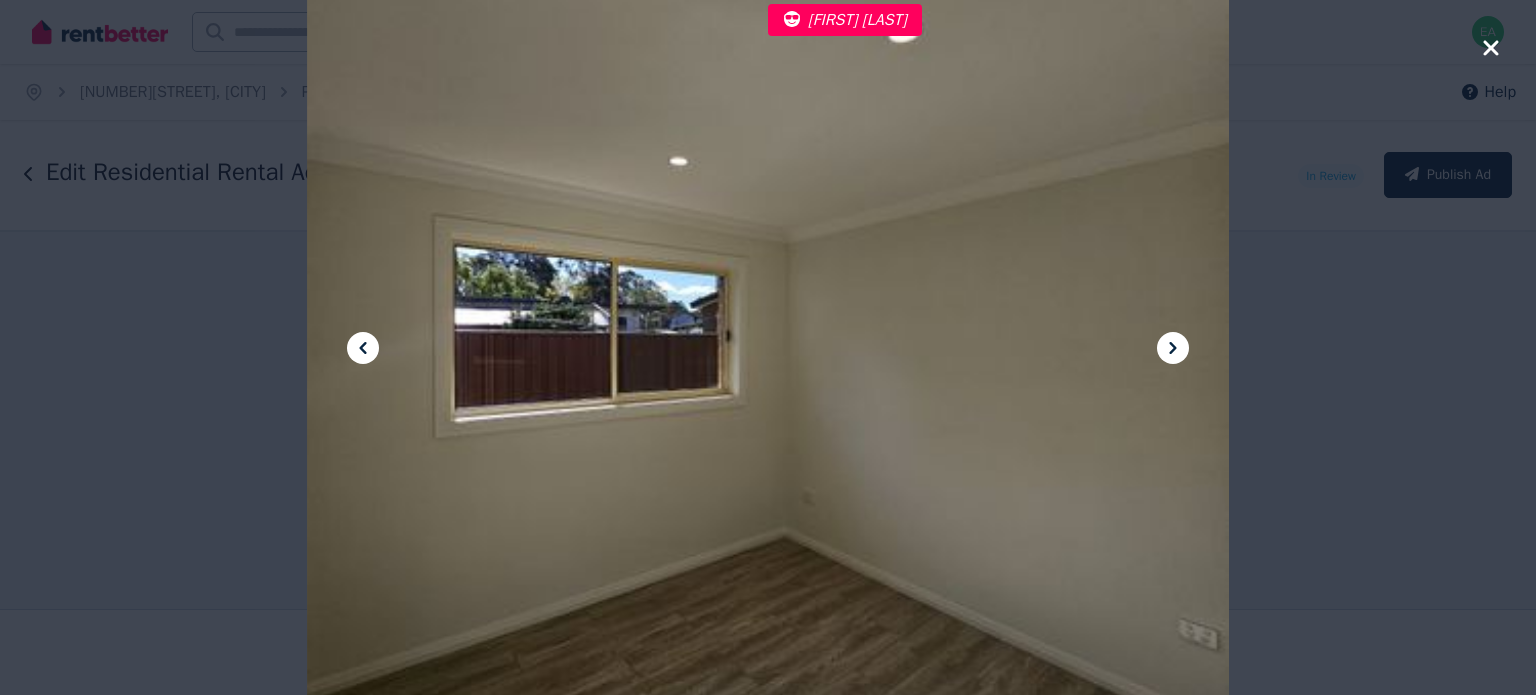 click 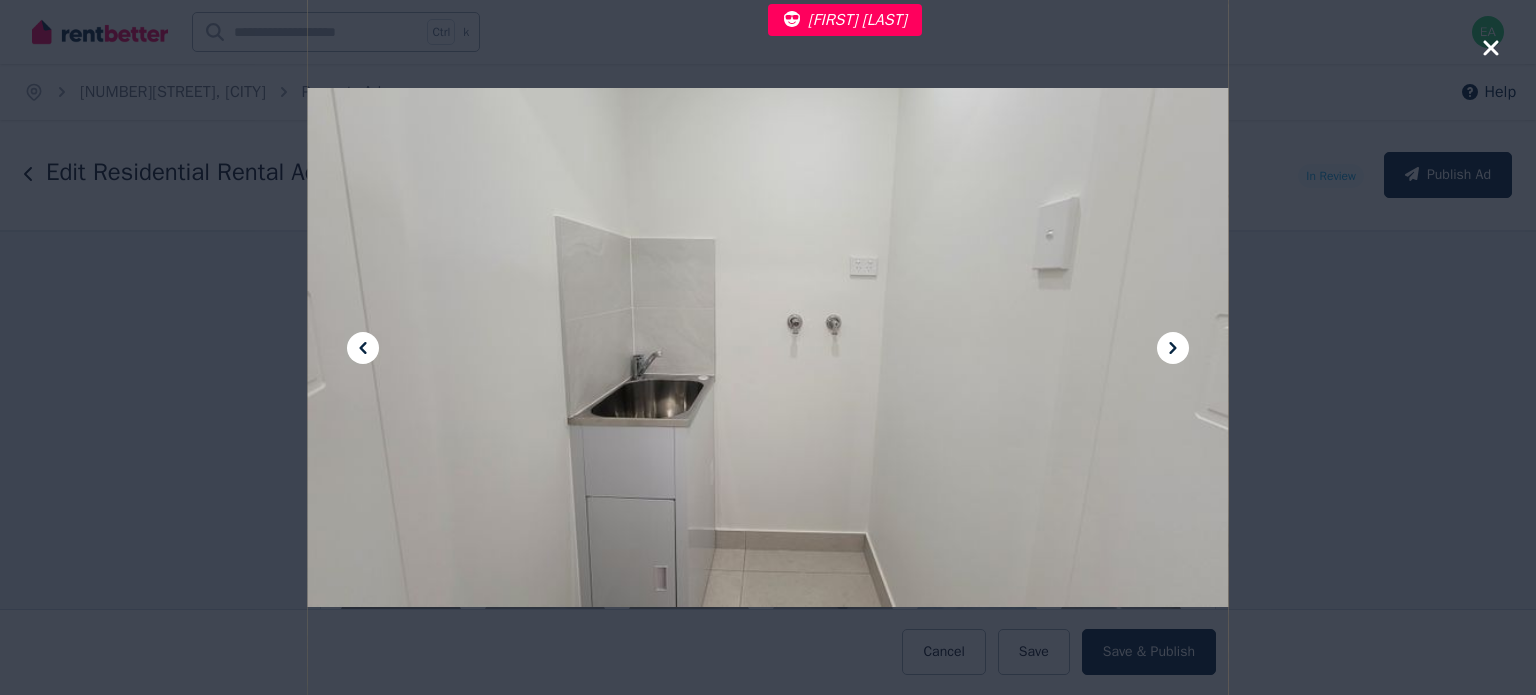 click 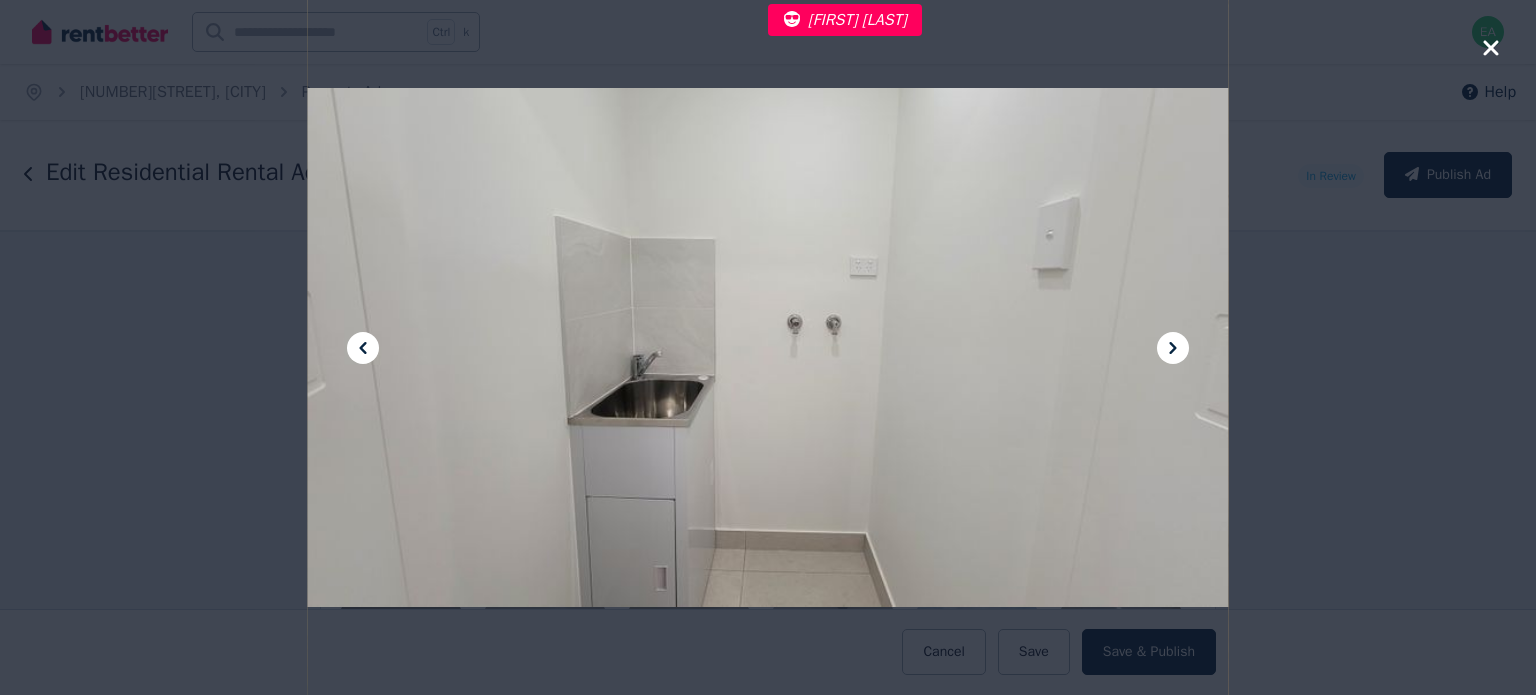click 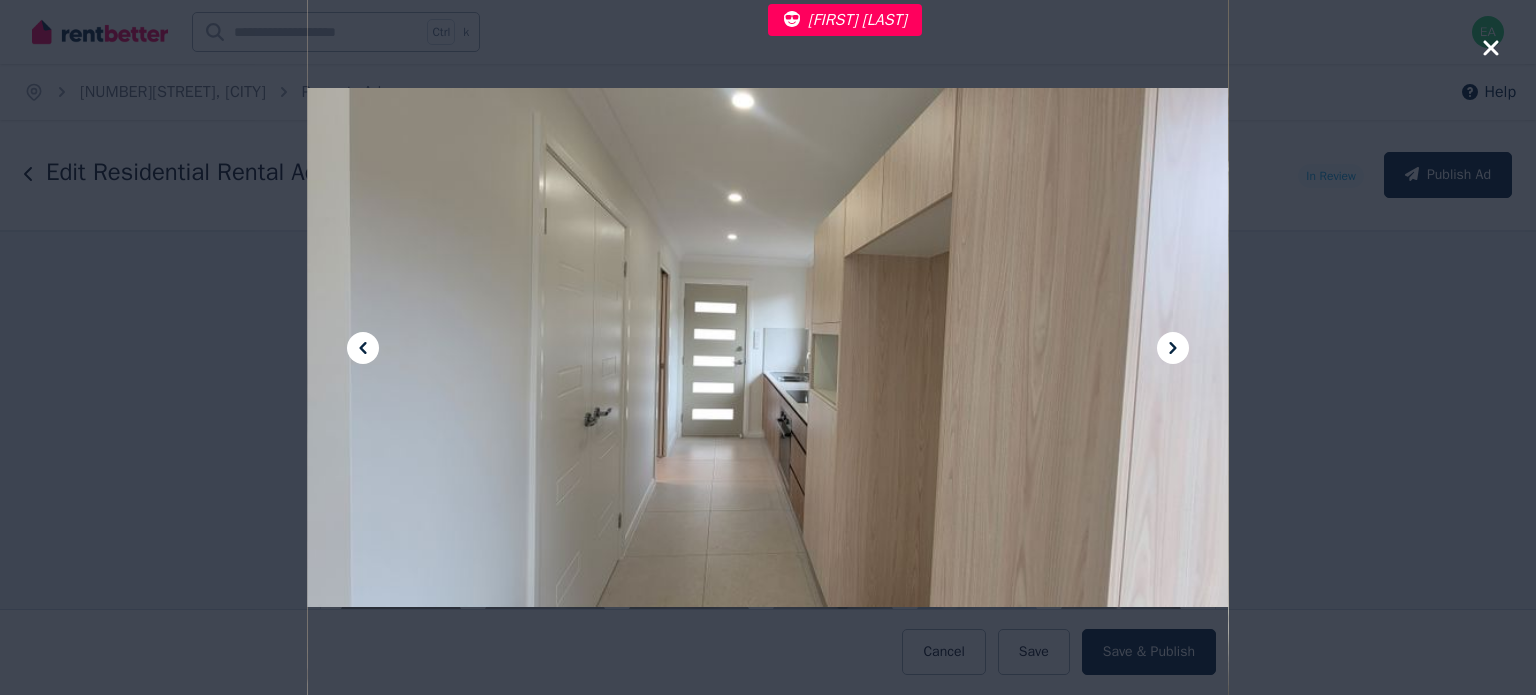 click 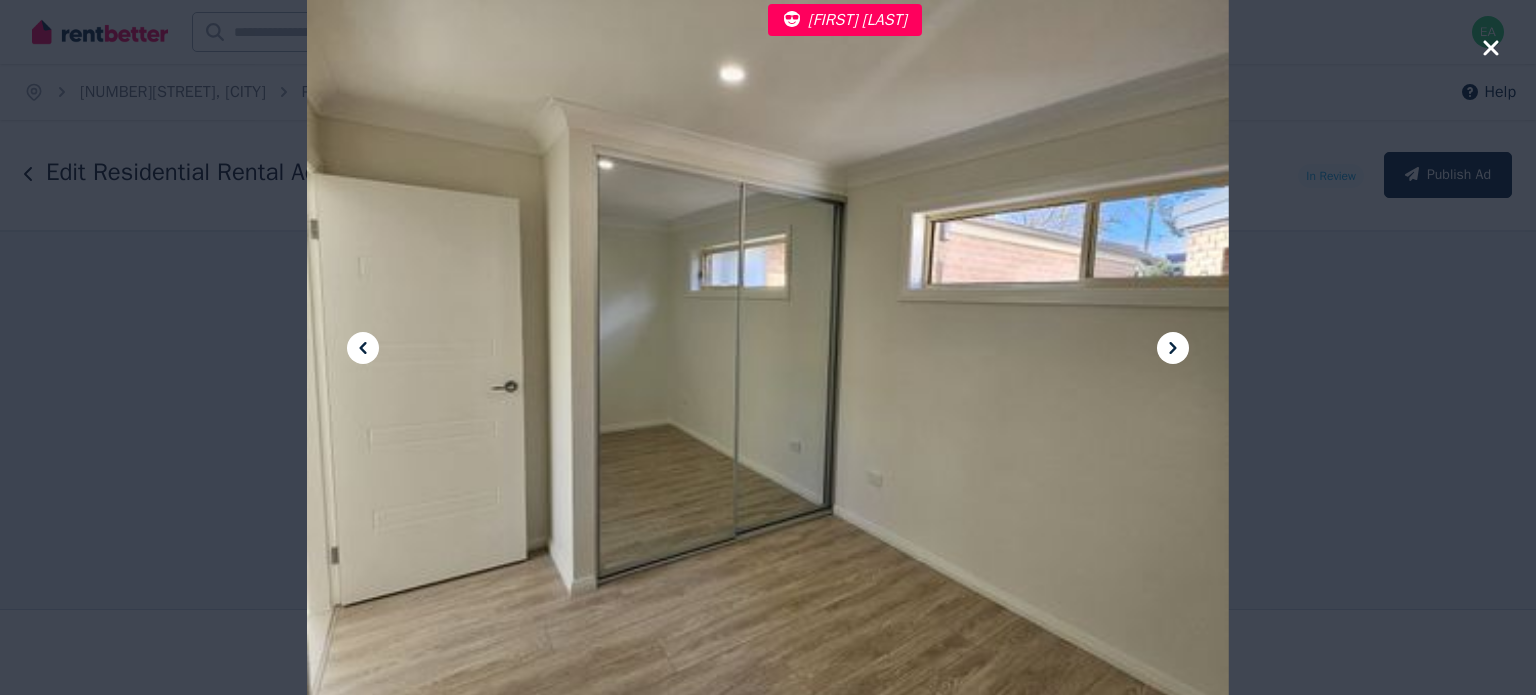 click 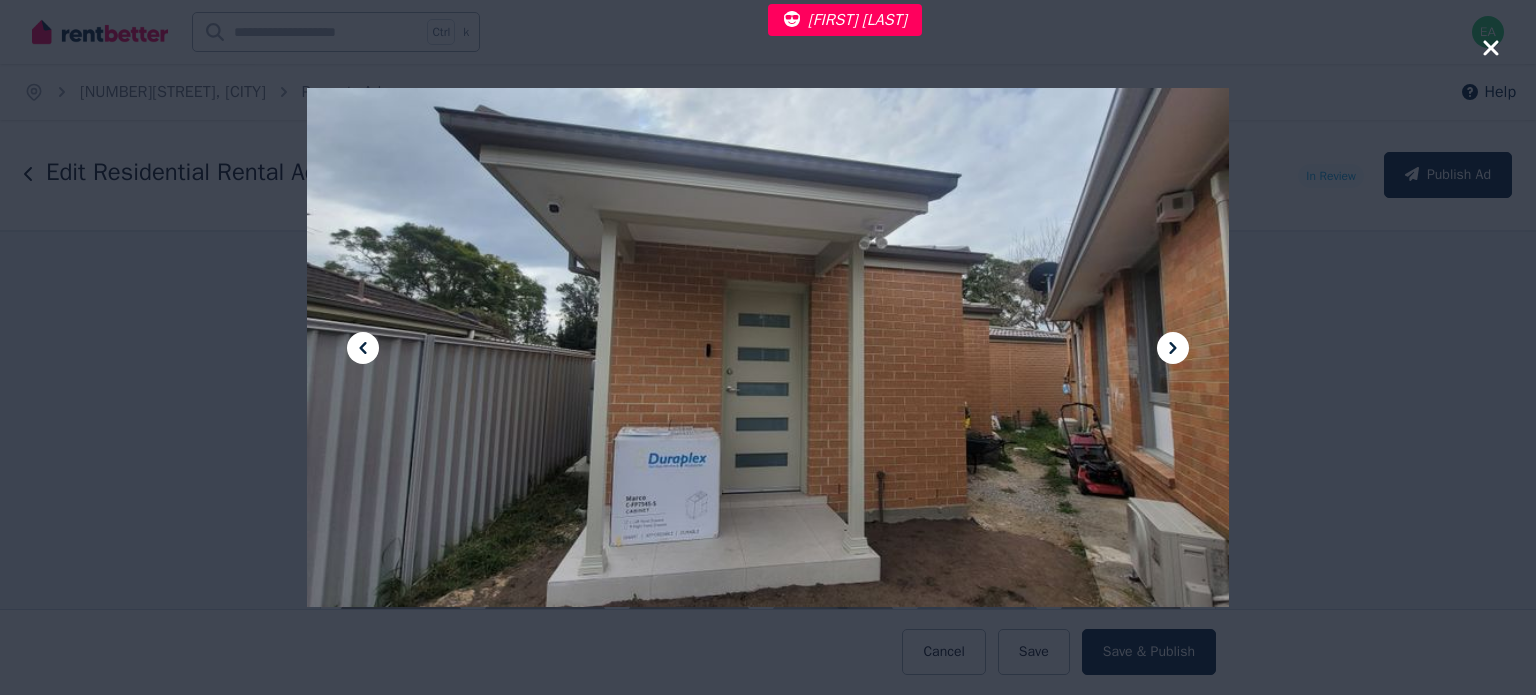 click 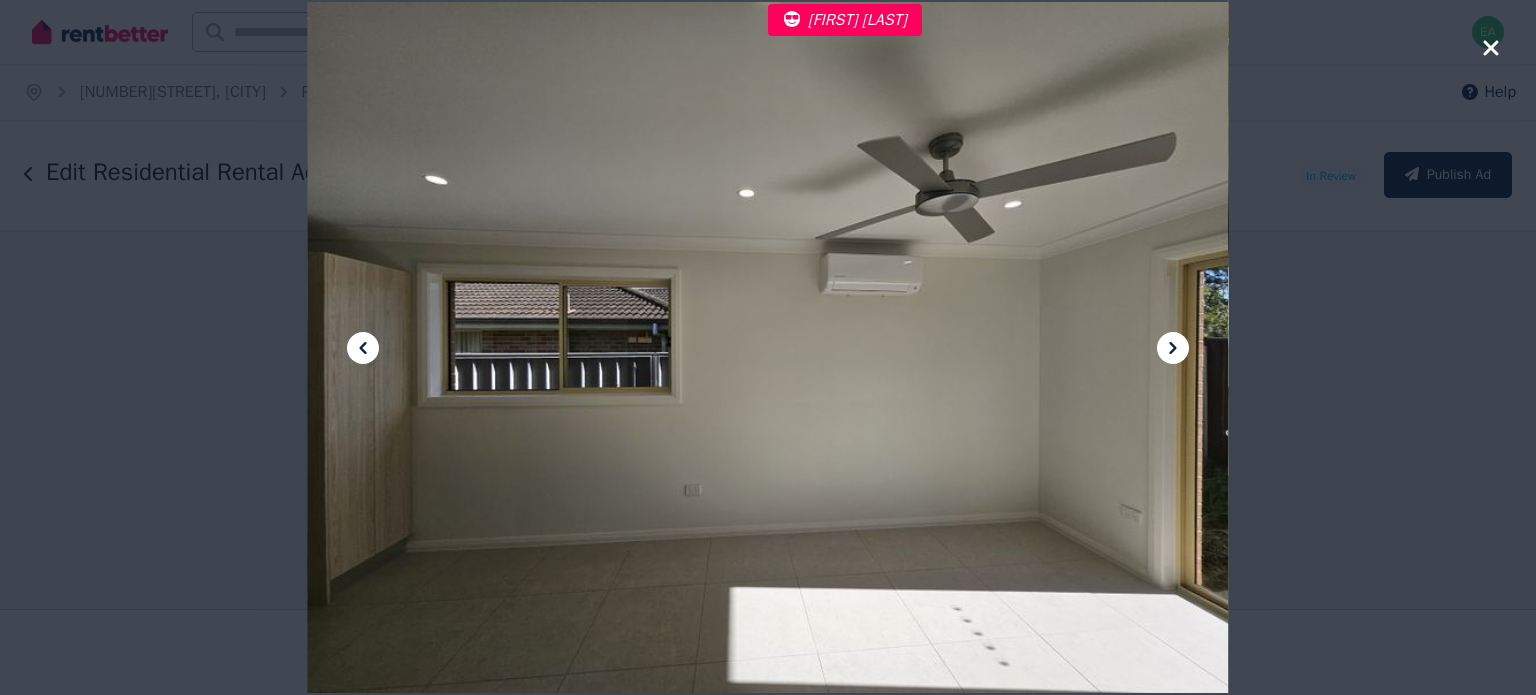 click 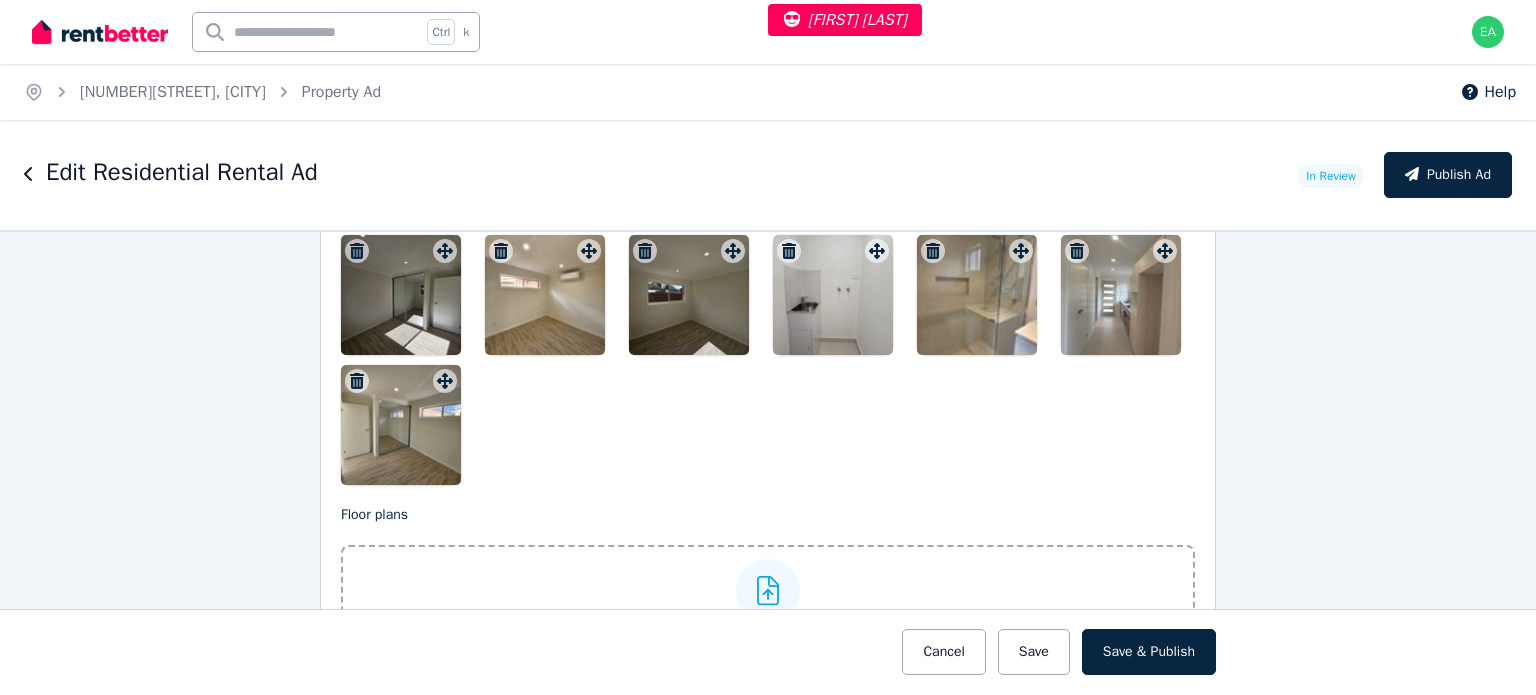 scroll, scrollTop: 3000, scrollLeft: 0, axis: vertical 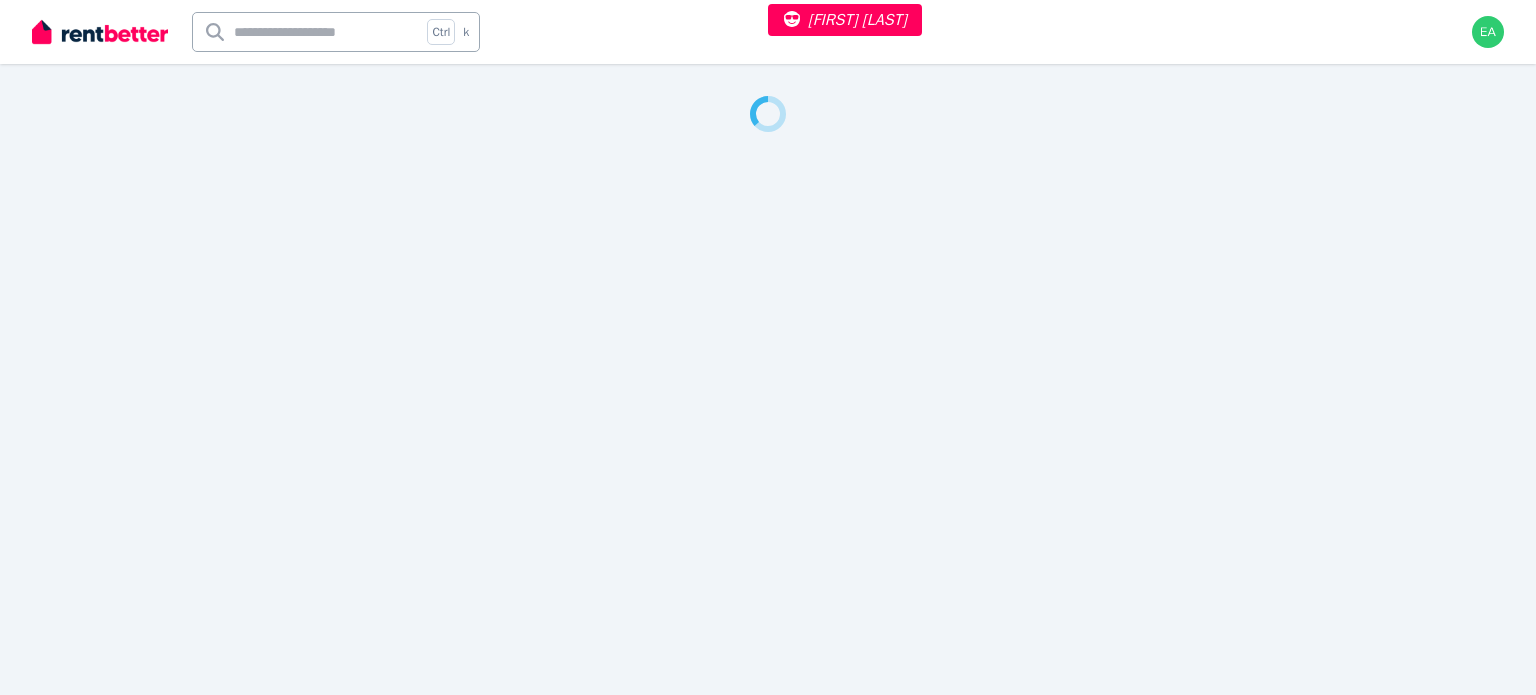 select on "***" 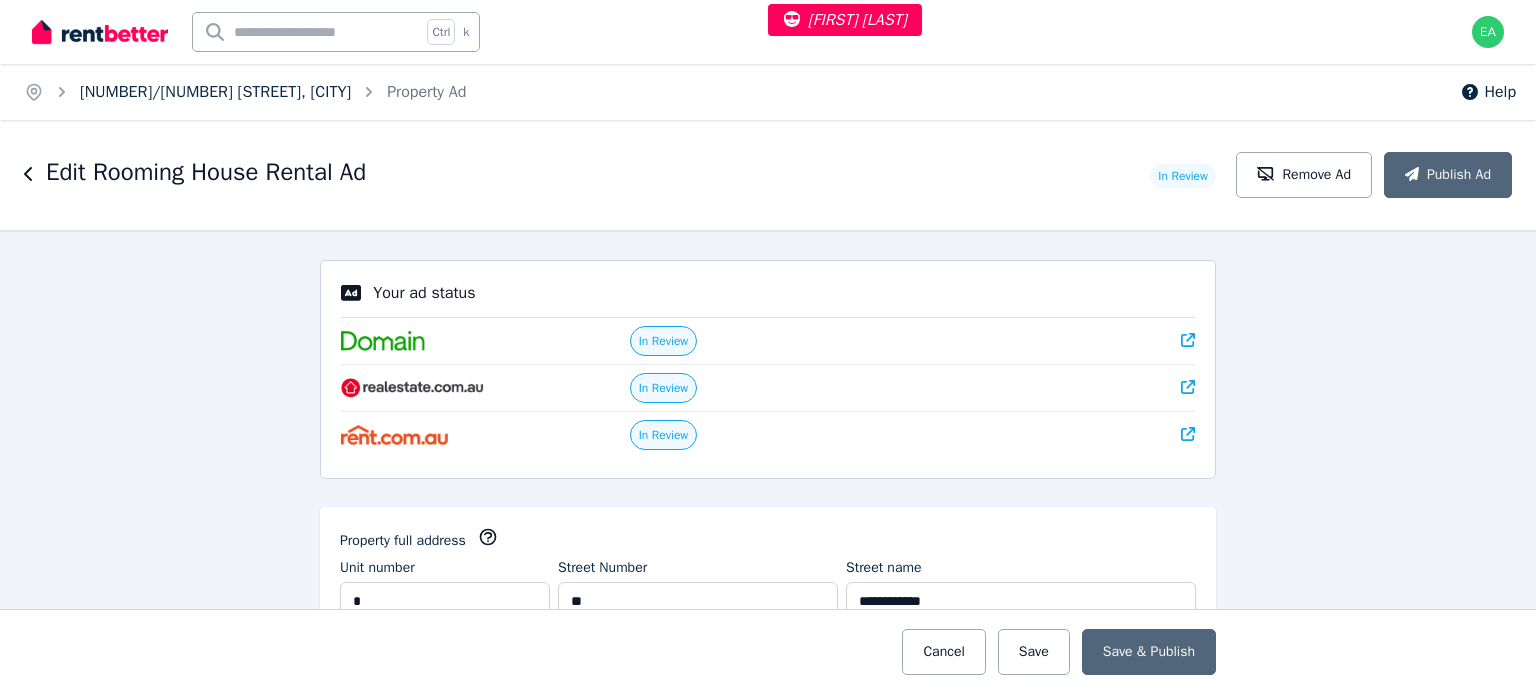 click on "[NUMBER]/[NUMBER] [STREET], [CITY]" at bounding box center [215, 92] 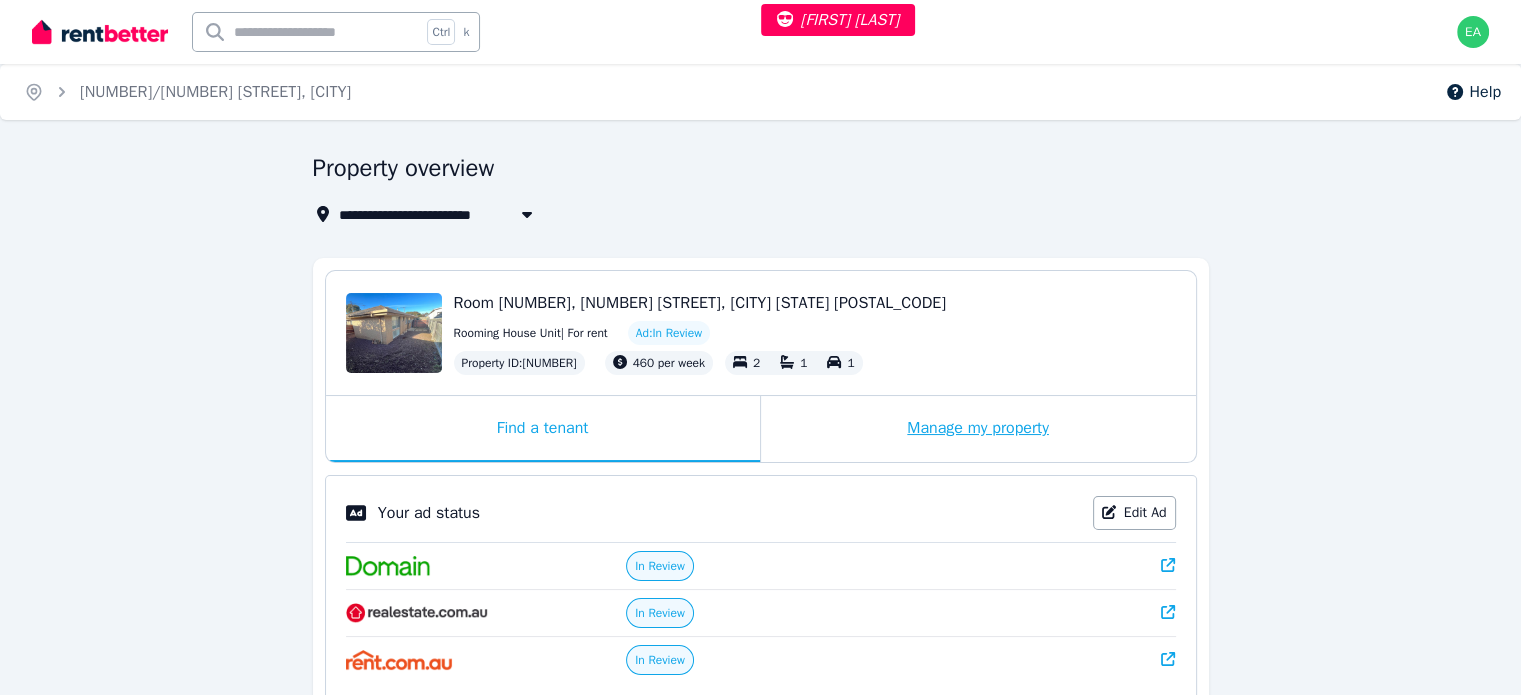 click on "Manage my property" at bounding box center (978, 429) 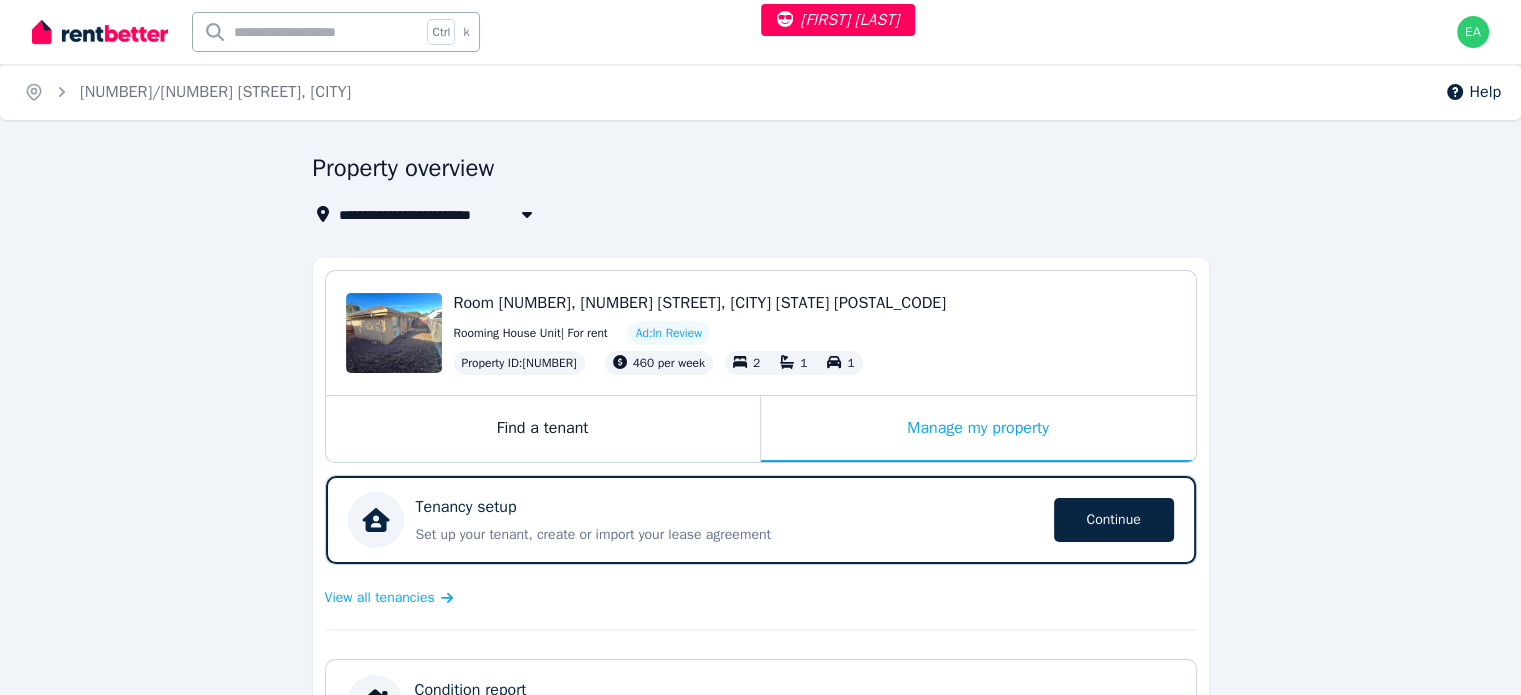 scroll, scrollTop: 400, scrollLeft: 0, axis: vertical 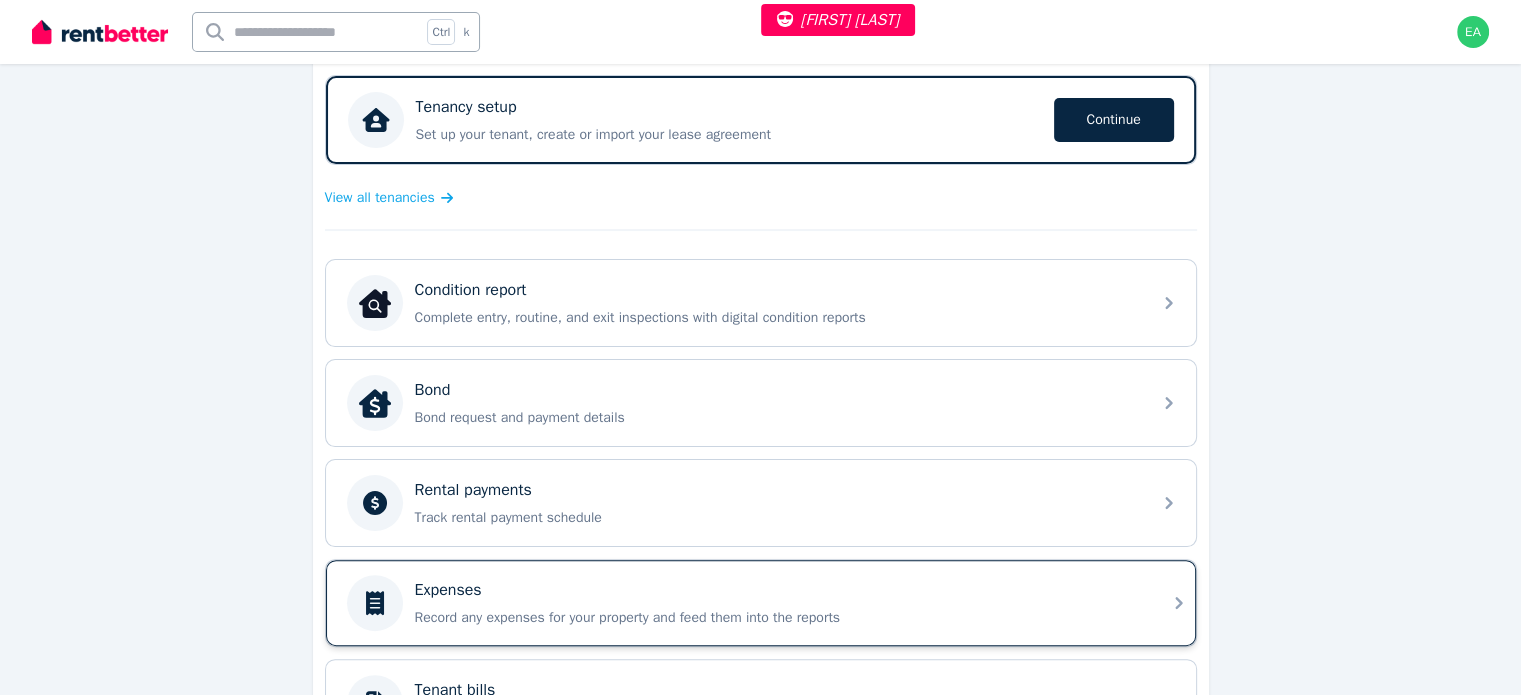 click on "Expenses" at bounding box center (777, 590) 